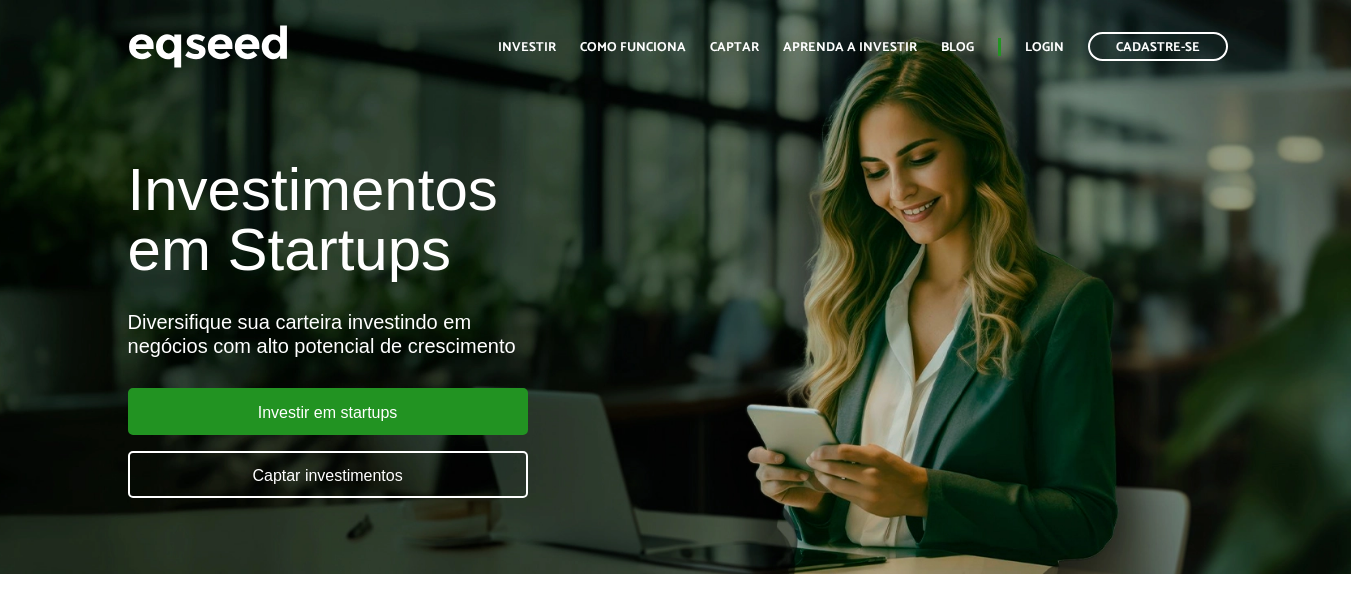 scroll, scrollTop: 0, scrollLeft: 0, axis: both 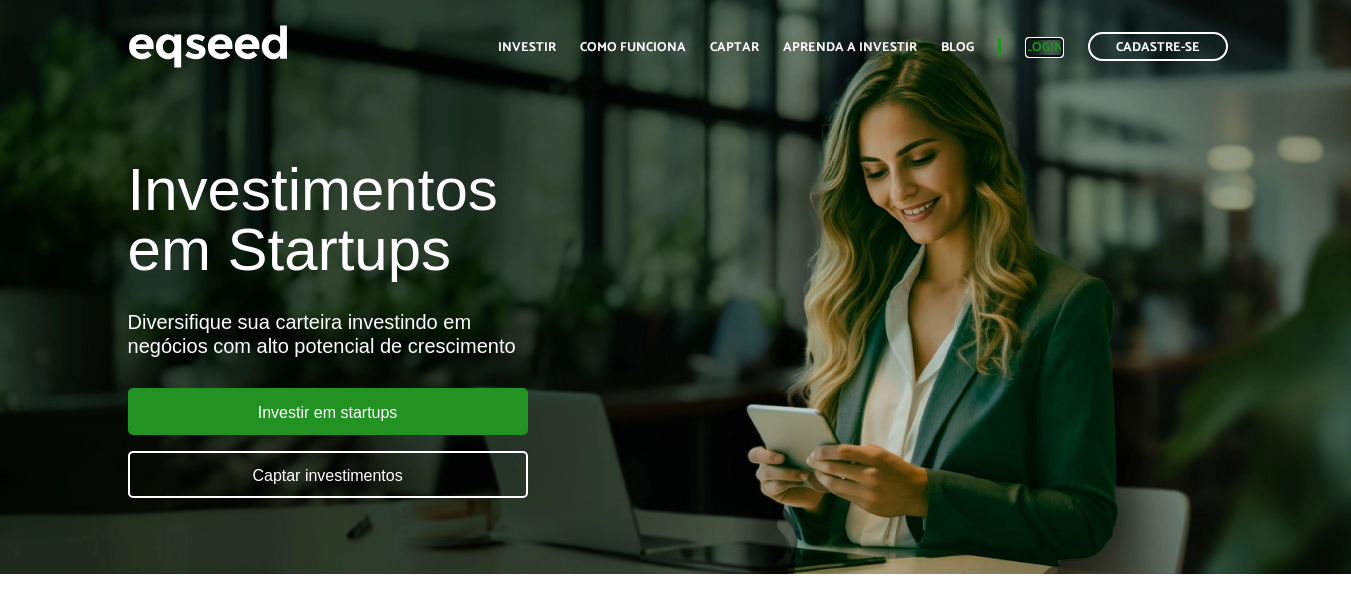 click on "Login" at bounding box center [1044, 47] 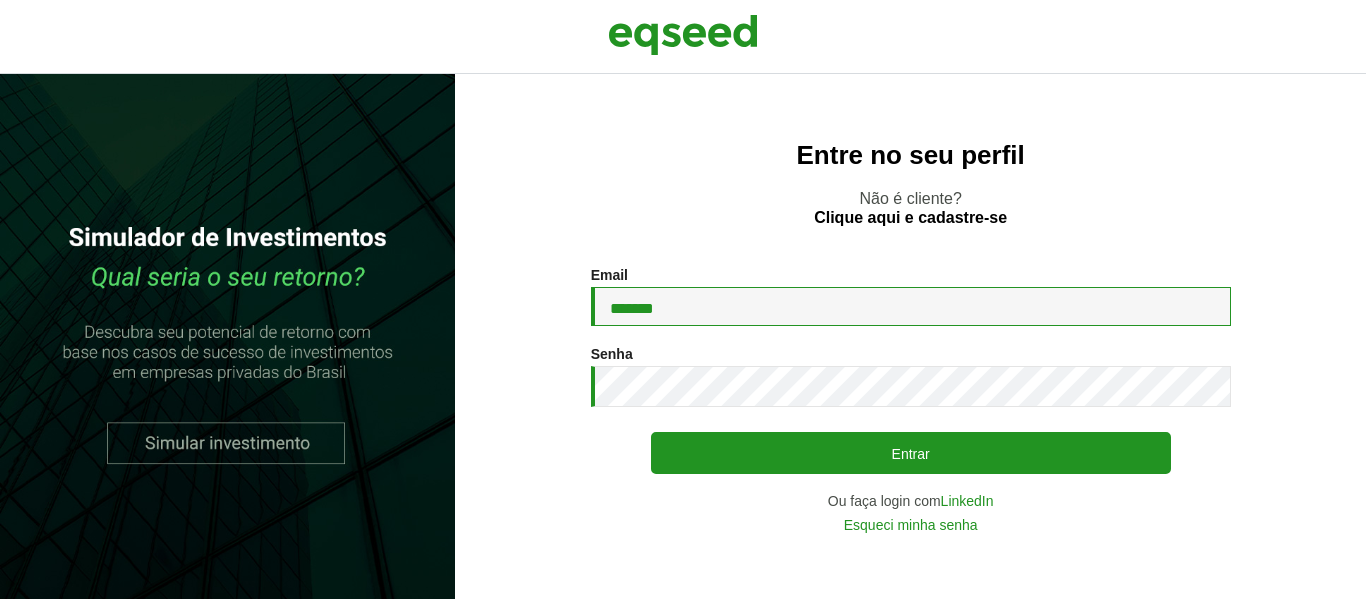 scroll, scrollTop: 0, scrollLeft: 0, axis: both 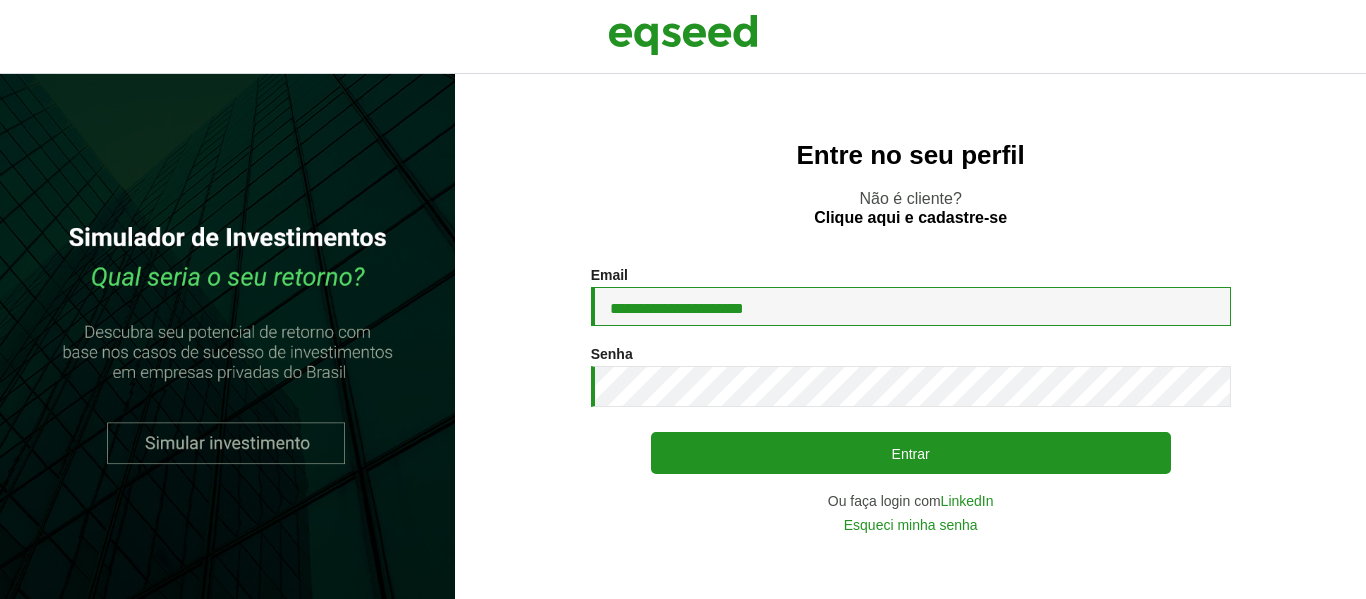 type on "**********" 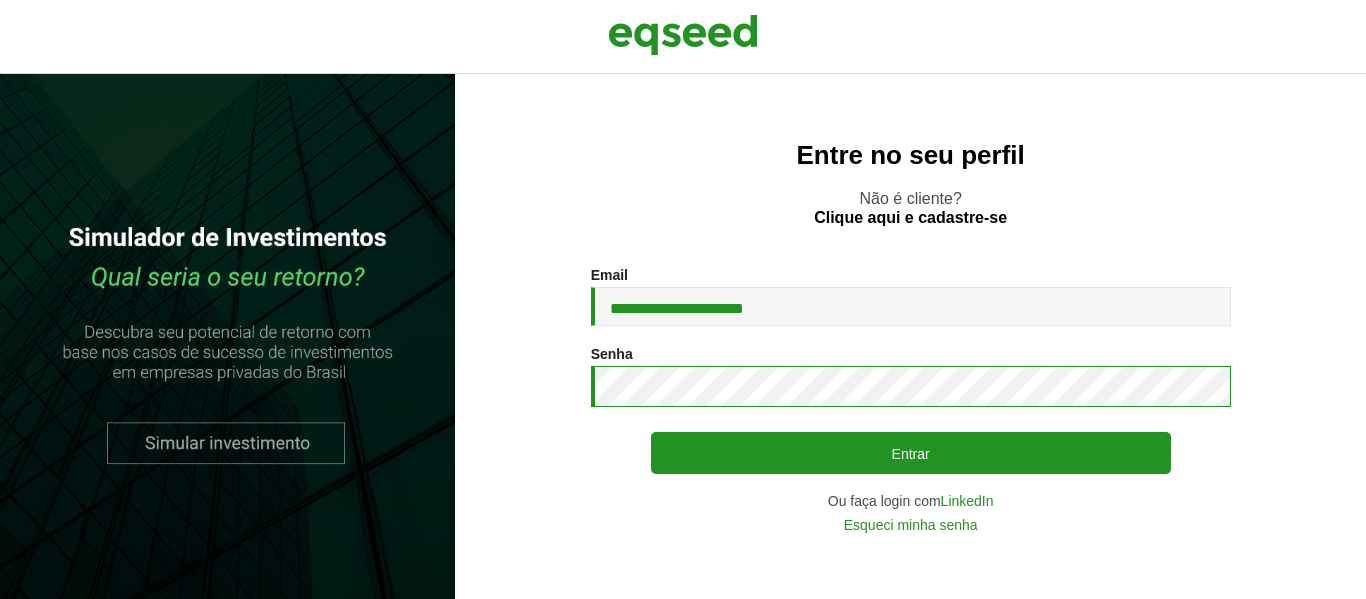 click on "**********" at bounding box center (910, 399) 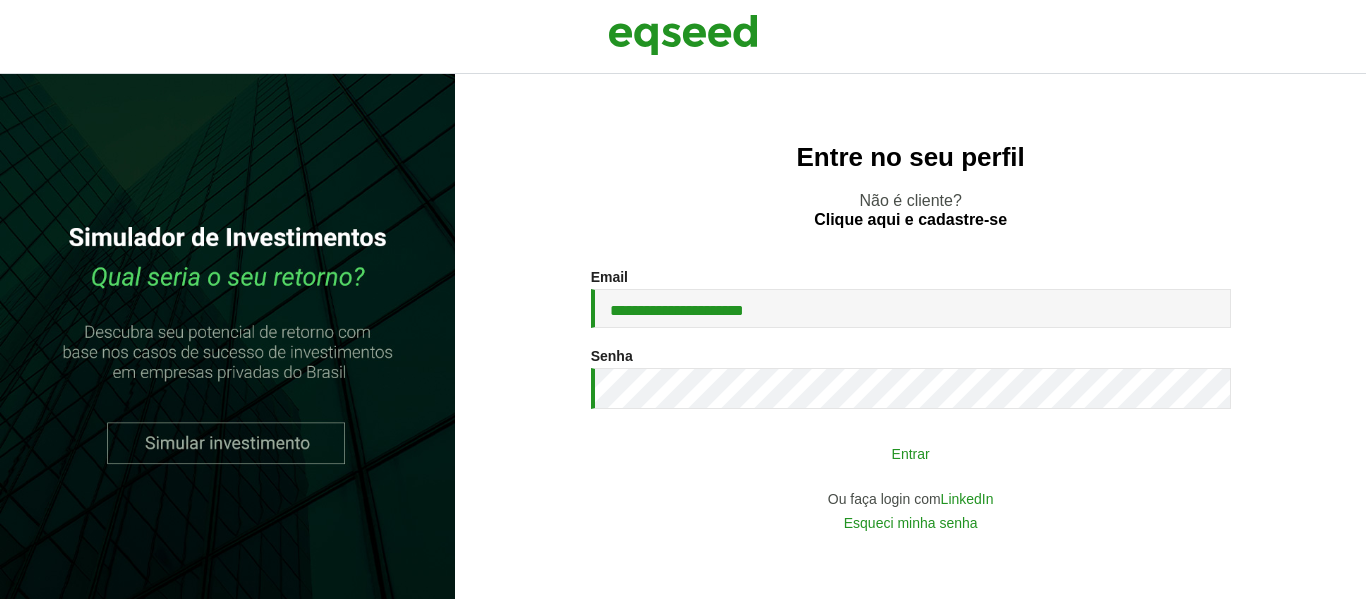 click on "Entrar" at bounding box center (911, 453) 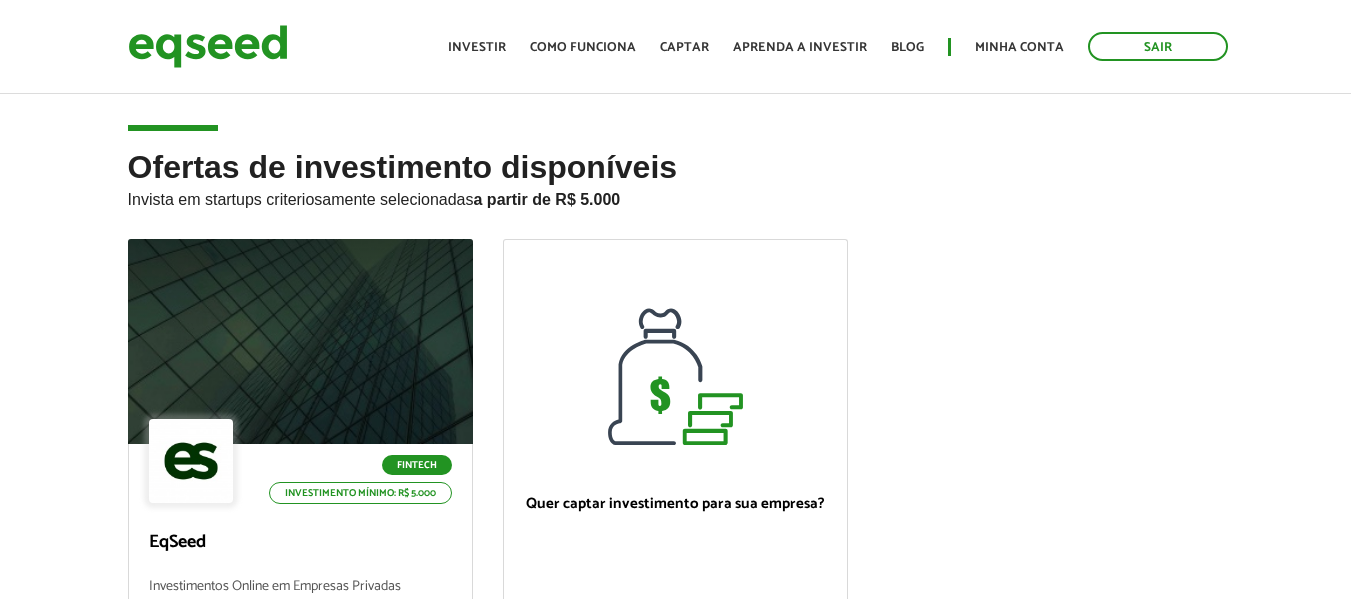 scroll, scrollTop: 0, scrollLeft: 0, axis: both 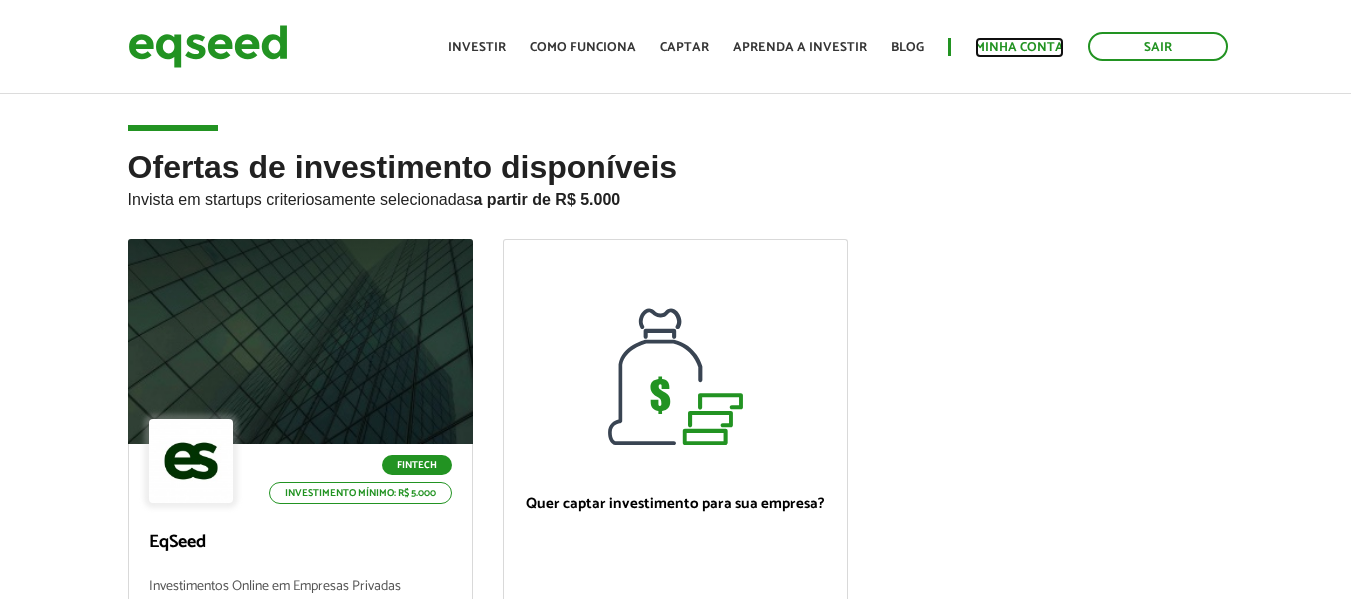 click on "Minha conta" at bounding box center (1019, 47) 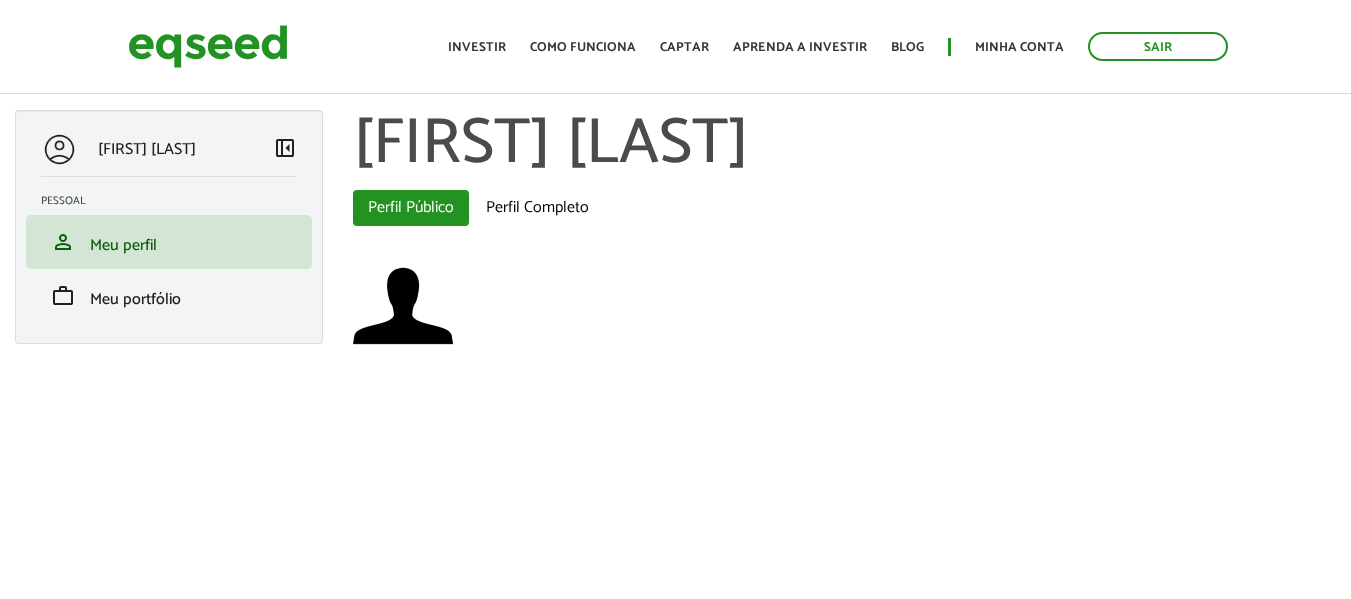 scroll, scrollTop: 0, scrollLeft: 0, axis: both 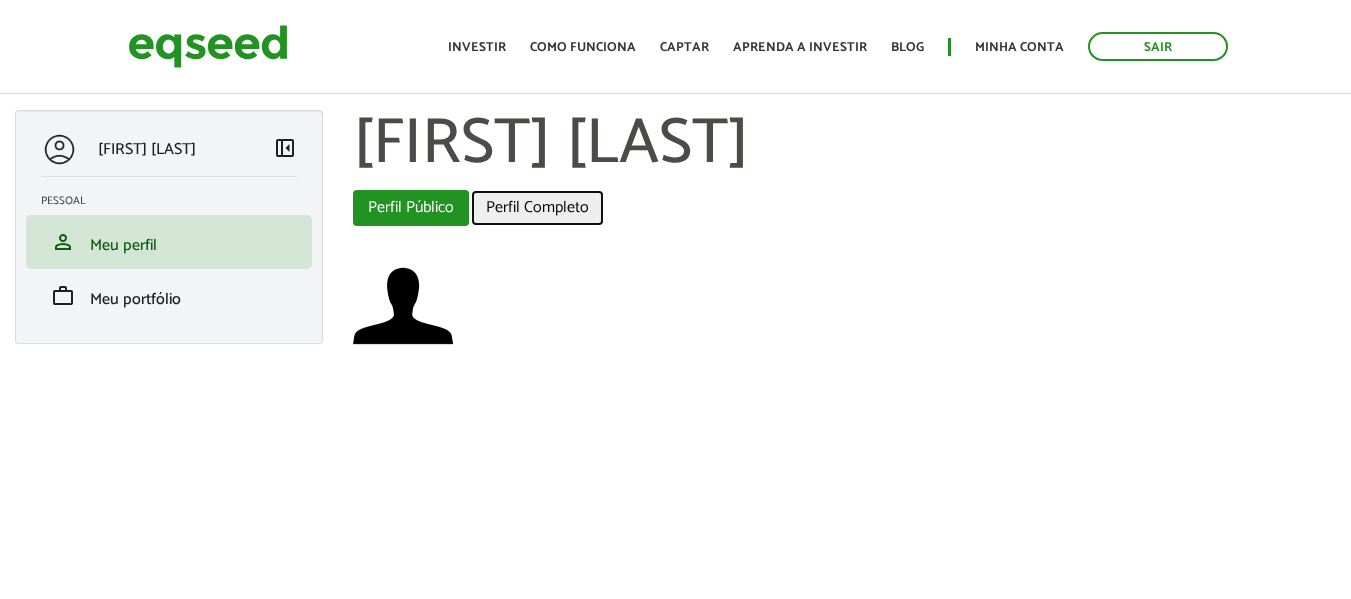 click on "Perfil Completo" at bounding box center [537, 208] 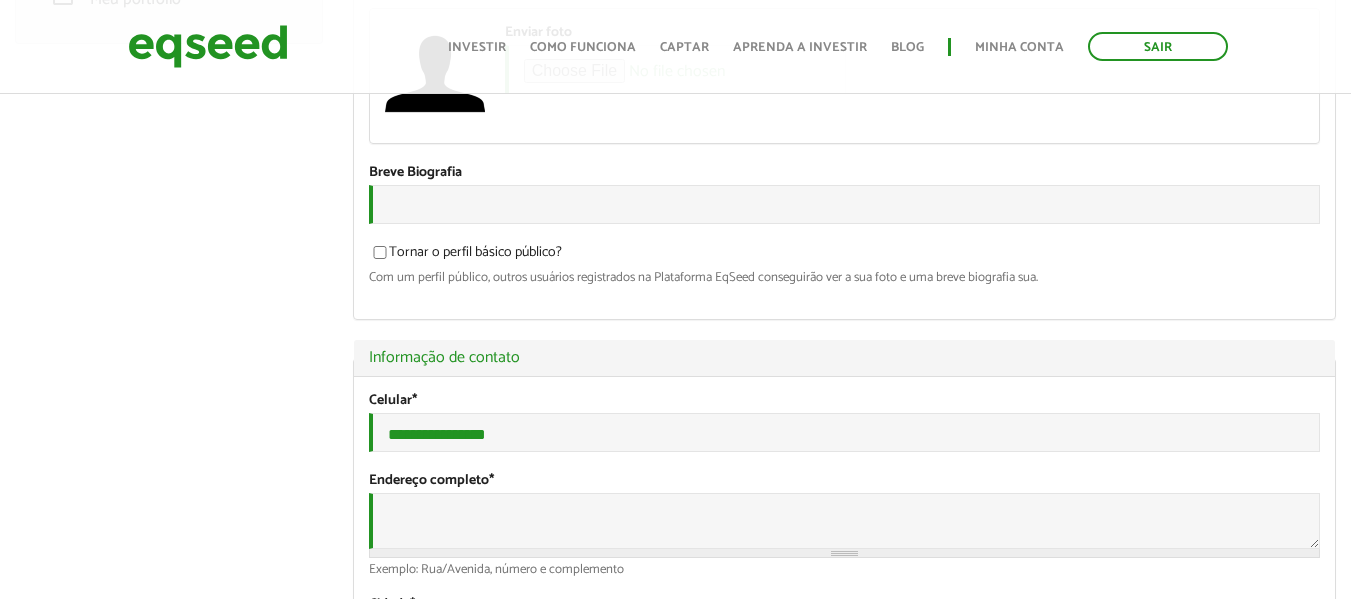 scroll, scrollTop: 300, scrollLeft: 0, axis: vertical 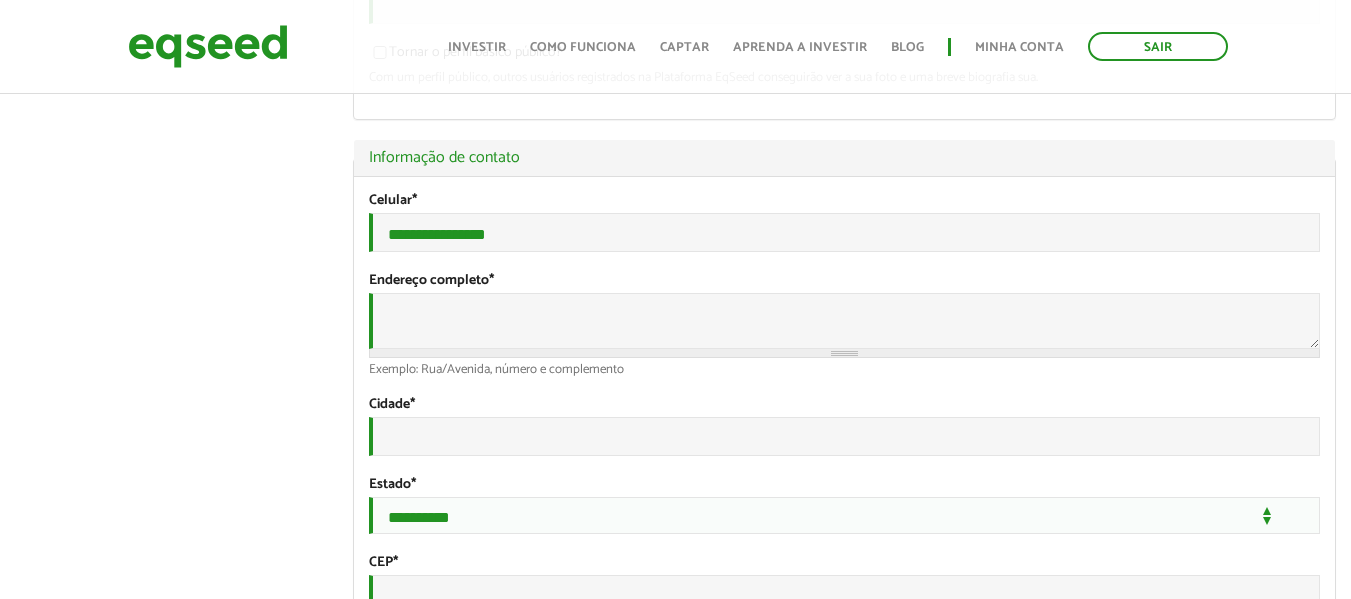 type on "*******" 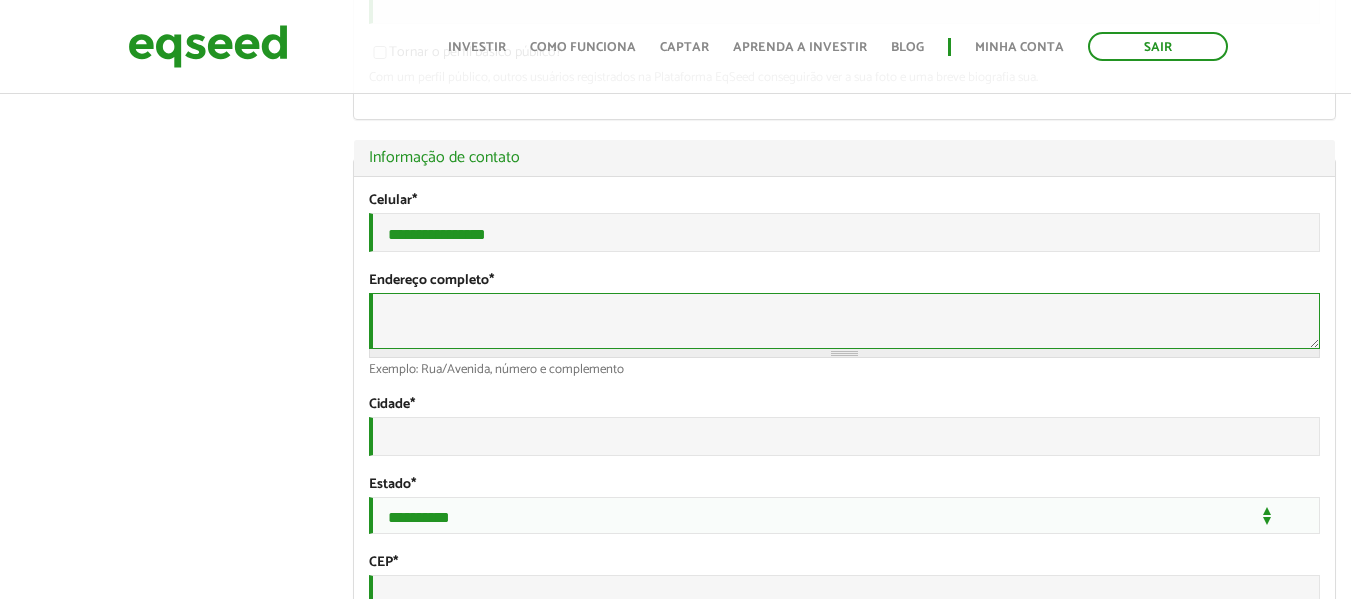 click on "Endereço completo  *" at bounding box center (844, 321) 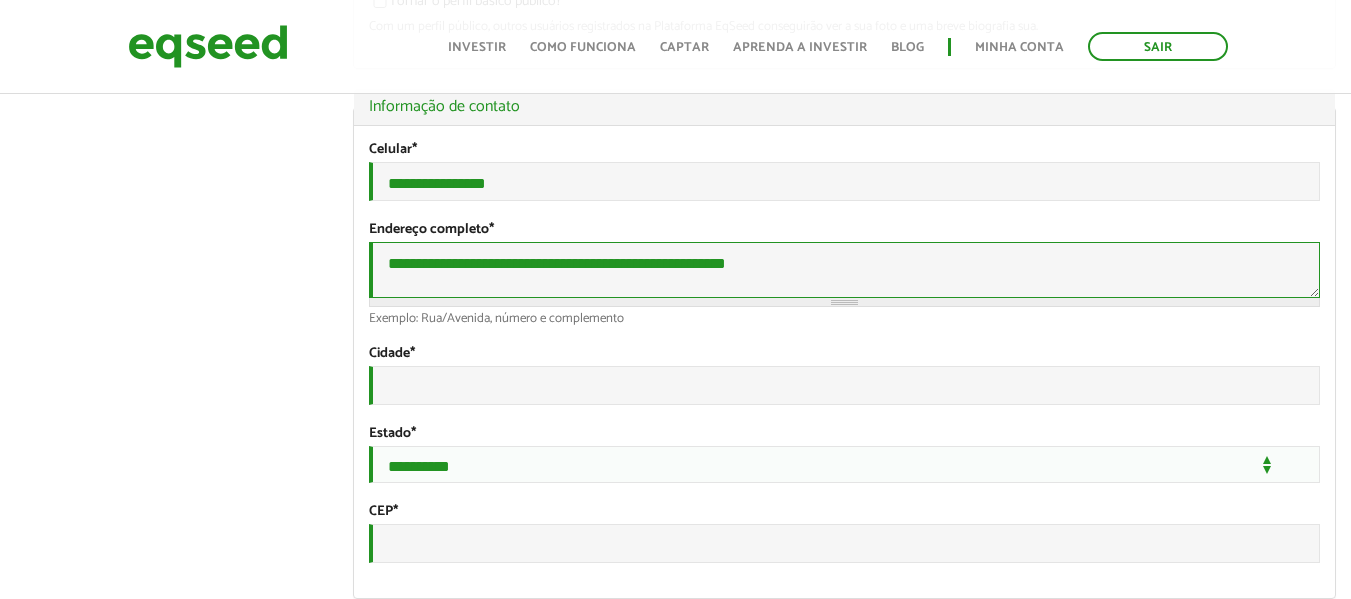 scroll, scrollTop: 600, scrollLeft: 0, axis: vertical 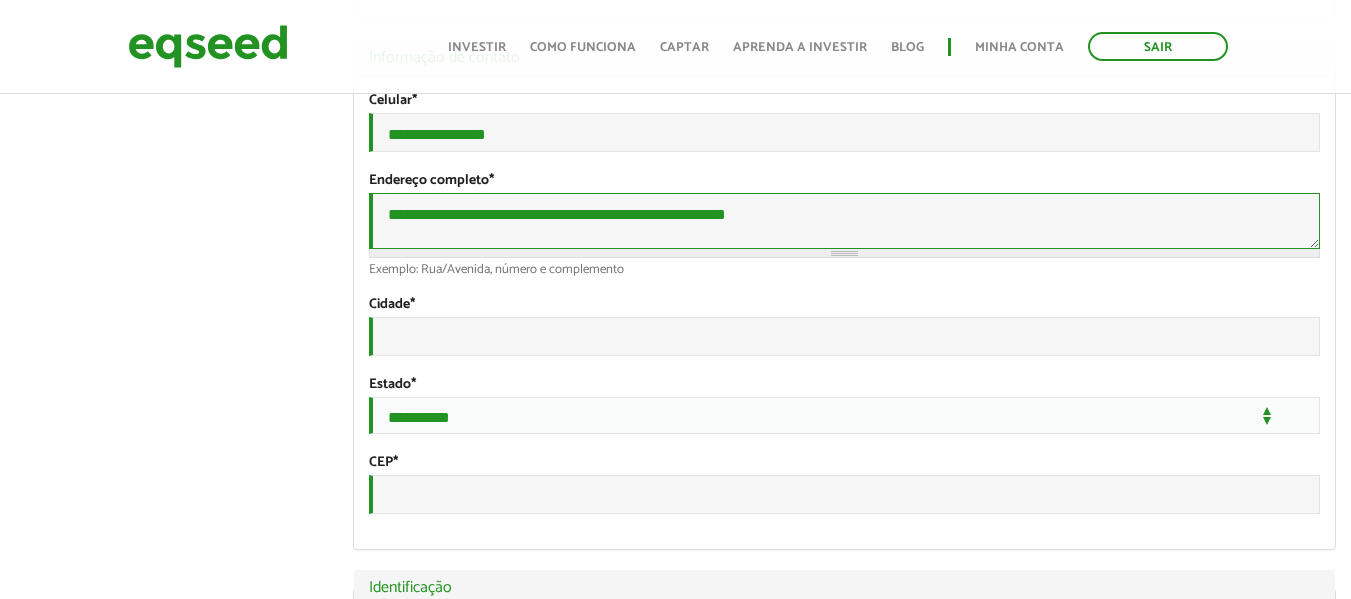 type on "**********" 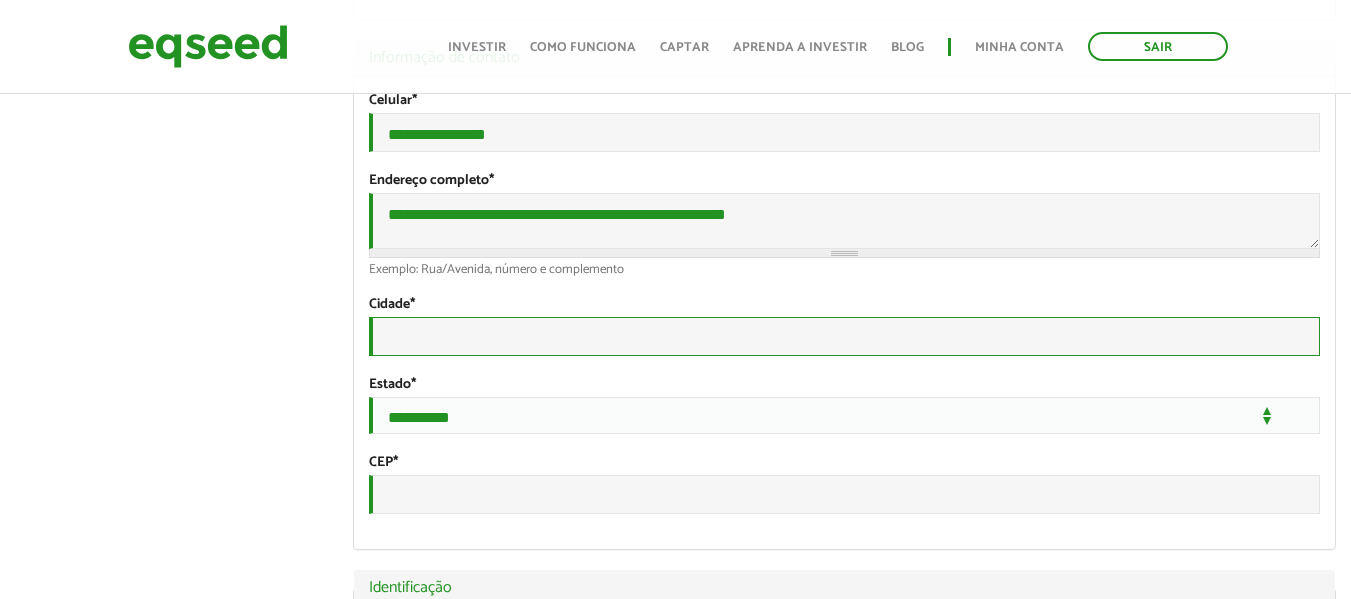 click on "Cidade  *" at bounding box center [844, 336] 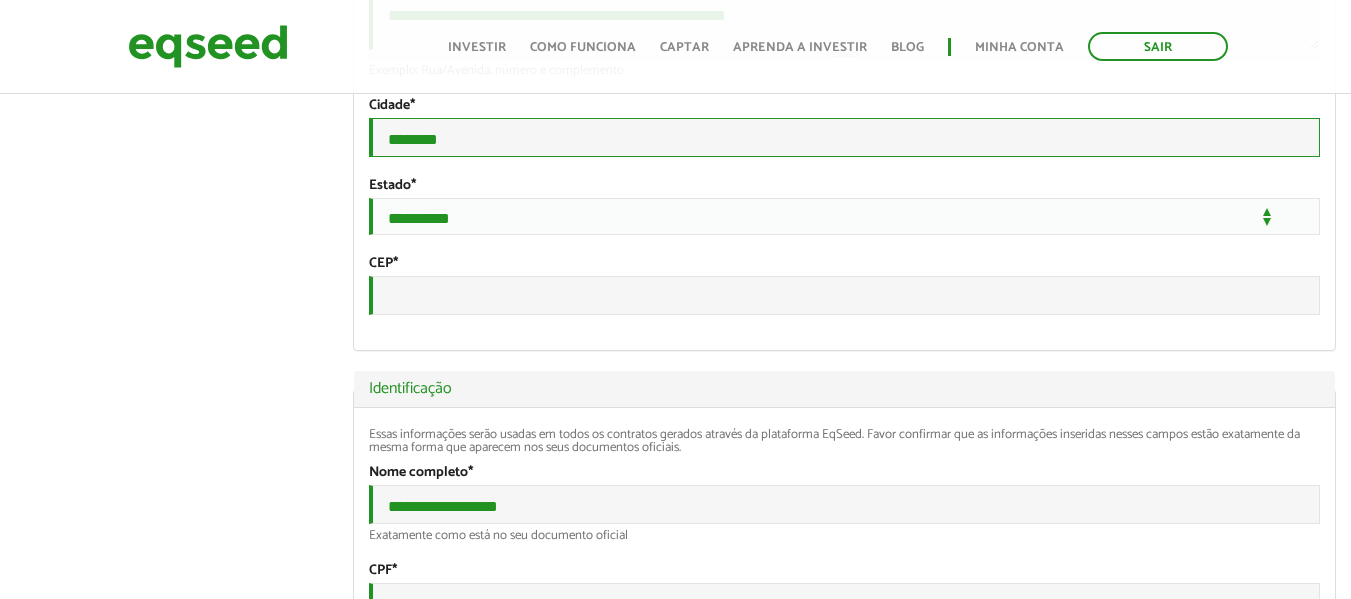 scroll, scrollTop: 800, scrollLeft: 0, axis: vertical 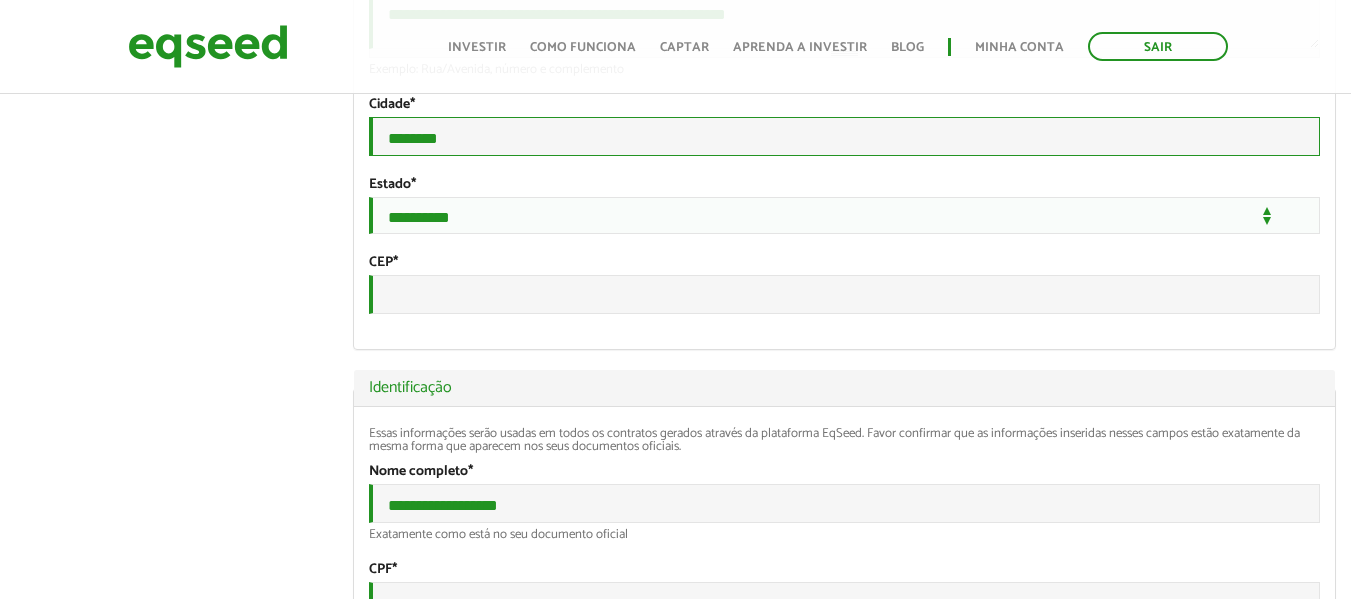 type on "********" 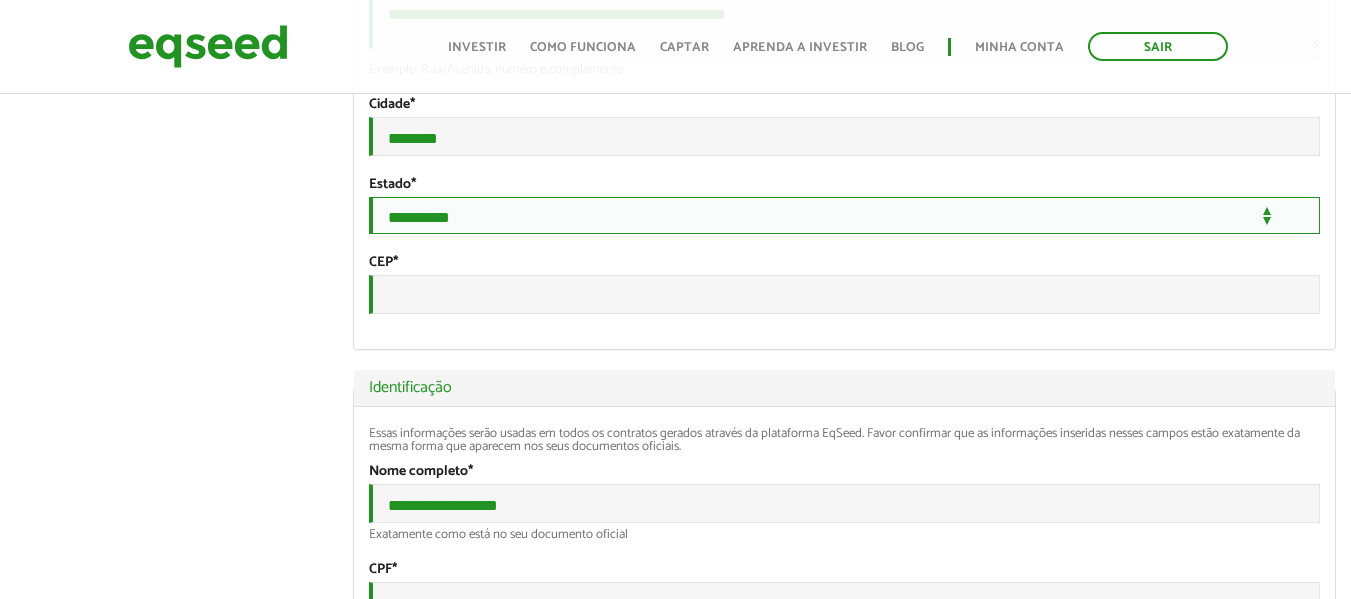 click on "**********" at bounding box center (844, 215) 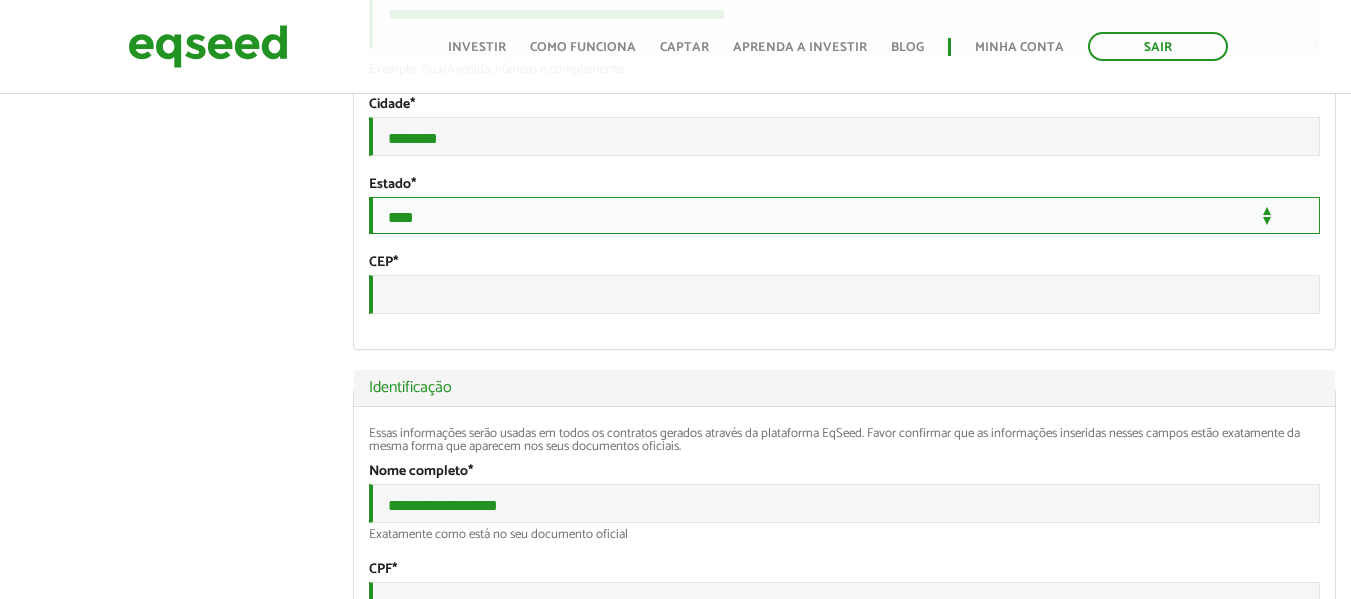 click on "**********" at bounding box center (844, 215) 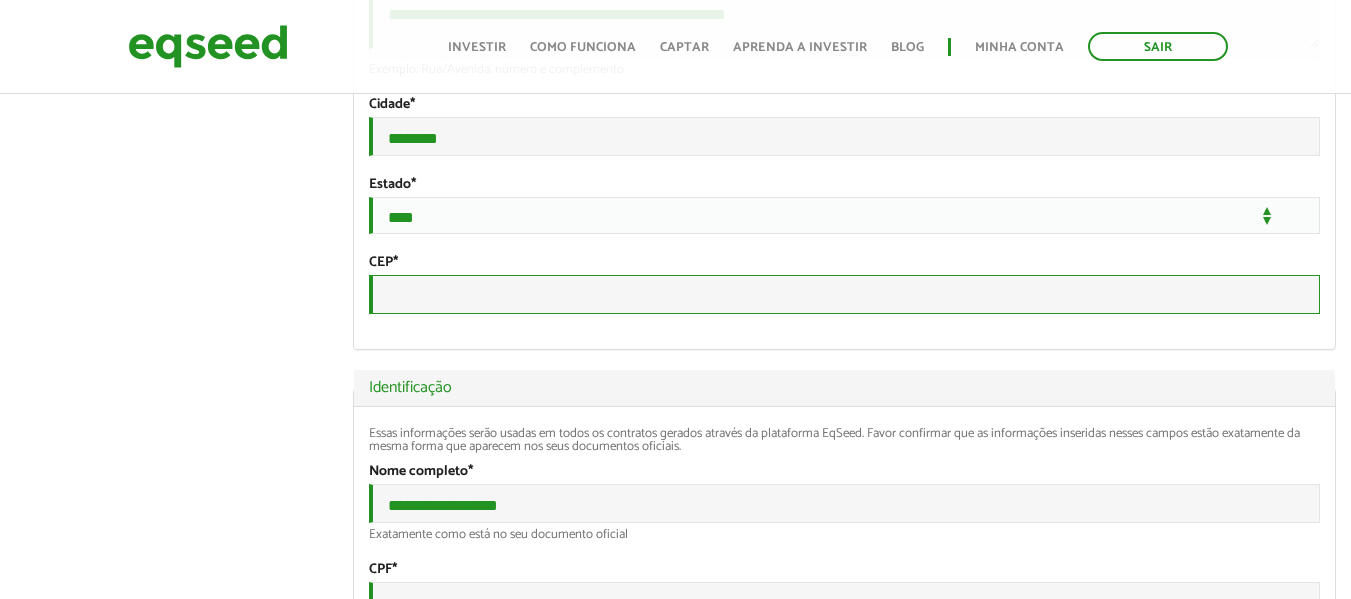 click on "CEP  *" at bounding box center (844, 294) 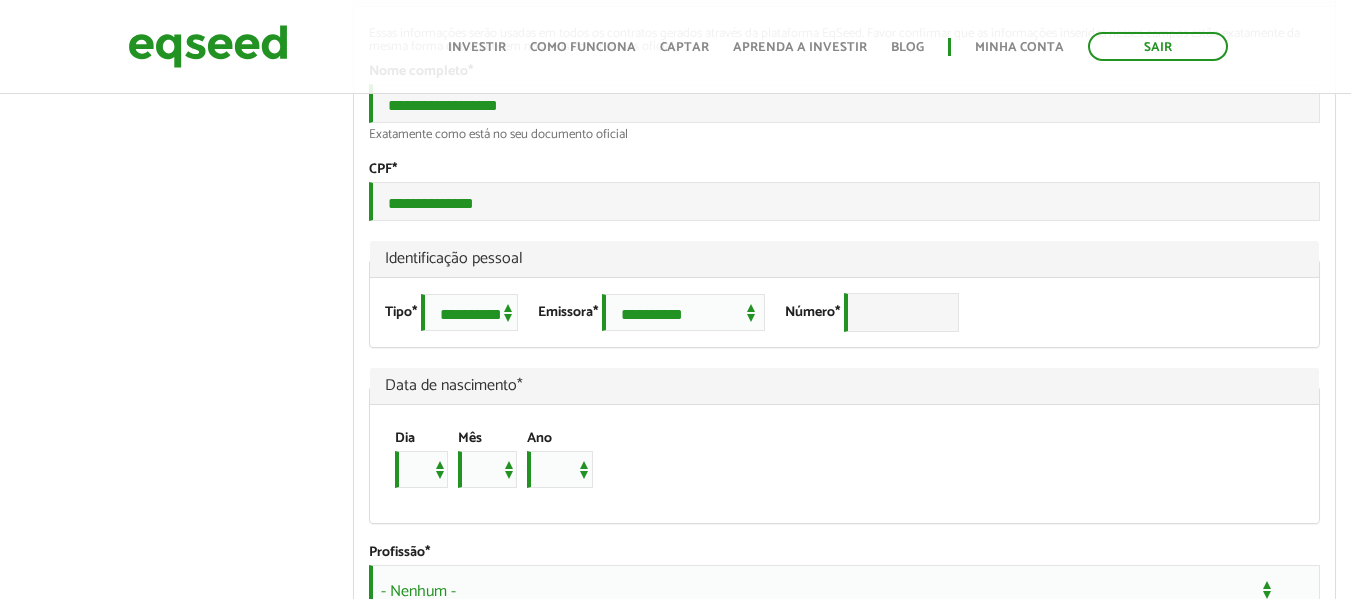 scroll, scrollTop: 1300, scrollLeft: 0, axis: vertical 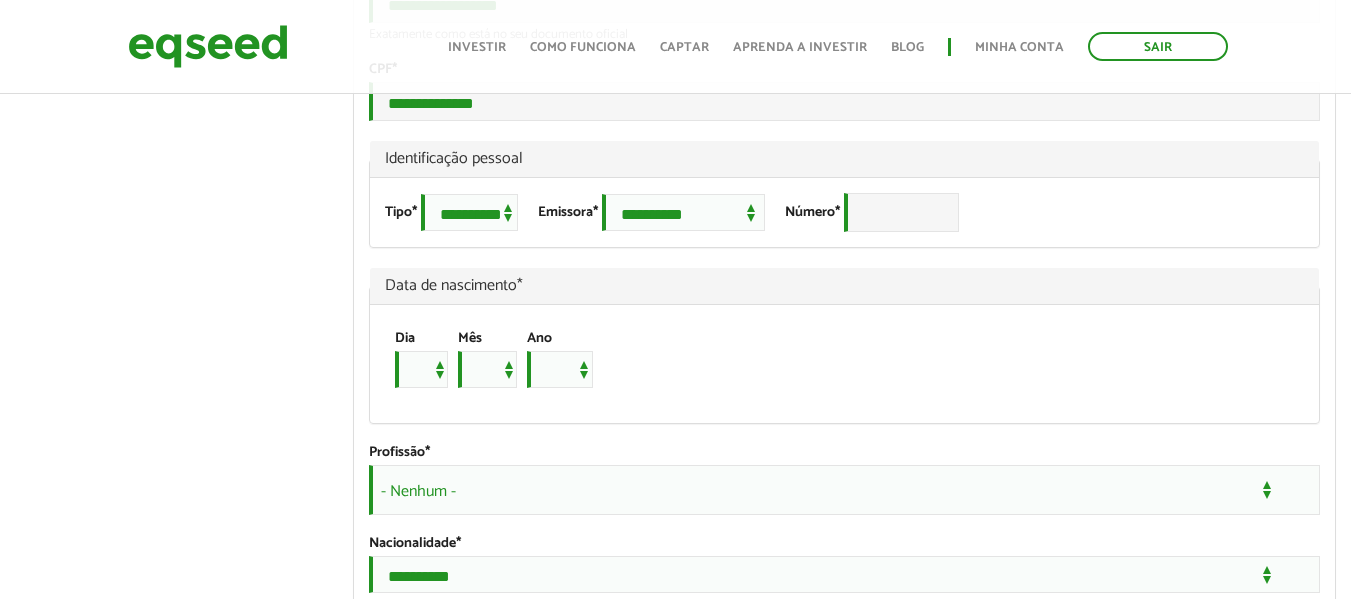 type on "*********" 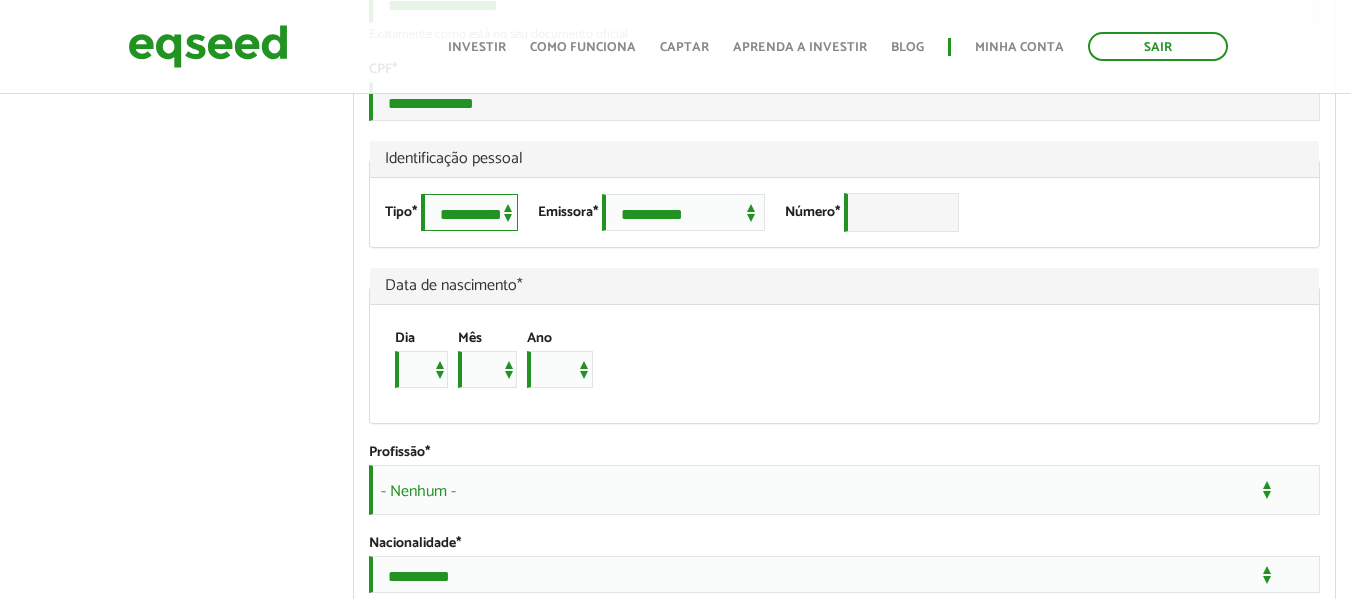 click on "**********" at bounding box center (469, 212) 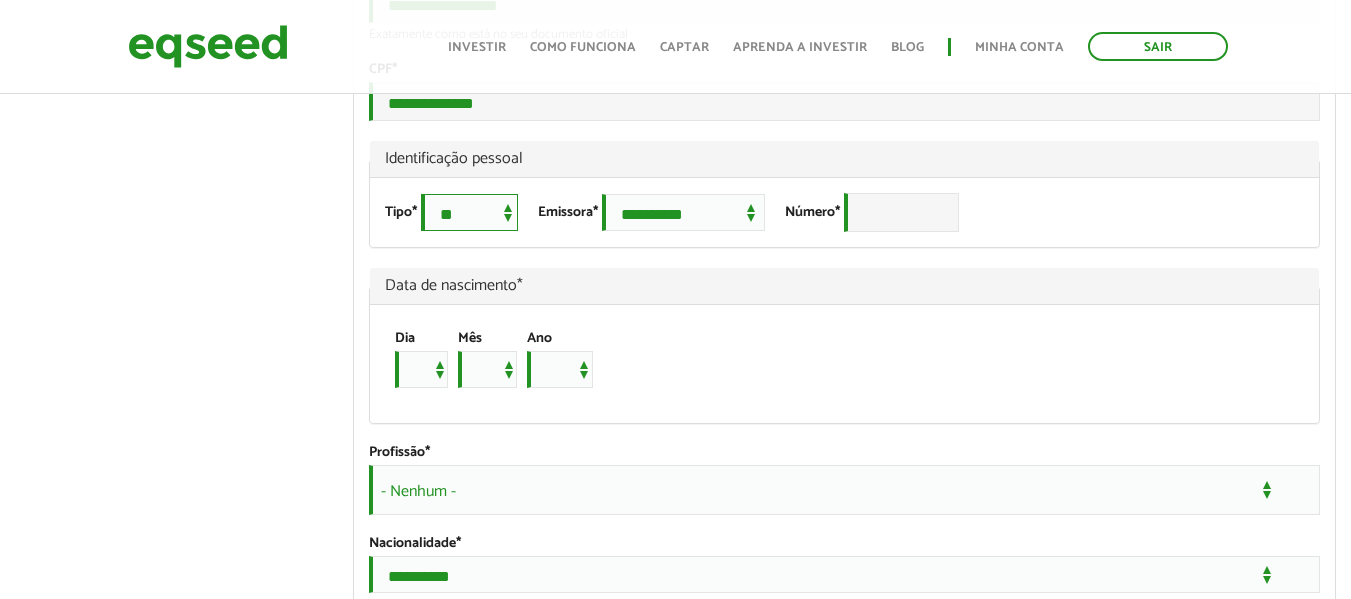 click on "**********" at bounding box center (469, 212) 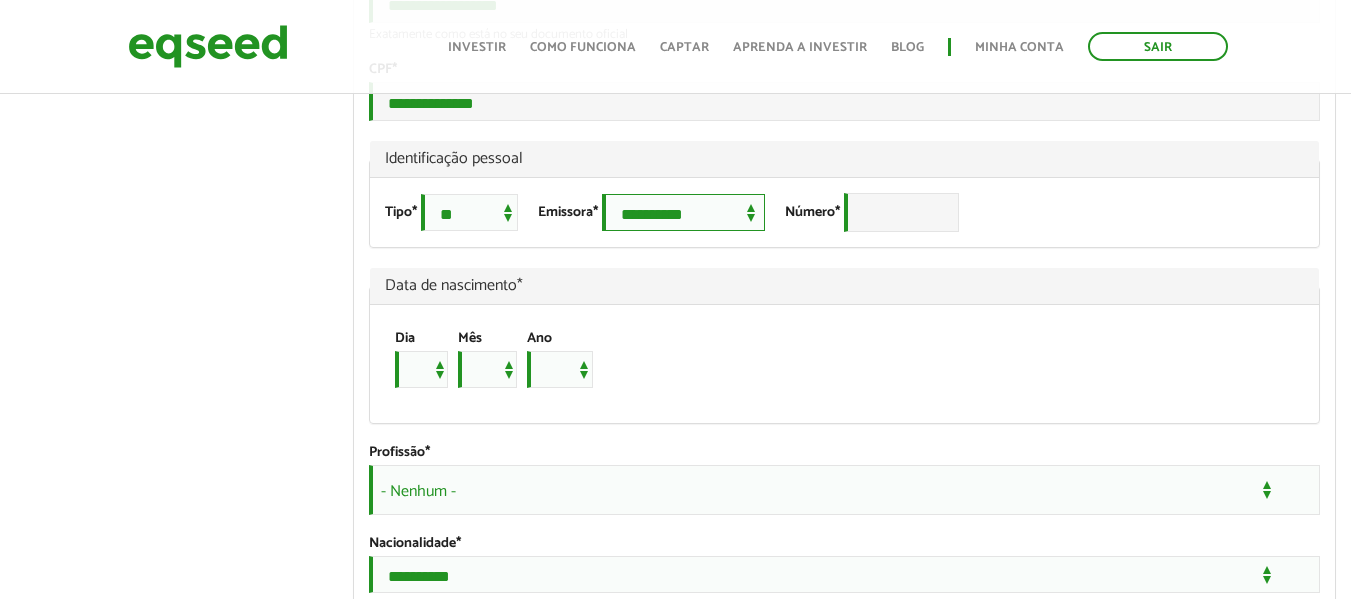 click on "**********" at bounding box center [683, 212] 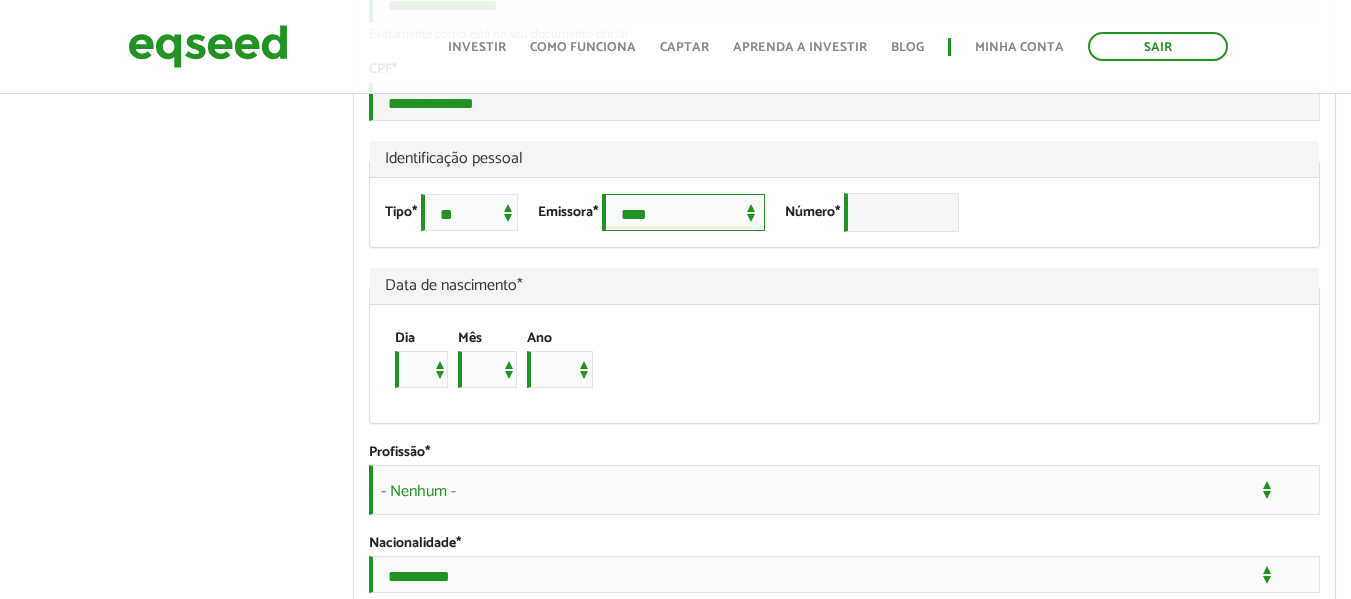 click on "**********" at bounding box center (683, 212) 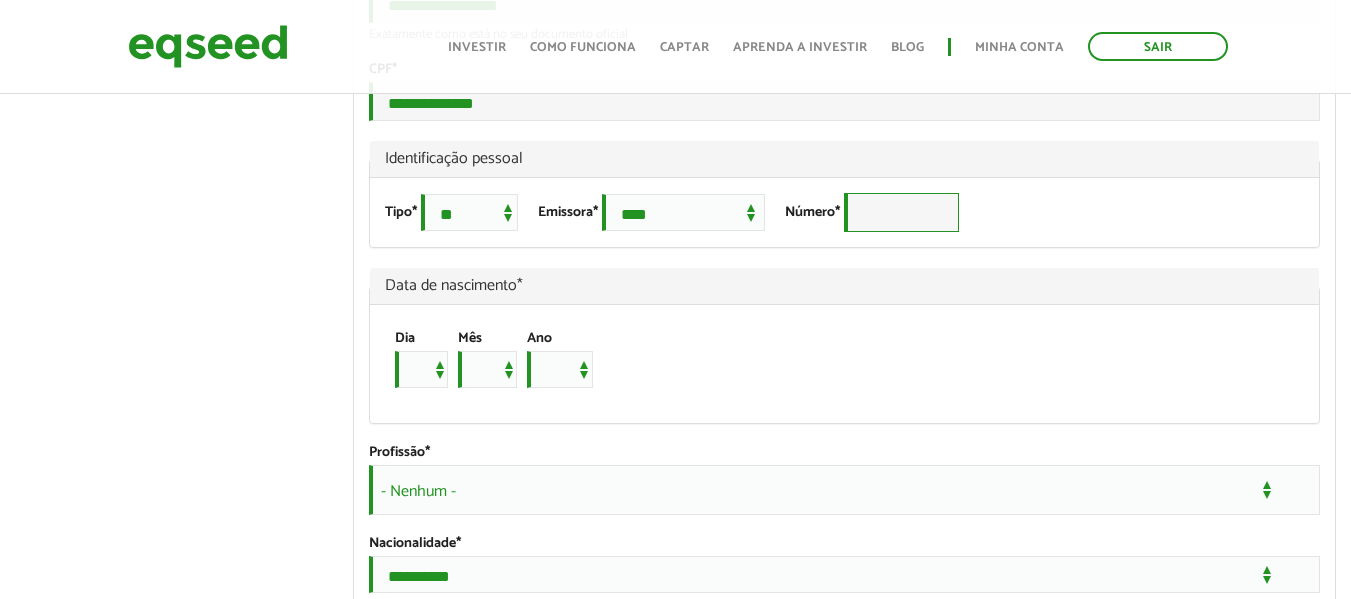 click on "Número  *" at bounding box center [901, 212] 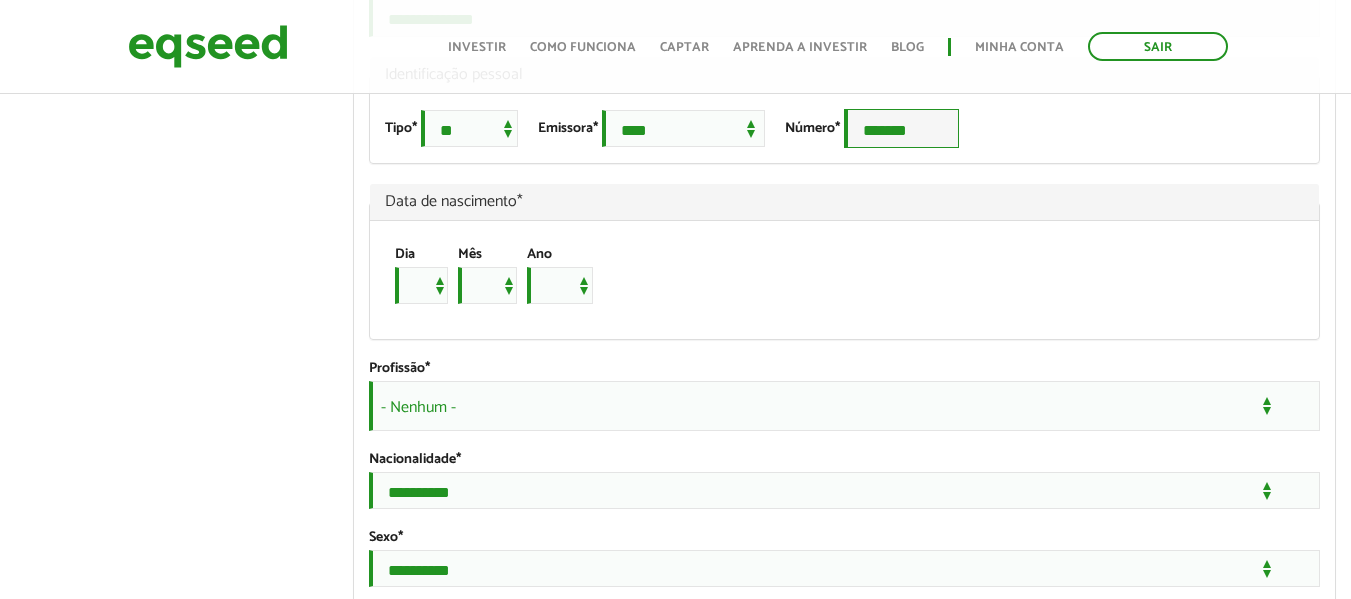 scroll, scrollTop: 1500, scrollLeft: 0, axis: vertical 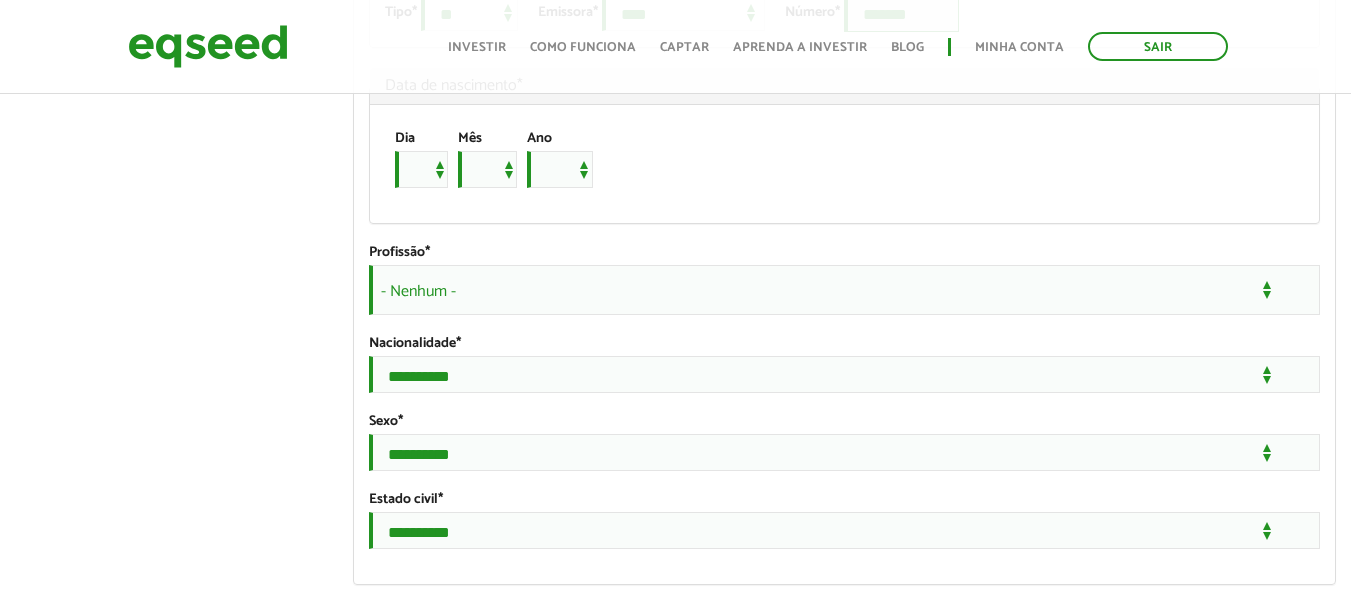 type on "*******" 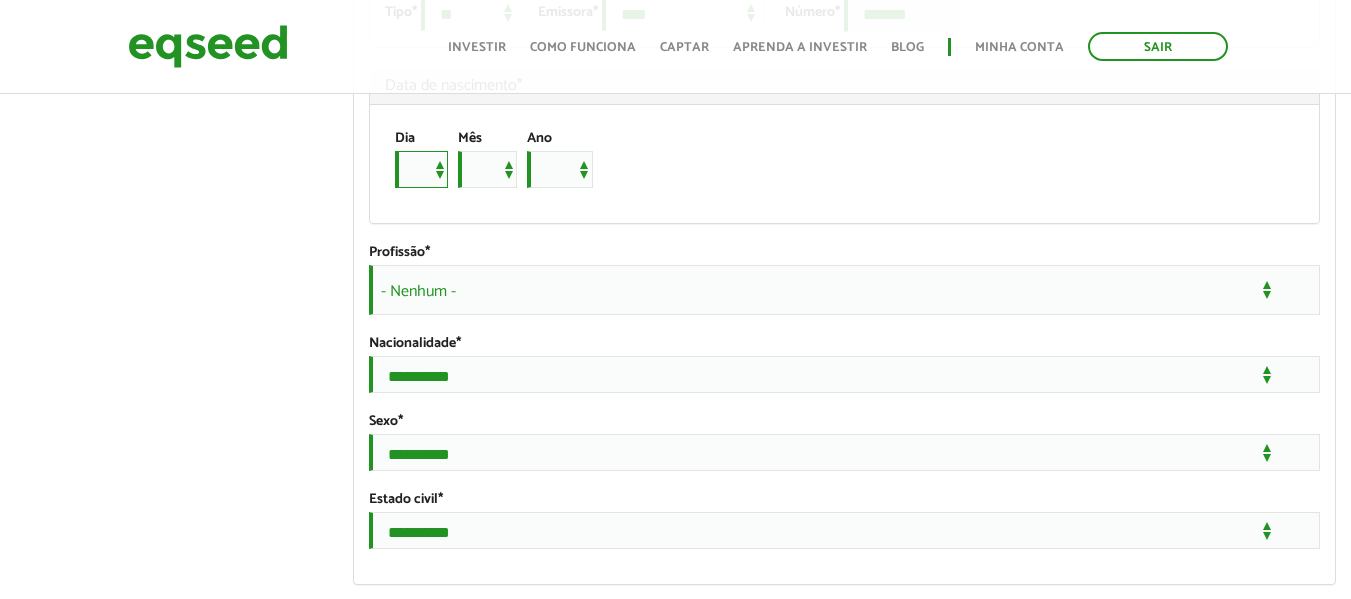 click on "* * * * * * * * * ** ** ** ** ** ** ** ** ** ** ** ** ** ** ** ** ** ** ** ** ** **" at bounding box center [421, 169] 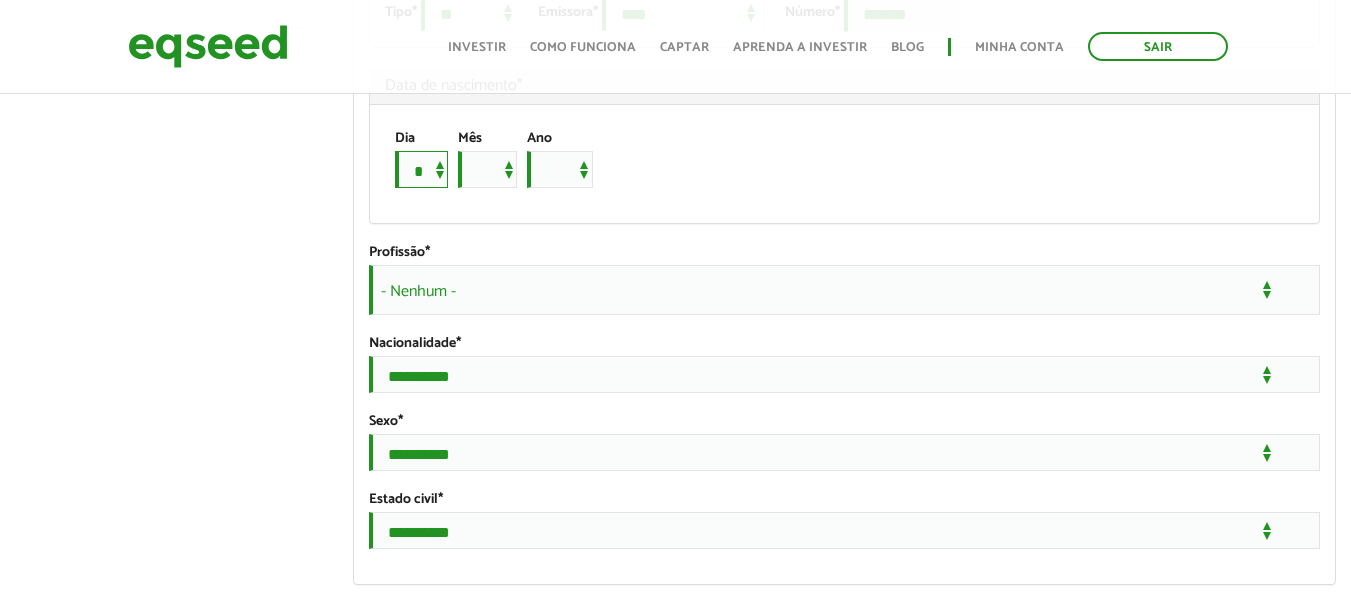click on "* * * * * * * * * ** ** ** ** ** ** ** ** ** ** ** ** ** ** ** ** ** ** ** ** ** **" at bounding box center (421, 169) 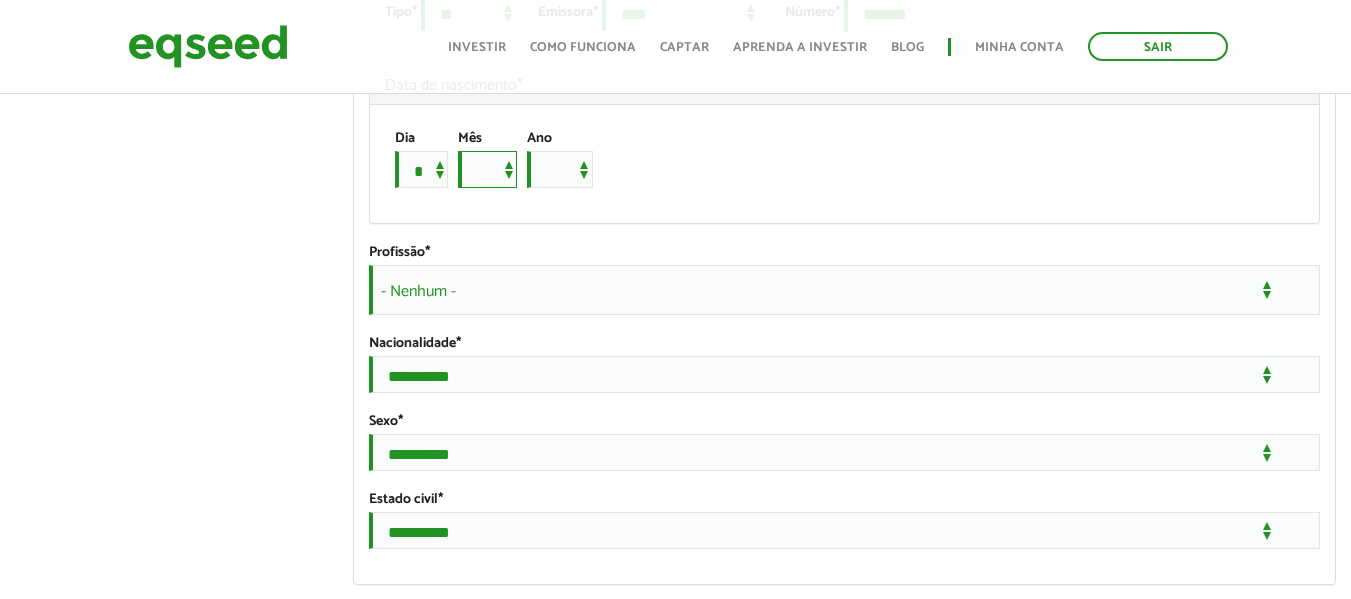click on "*** *** *** *** *** *** *** *** *** *** *** ***" at bounding box center [487, 169] 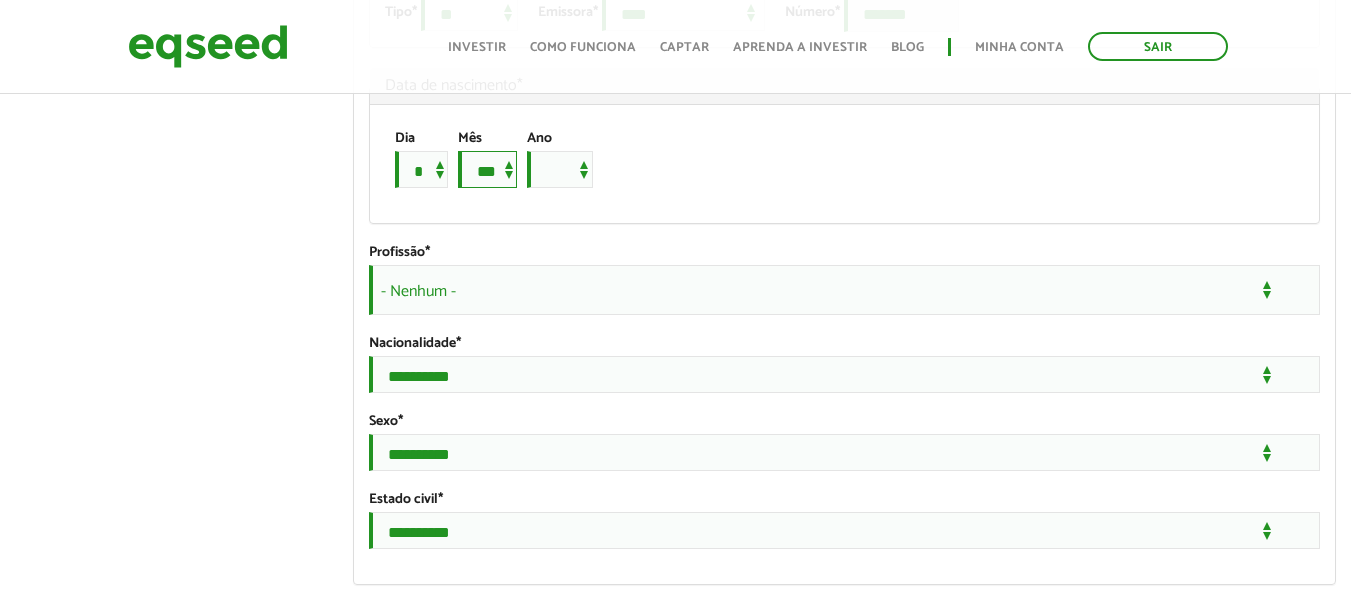 click on "*** *** *** *** *** *** *** *** *** *** *** ***" at bounding box center (487, 169) 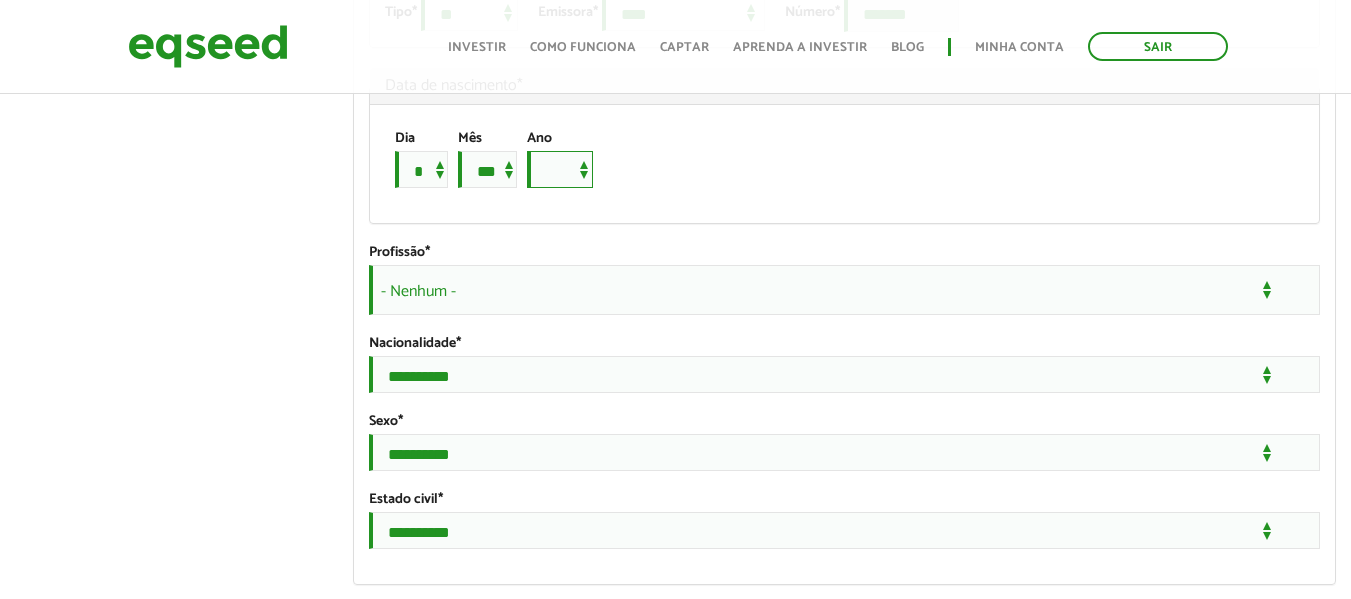 click on "**** **** **** **** **** **** **** **** **** **** **** **** **** **** **** **** **** **** **** **** **** **** **** **** **** **** **** **** **** **** **** **** **** **** **** **** **** **** **** **** **** **** **** **** **** **** **** **** **** **** **** **** **** **** **** **** **** **** **** **** **** **** **** **** **** **** **** **** **** **** **** **** **** **** **** **** **** **** **** **** **** **** **** **** **** **** **** **** **** **** **** **** **** **** **** **** **** **** **** **** **** **** **** **** **** **** **** **** **** **** **** **** **** **** **** **** **** **** **** **** **** **** **** **** **** ****" at bounding box center [560, 169] 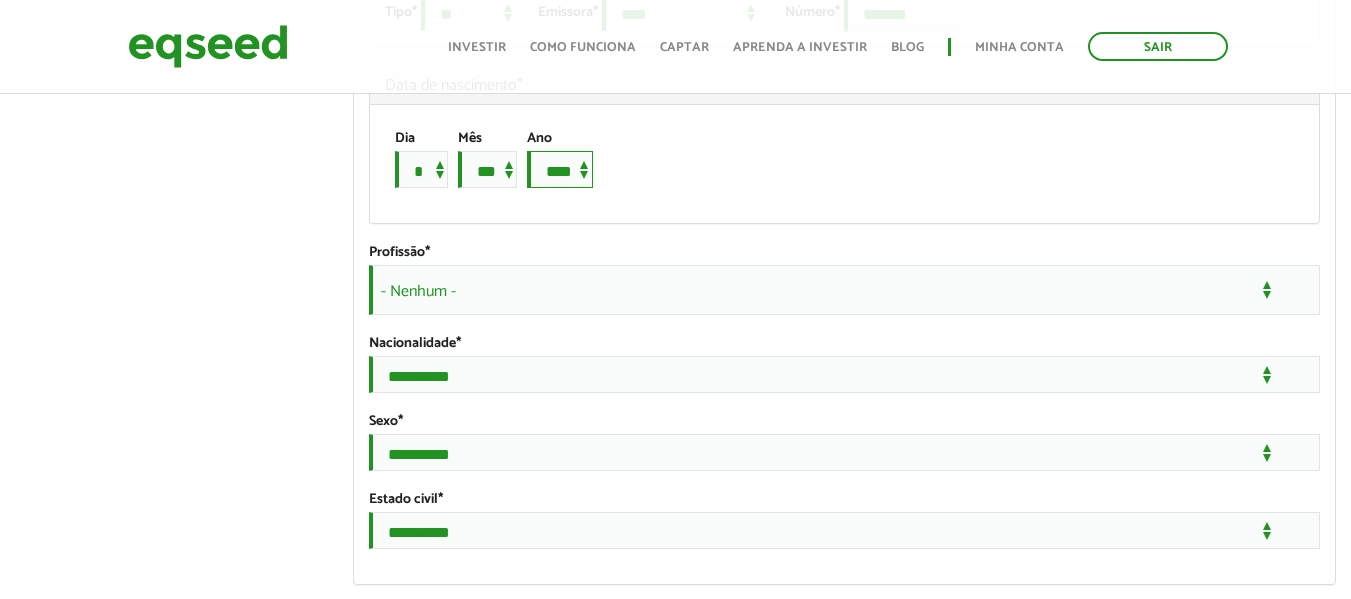 click on "**** **** **** **** **** **** **** **** **** **** **** **** **** **** **** **** **** **** **** **** **** **** **** **** **** **** **** **** **** **** **** **** **** **** **** **** **** **** **** **** **** **** **** **** **** **** **** **** **** **** **** **** **** **** **** **** **** **** **** **** **** **** **** **** **** **** **** **** **** **** **** **** **** **** **** **** **** **** **** **** **** **** **** **** **** **** **** **** **** **** **** **** **** **** **** **** **** **** **** **** **** **** **** **** **** **** **** **** **** **** **** **** **** **** **** **** **** **** **** **** **** **** **** **** **** ****" at bounding box center (560, 169) 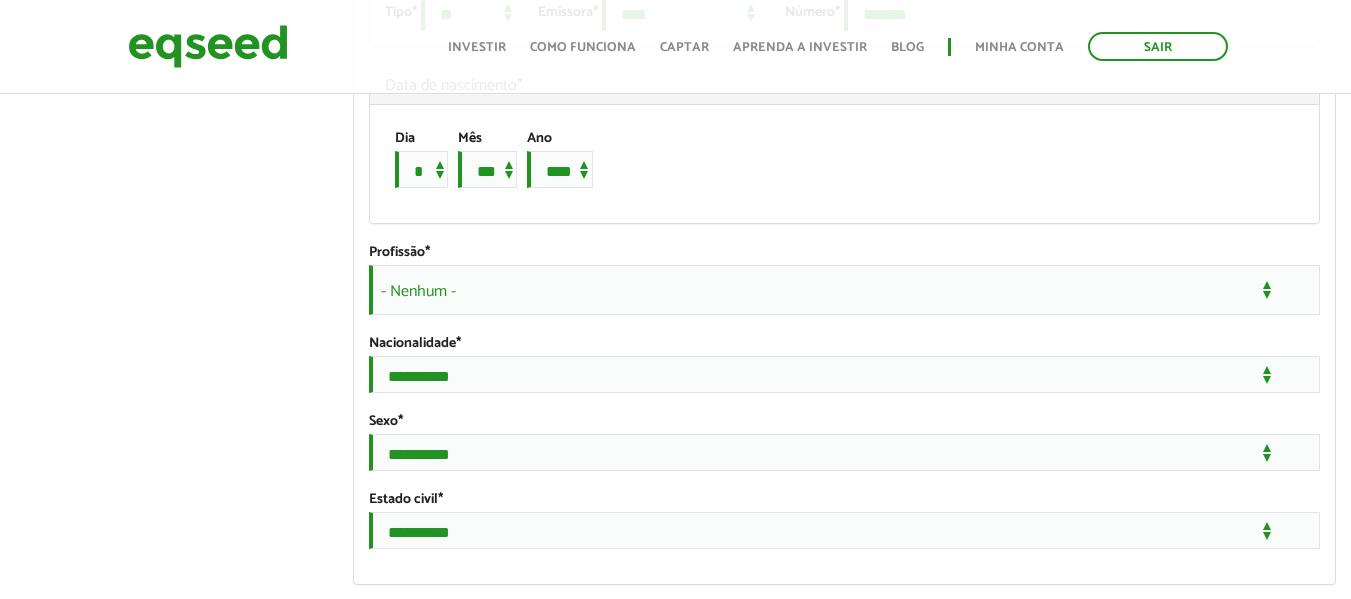 click on "Dia
* * * * * * * * * ** ** ** ** ** ** ** ** ** ** ** ** ** ** ** ** ** ** ** ** ** **   Mês
*** *** *** *** *** *** *** *** *** *** *** ***   Ano
**** **** **** **** **** **** **** **** **** **** **** **** **** **** **** **** **** **** **** **** **** **** **** **** **** **** **** **** **** **** **** **** **** **** **** **** **** **** **** **** **** **** **** **** **** **** **** **** **** **** **** **** **** **** **** **** **** **** **** **** **** **** **** **** **** **** **** **** **** **** **** **** **** **** **** **** **** **** **** **** **** **** **** **** **** **** **** **** **** **** **** **** **** **** **** **** **** **** **** **** **** **** **** **** **** **** **** **** **** **** **** **** **** **** **** **** **** **** **** **** **** **** **** **** **** ****" at bounding box center (835, 164) 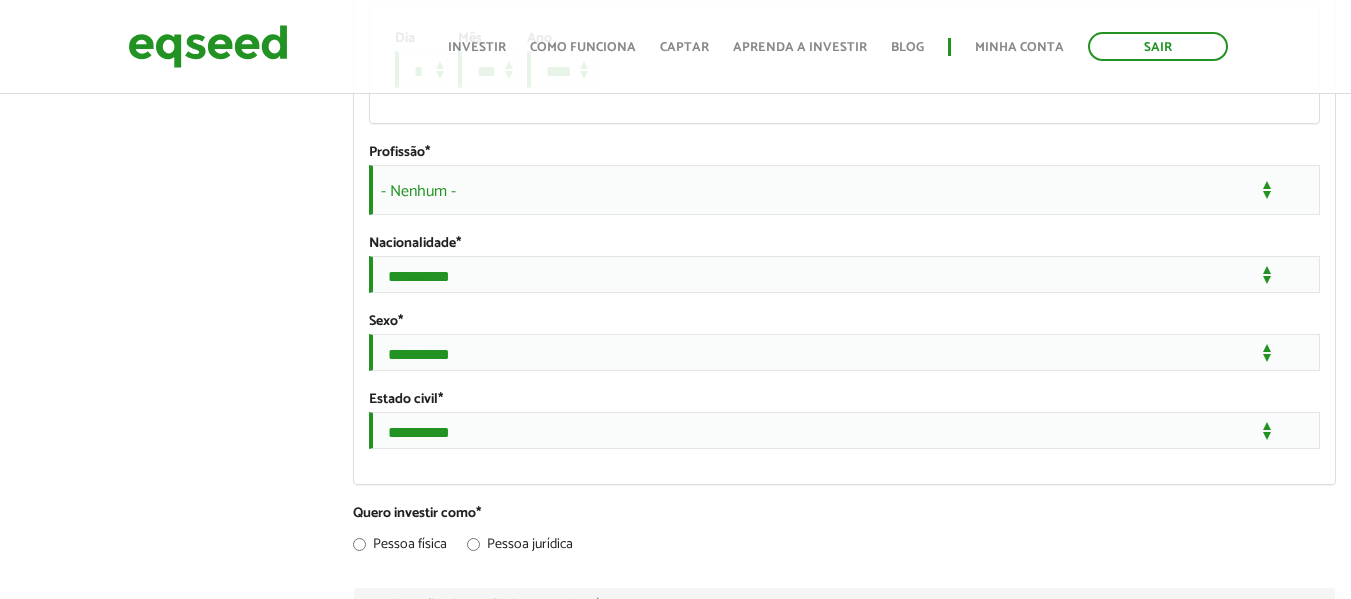 click on "- Nenhum -" at bounding box center [844, 190] 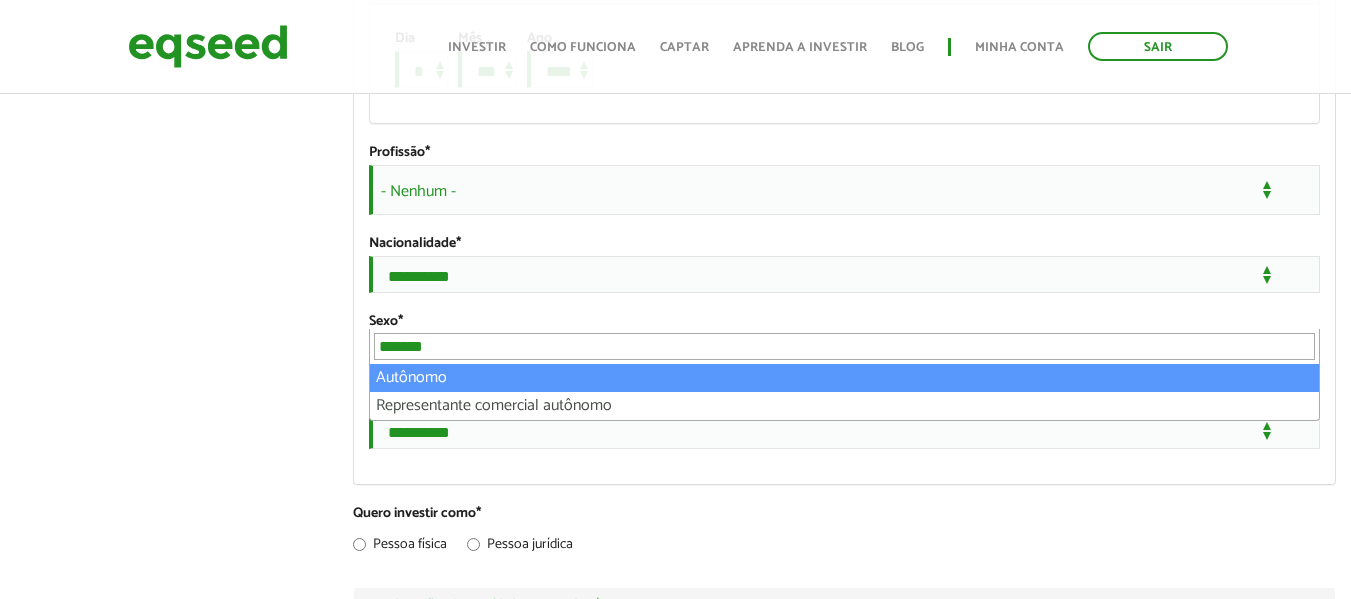 type on "*******" 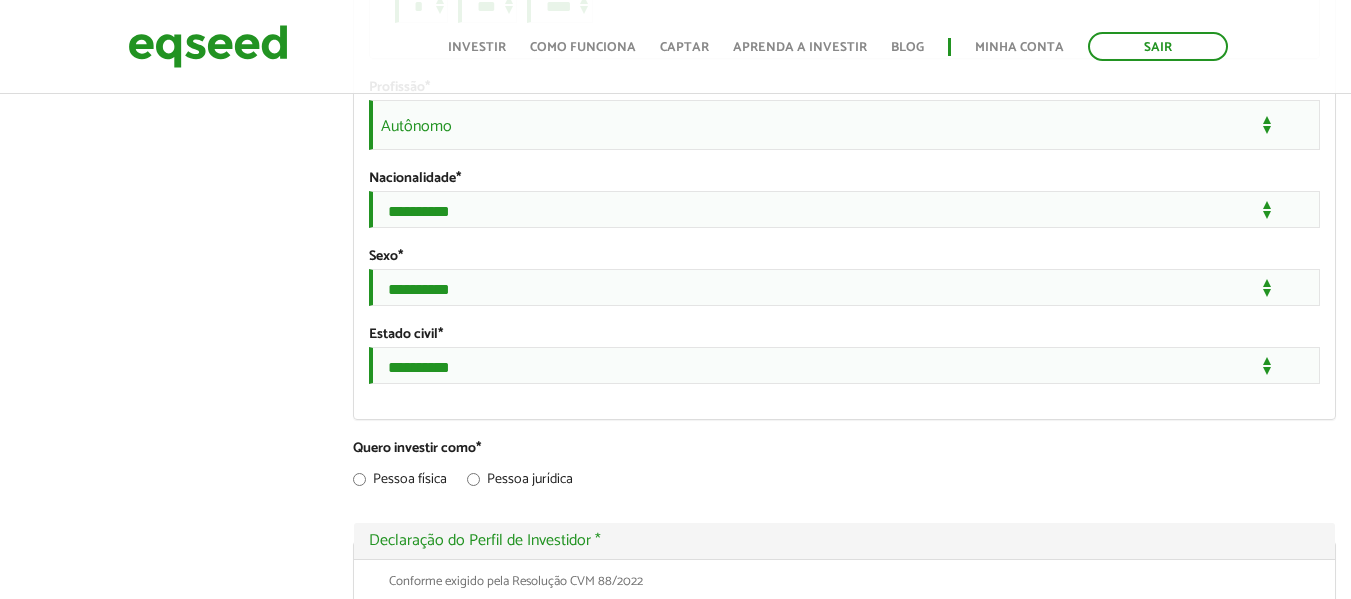 scroll, scrollTop: 1700, scrollLeft: 0, axis: vertical 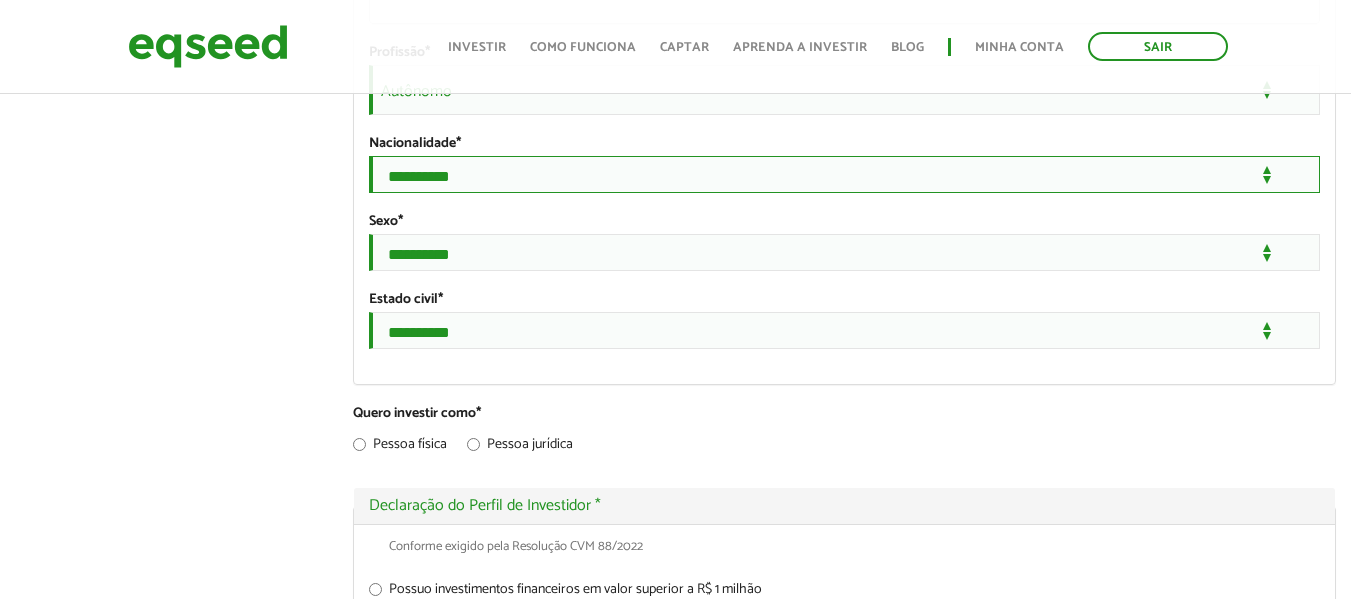click on "**********" at bounding box center (844, 174) 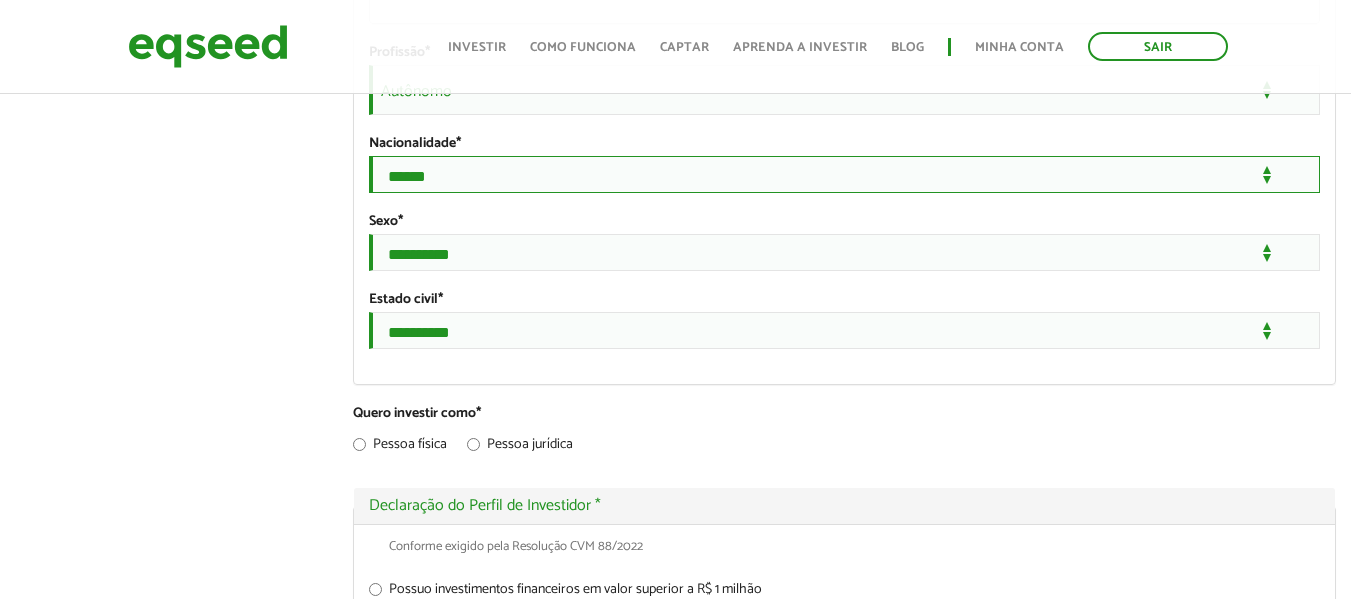 click on "**********" at bounding box center [844, 174] 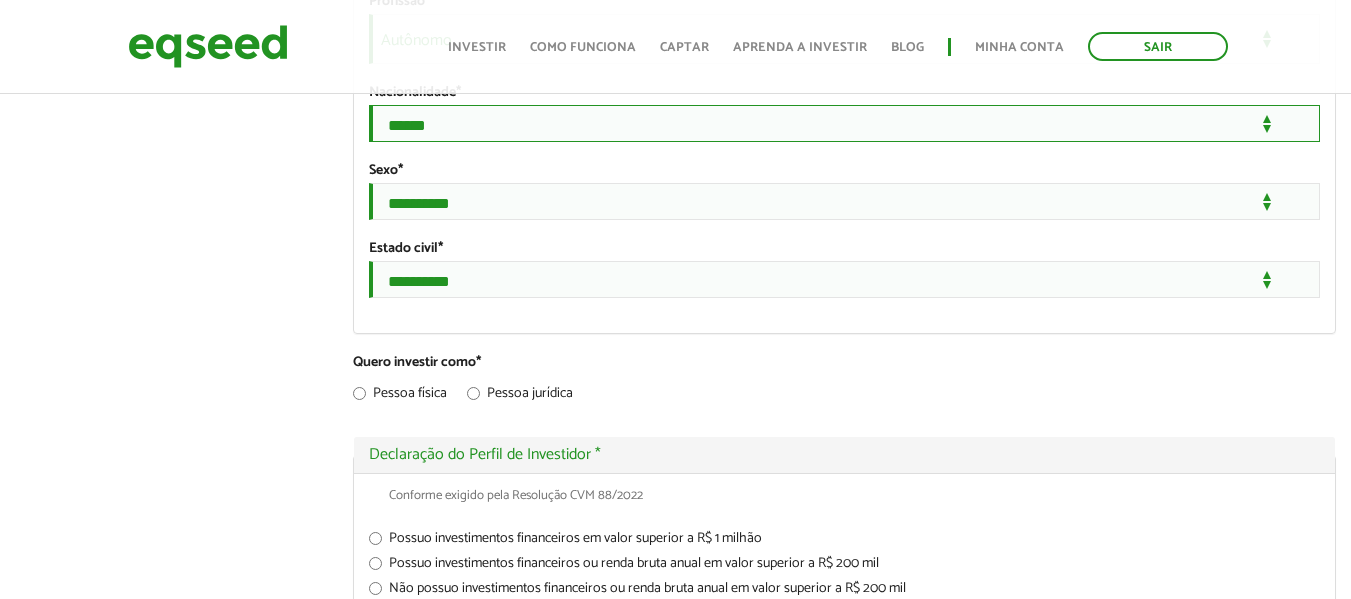 scroll, scrollTop: 1800, scrollLeft: 0, axis: vertical 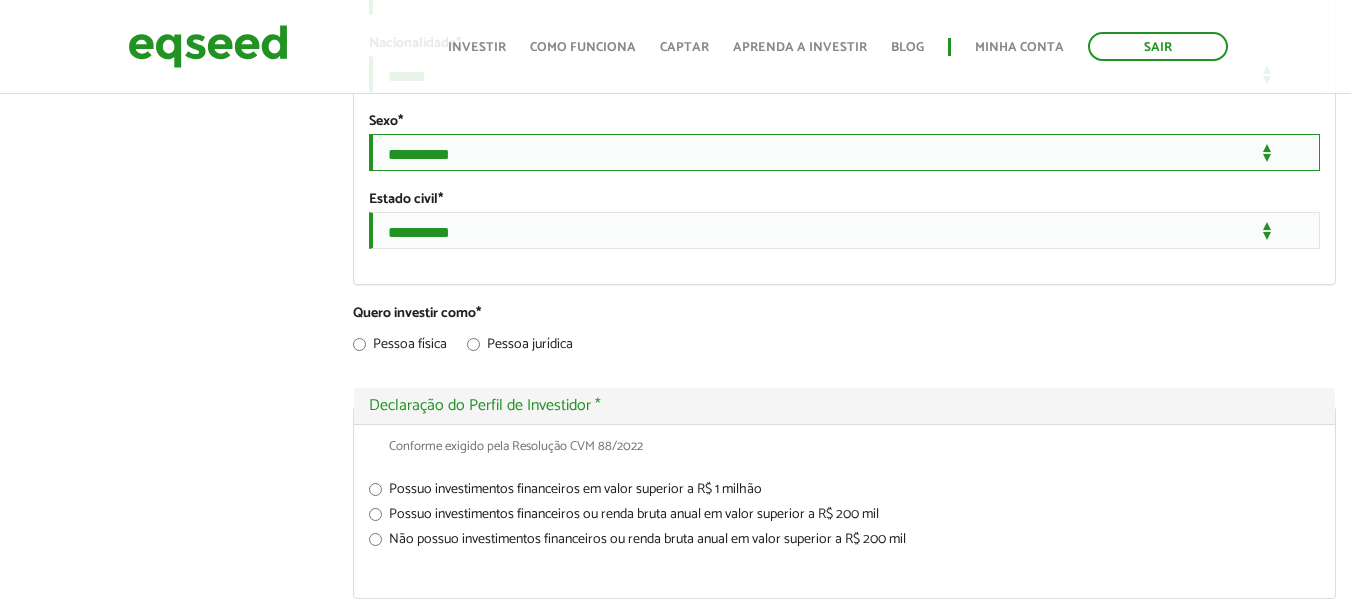 click on "**********" at bounding box center (844, 152) 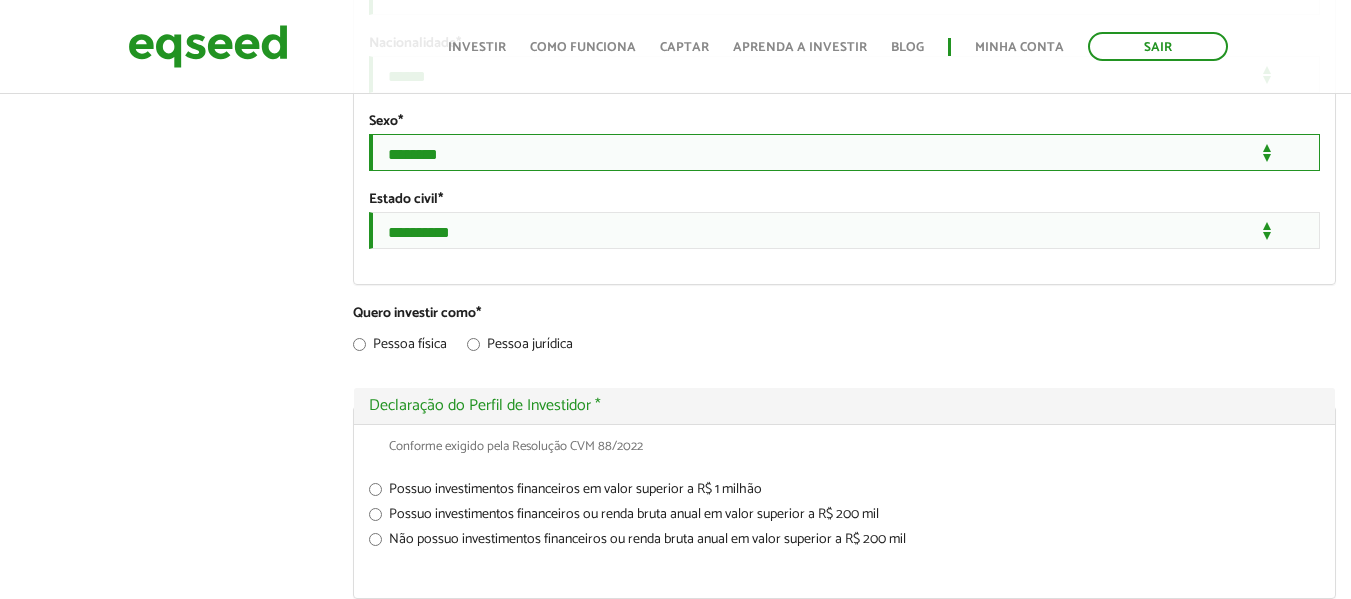 click on "**********" at bounding box center (844, 152) 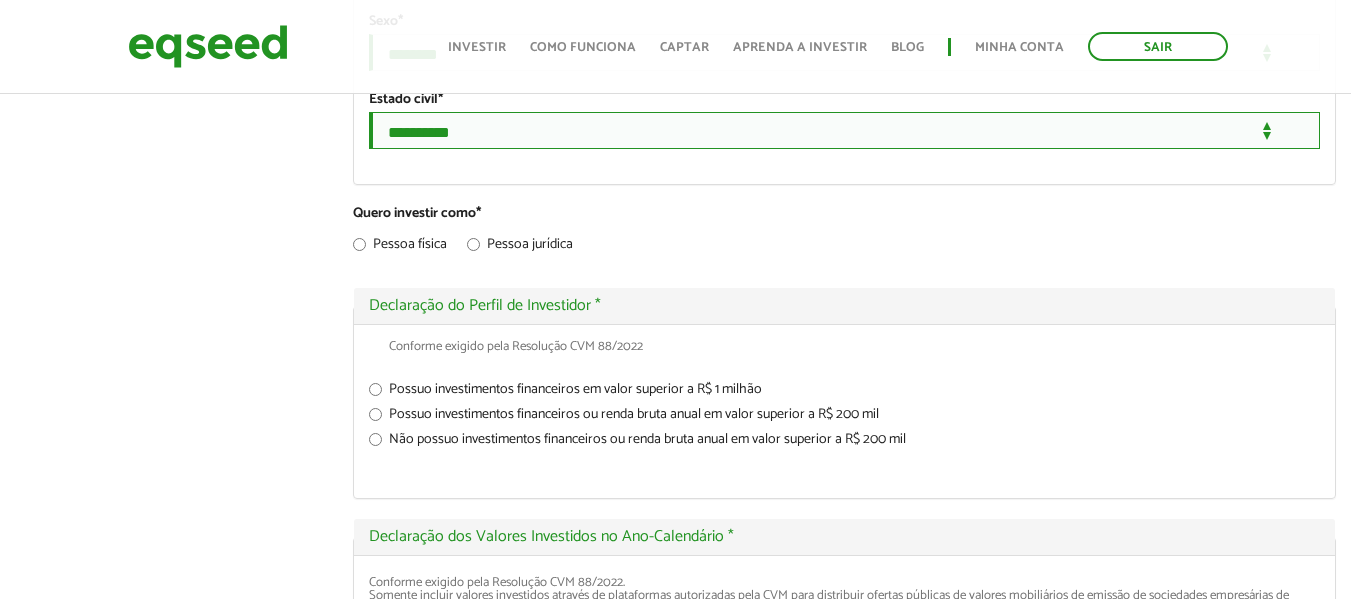 click on "**********" at bounding box center [844, 130] 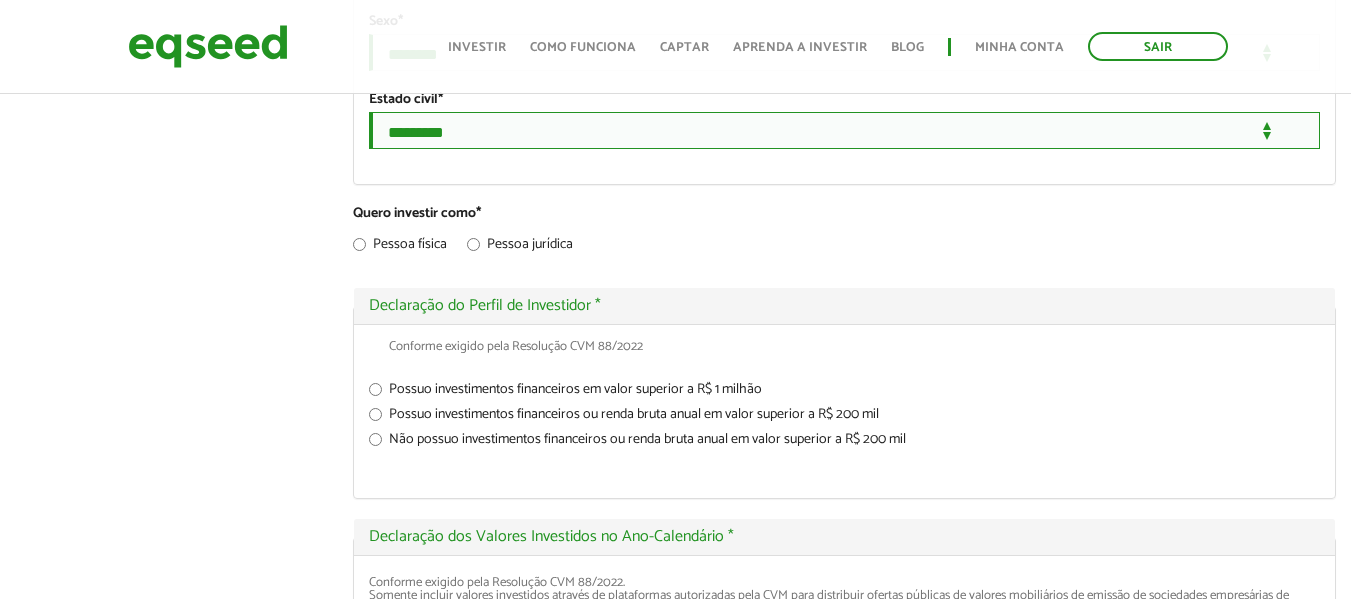 click on "**********" at bounding box center (844, 130) 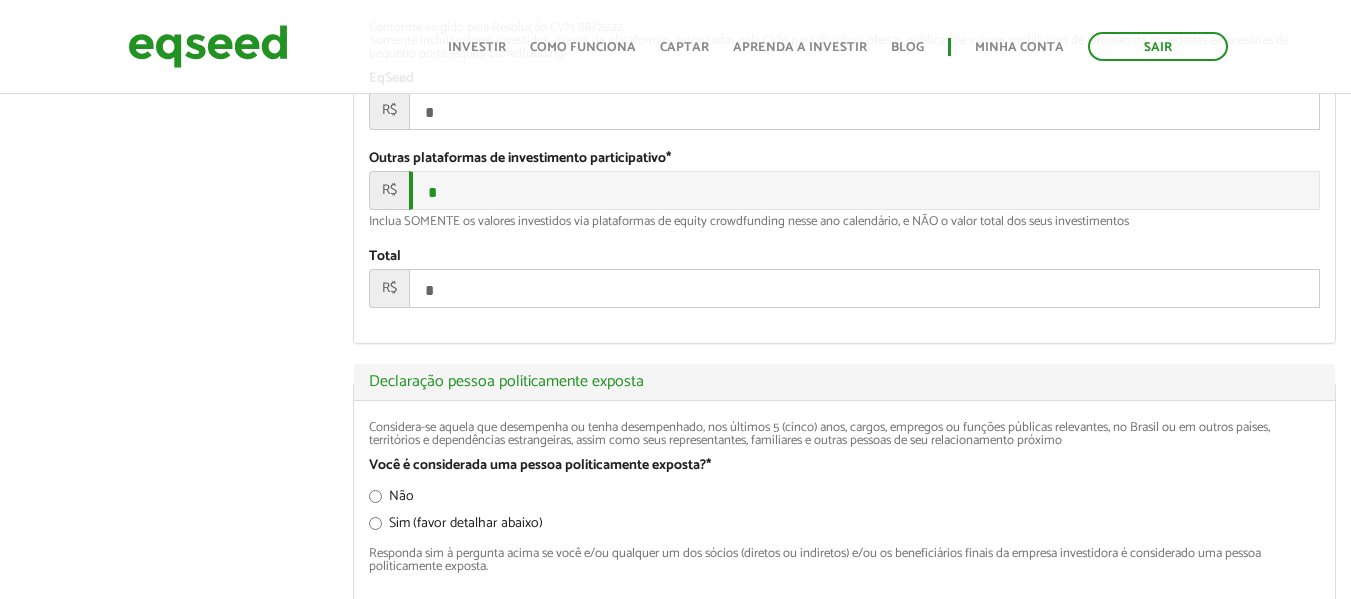 scroll, scrollTop: 2500, scrollLeft: 0, axis: vertical 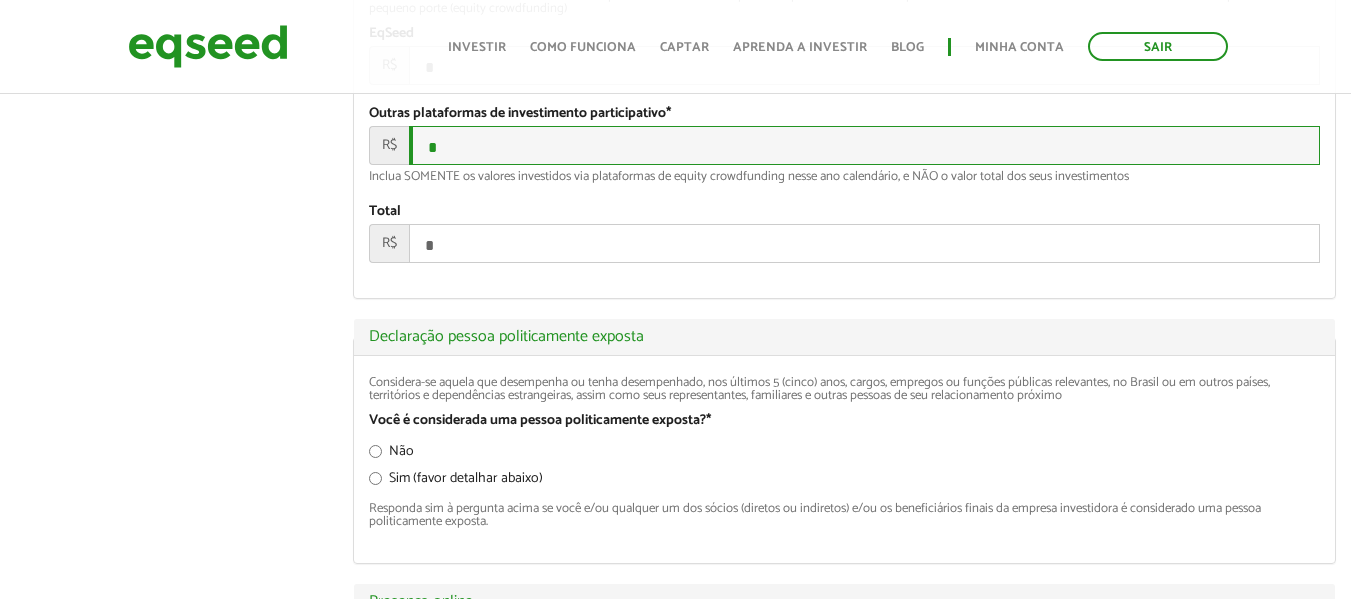 drag, startPoint x: 483, startPoint y: 313, endPoint x: 434, endPoint y: 312, distance: 49.010204 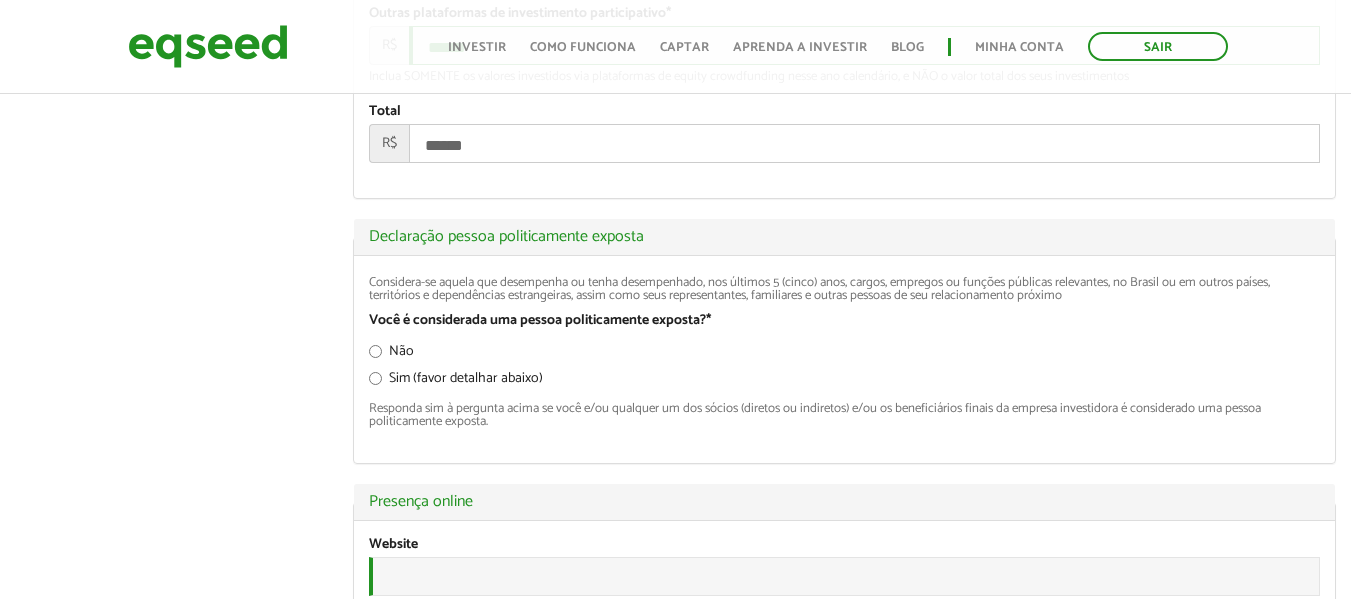 scroll, scrollTop: 2800, scrollLeft: 0, axis: vertical 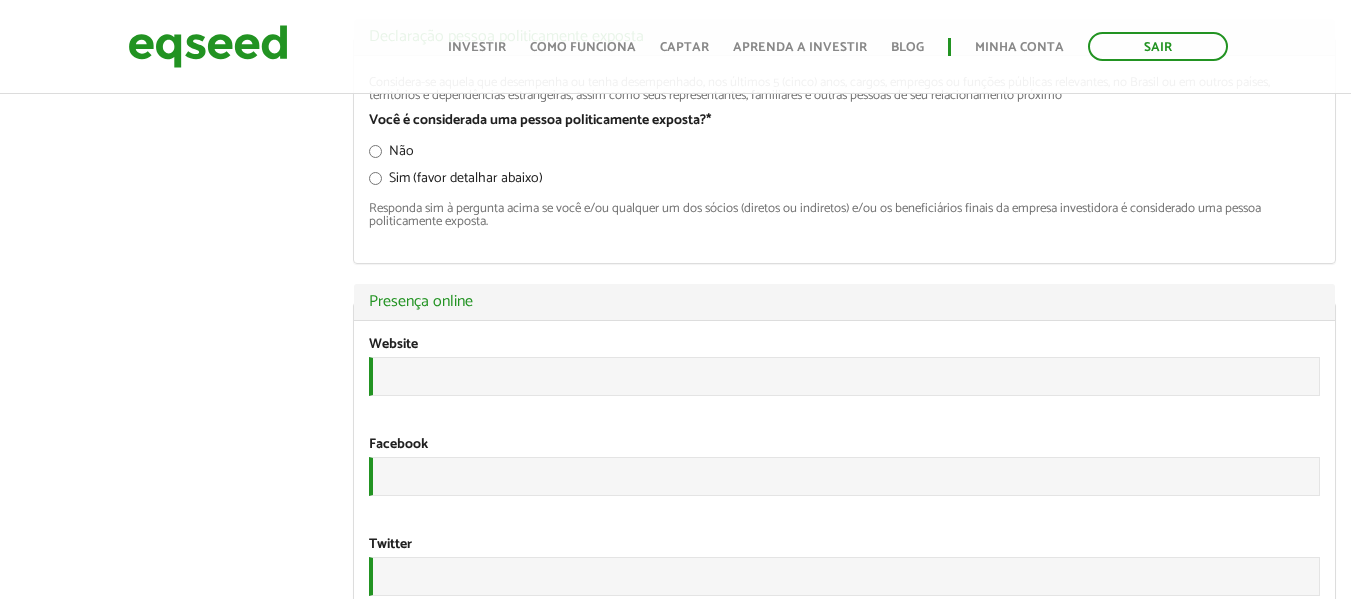 type on "******" 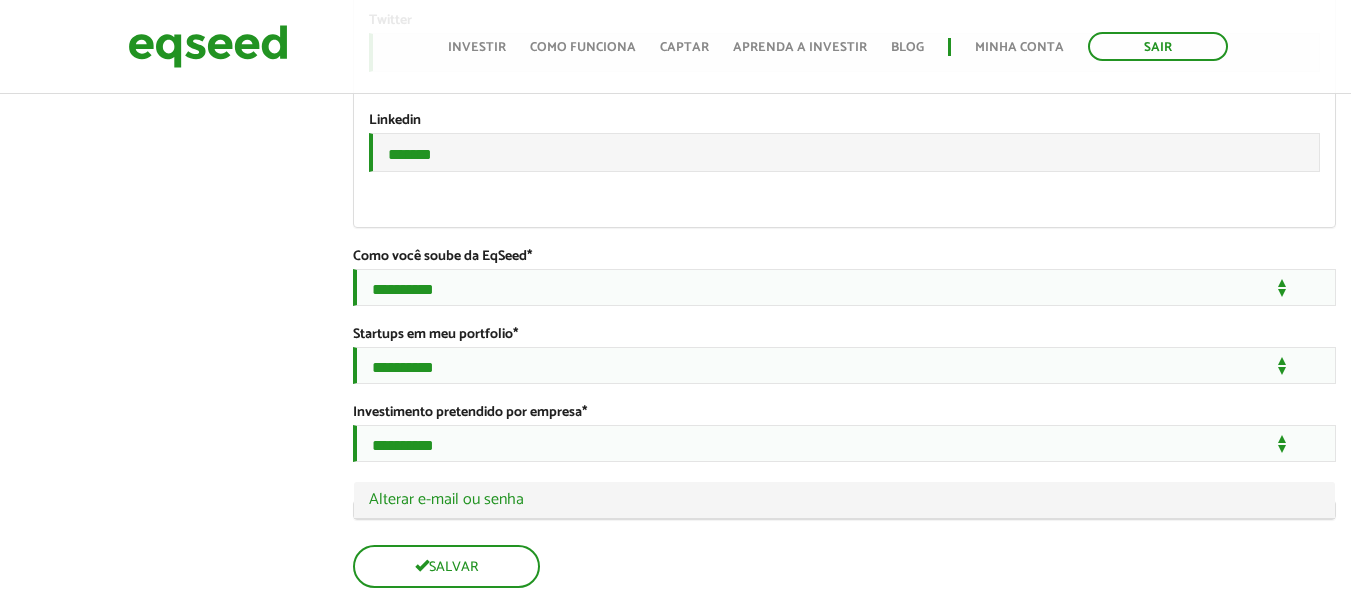 scroll, scrollTop: 3500, scrollLeft: 0, axis: vertical 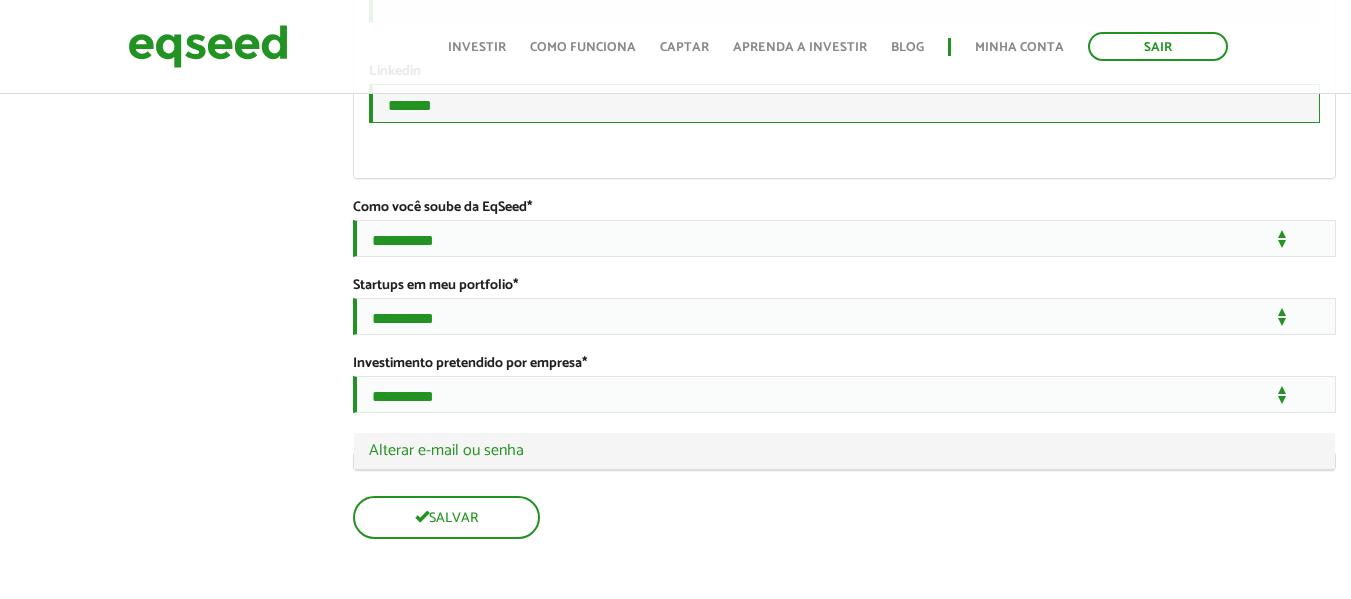 drag, startPoint x: 459, startPoint y: 191, endPoint x: 293, endPoint y: 195, distance: 166.04819 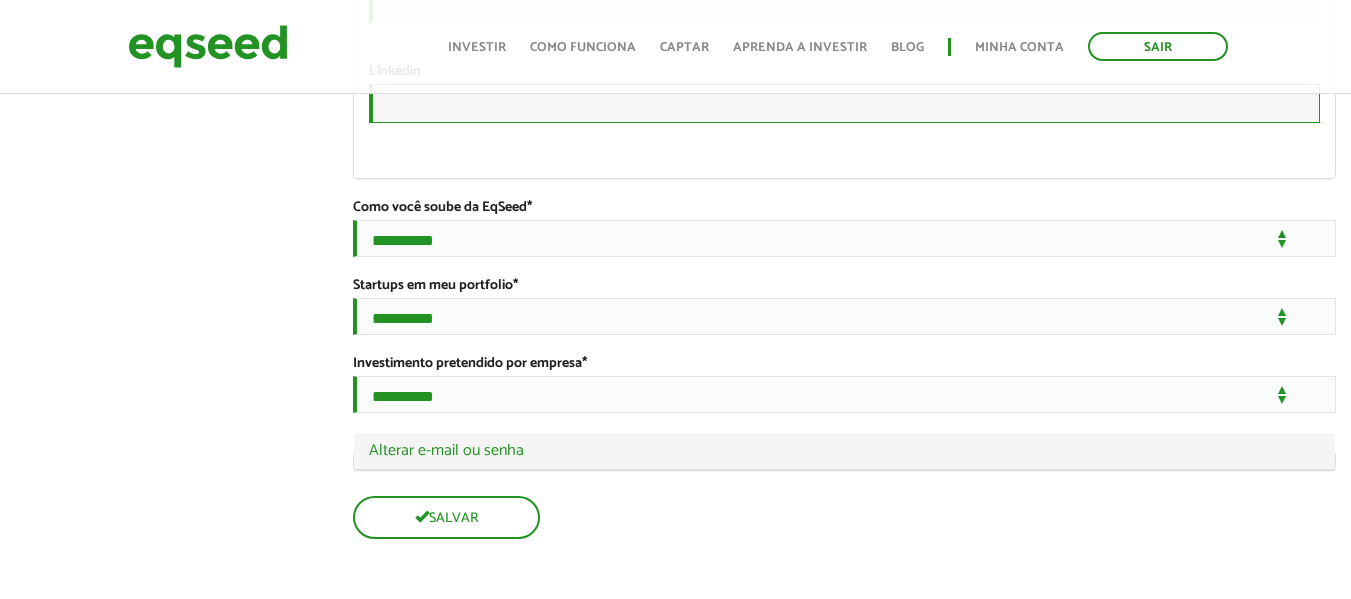 type 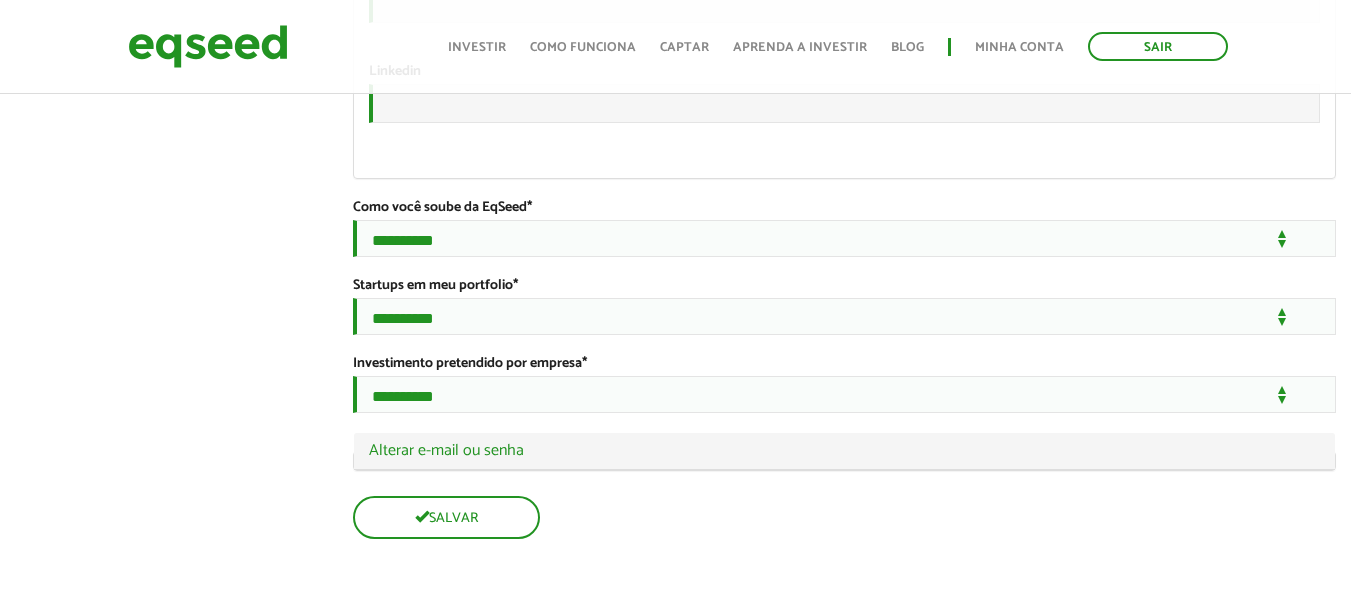 click on "**********" at bounding box center [675, -1352] 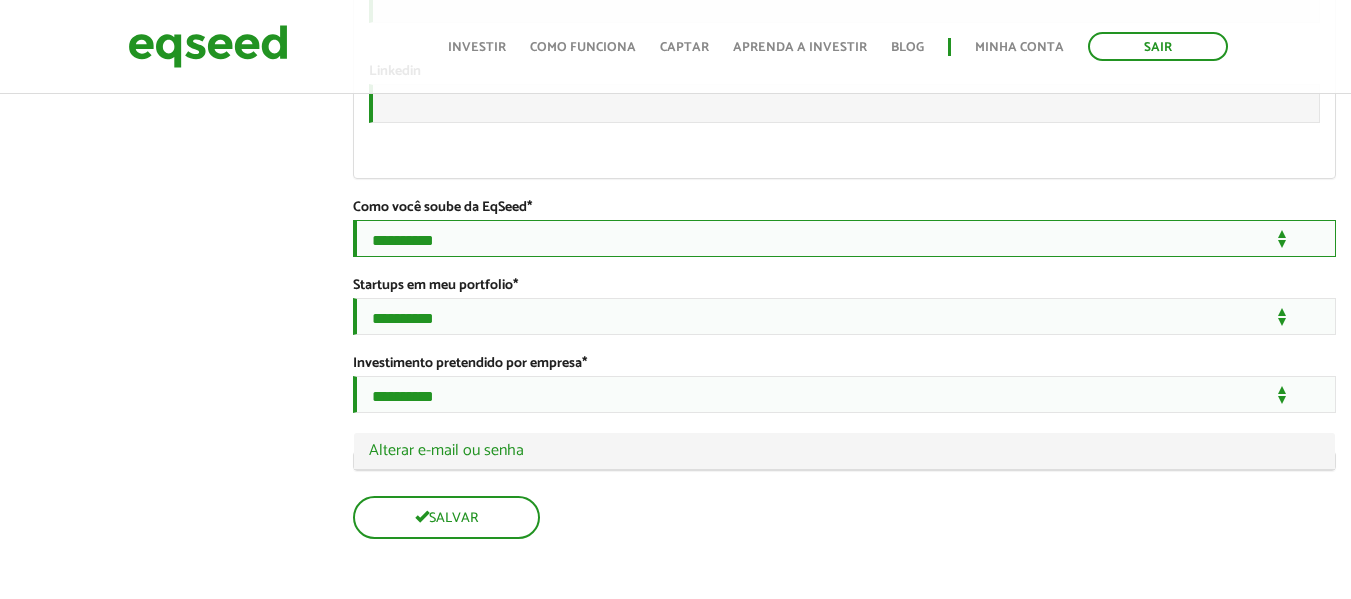 click on "**********" at bounding box center (844, 238) 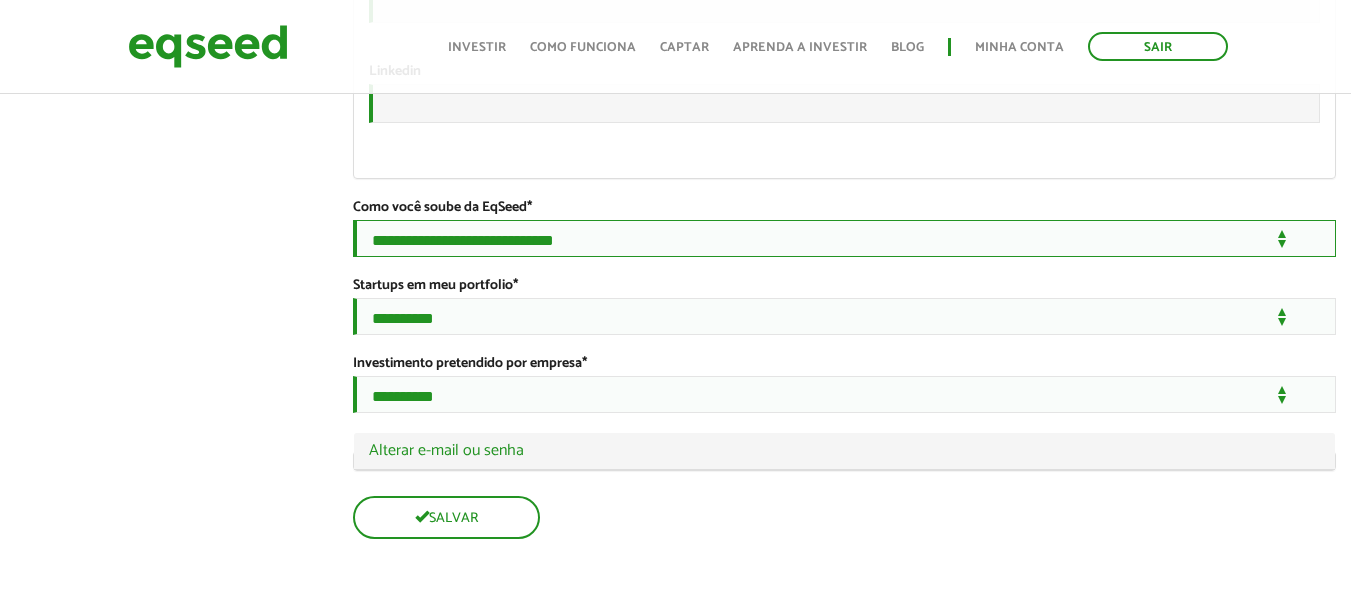 click on "**********" at bounding box center [844, 238] 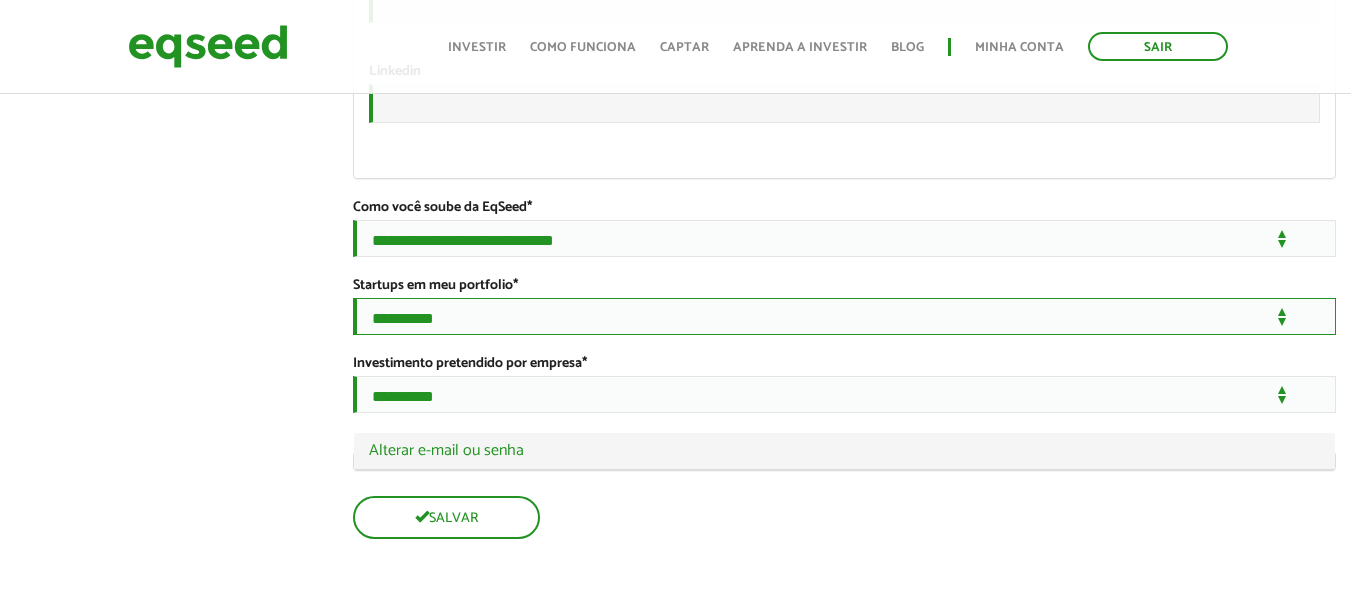 click on "**********" at bounding box center (844, 316) 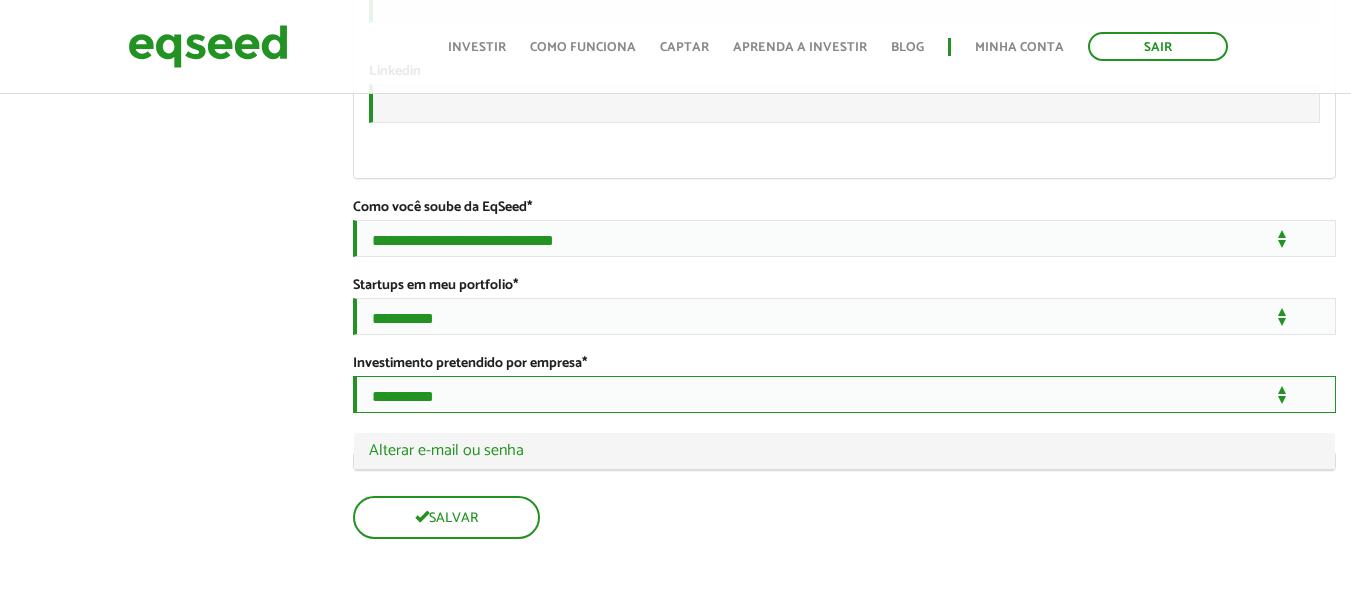 click on "**********" at bounding box center (844, 394) 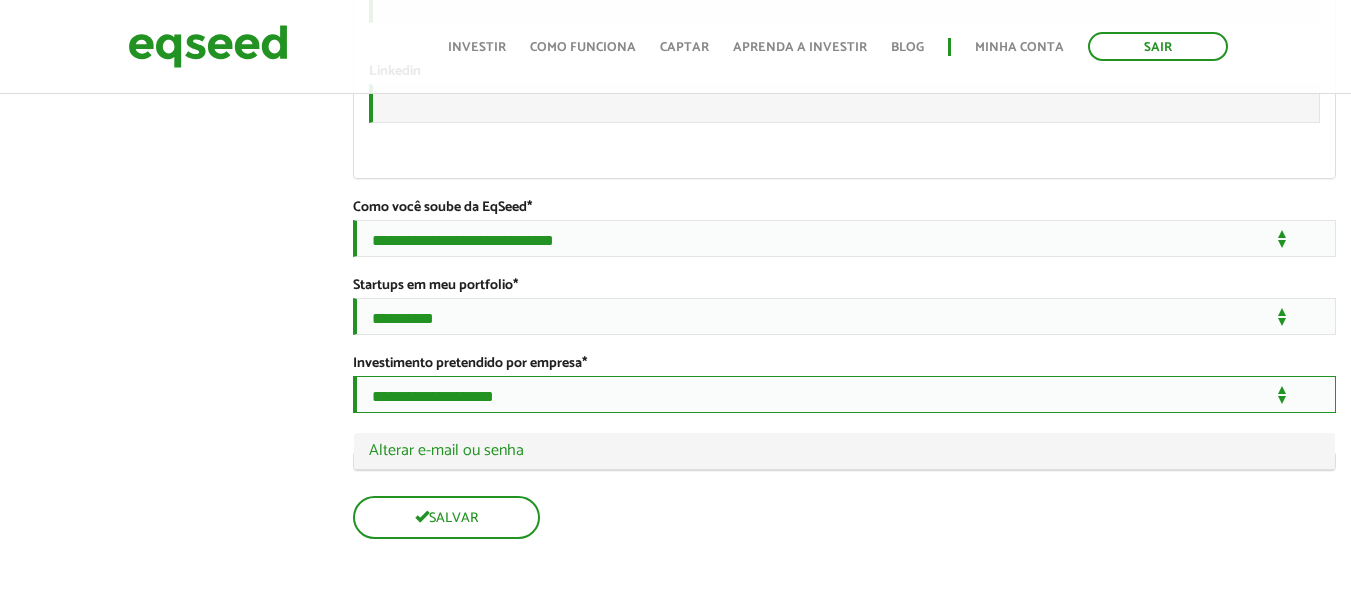 click on "**********" at bounding box center (844, 394) 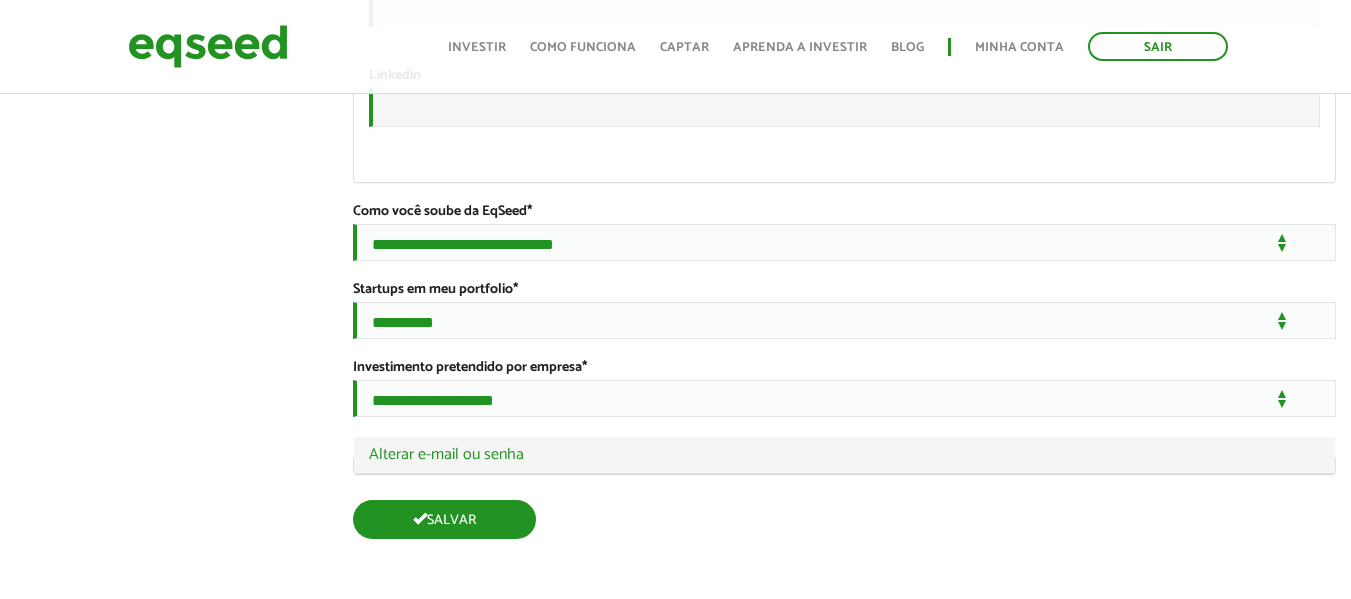 click on "Salvar" at bounding box center [444, 519] 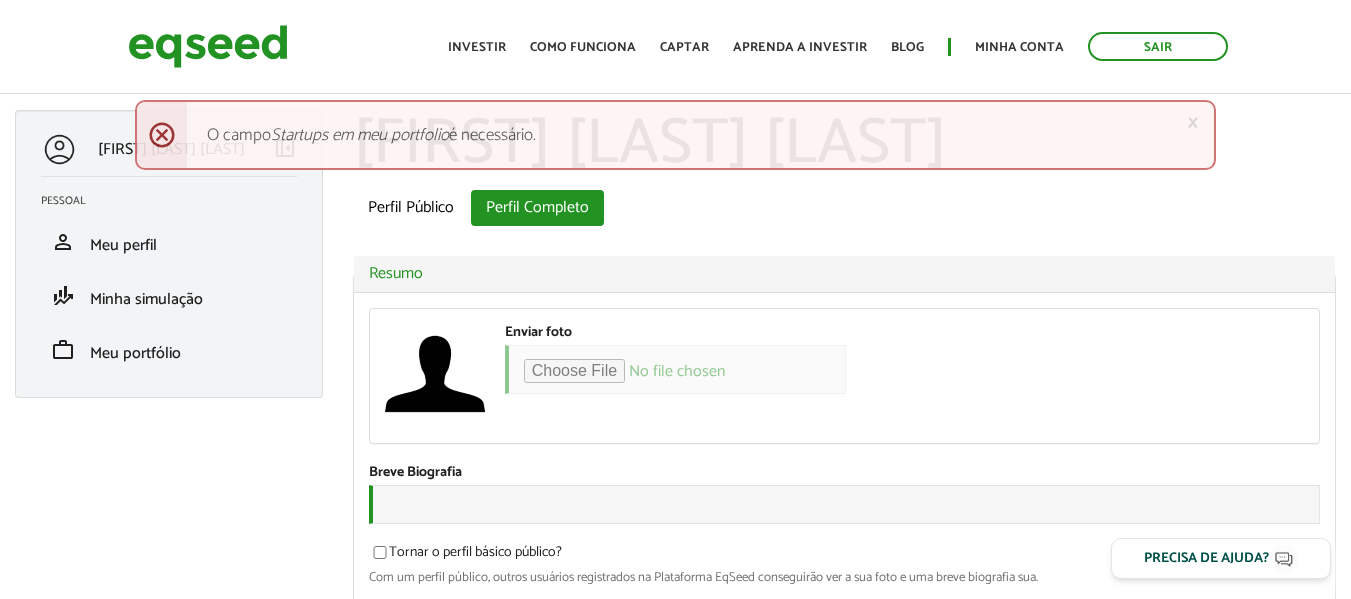 scroll, scrollTop: 0, scrollLeft: 0, axis: both 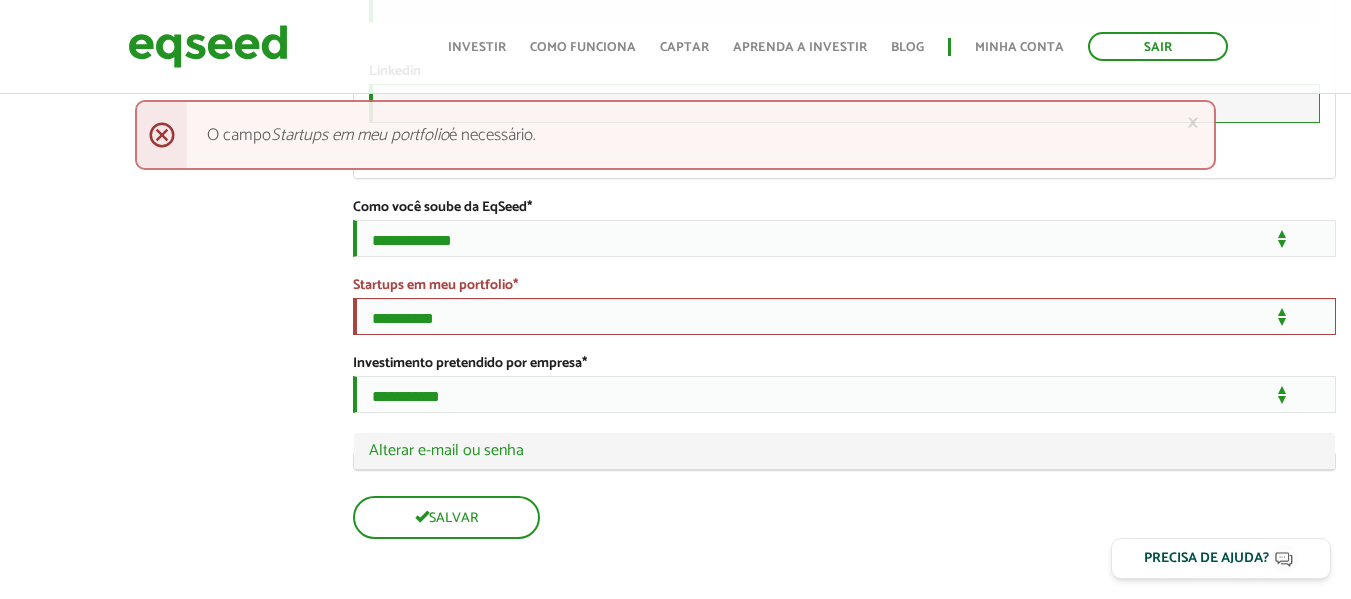 type on "*******" 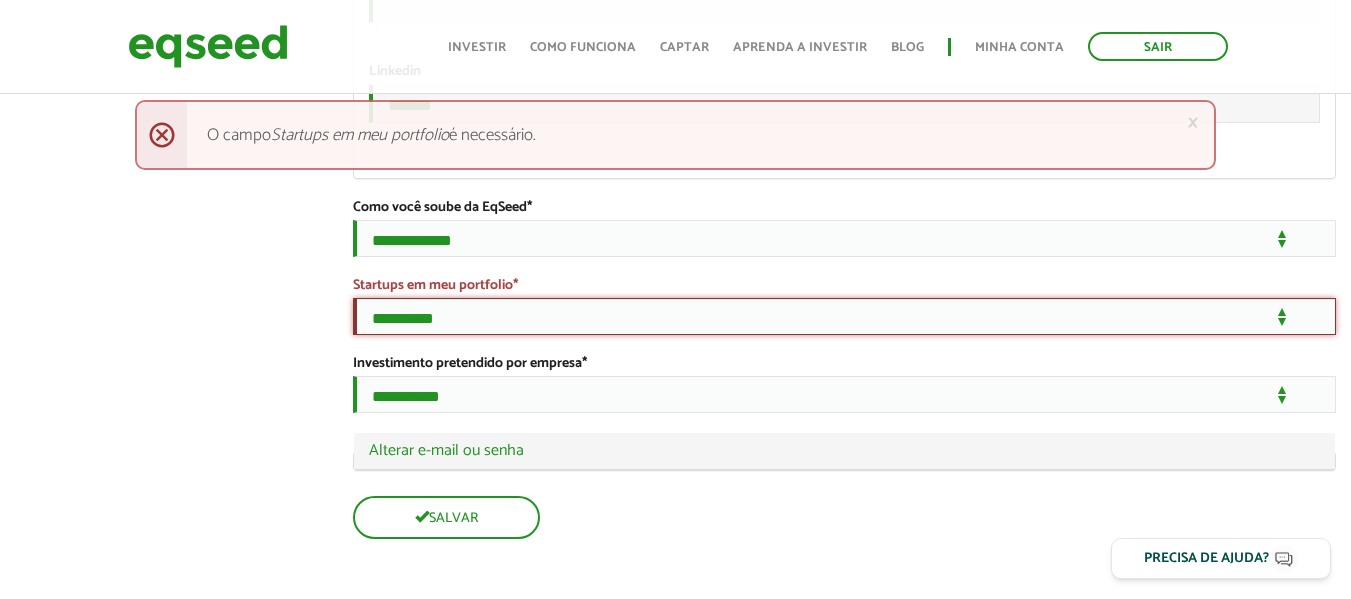 click on "**********" at bounding box center [844, 316] 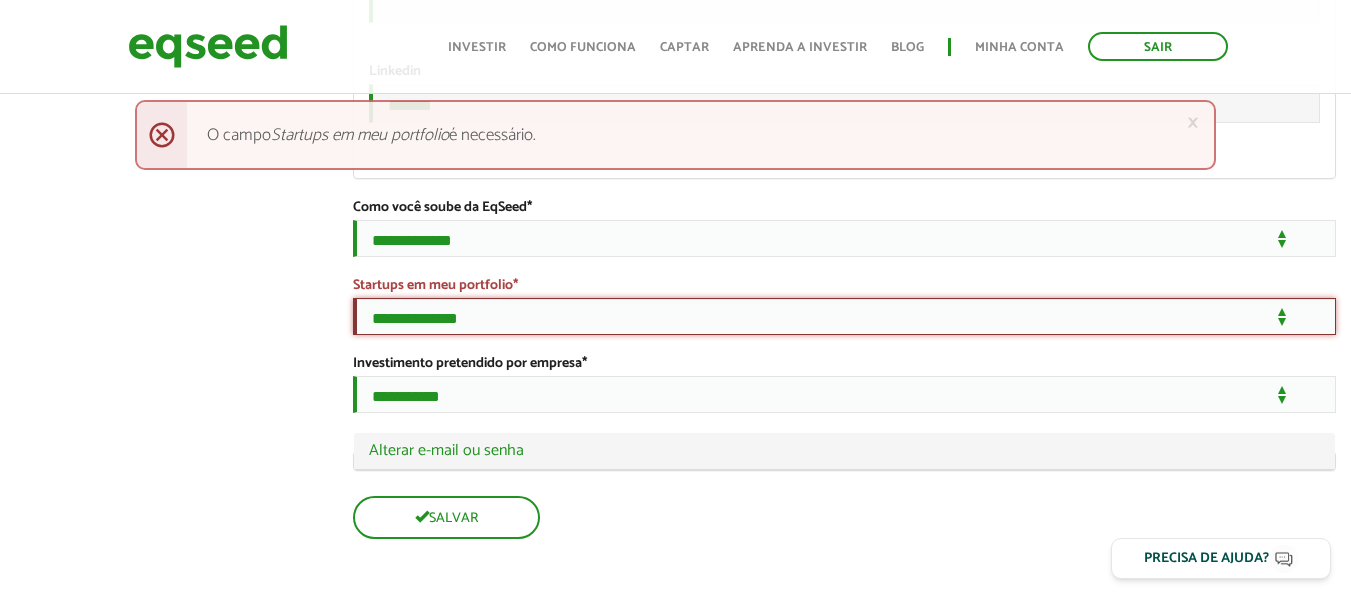 click on "**********" at bounding box center [844, 316] 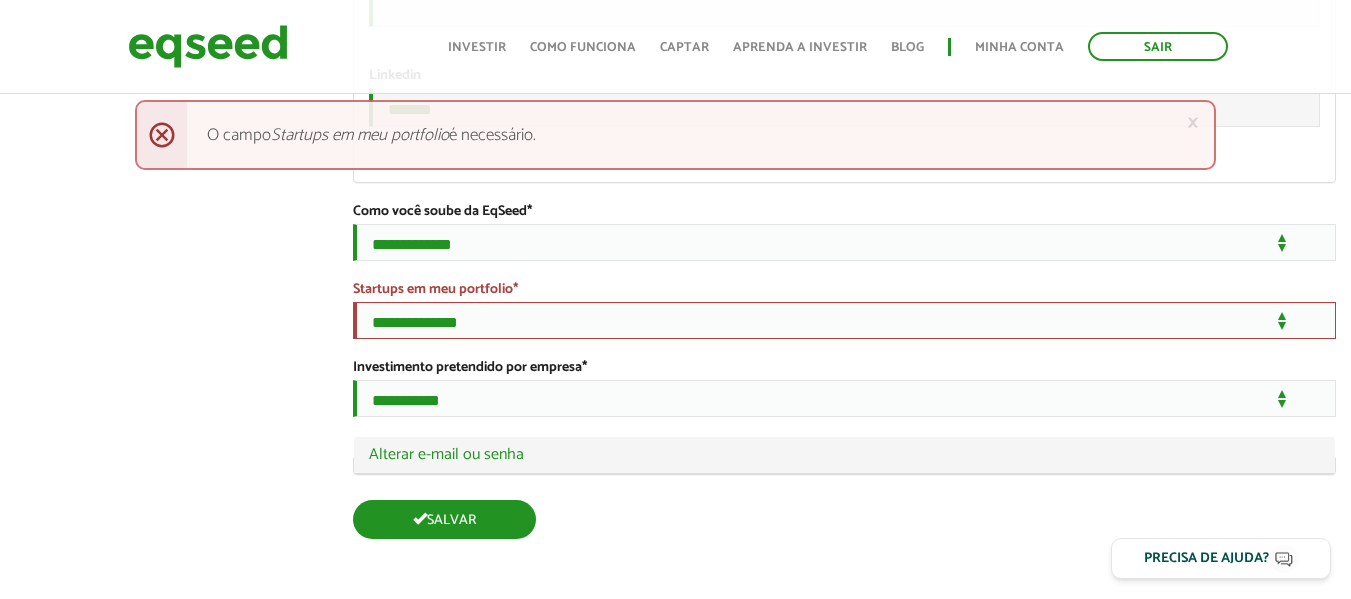 click on "Salvar" at bounding box center (444, 519) 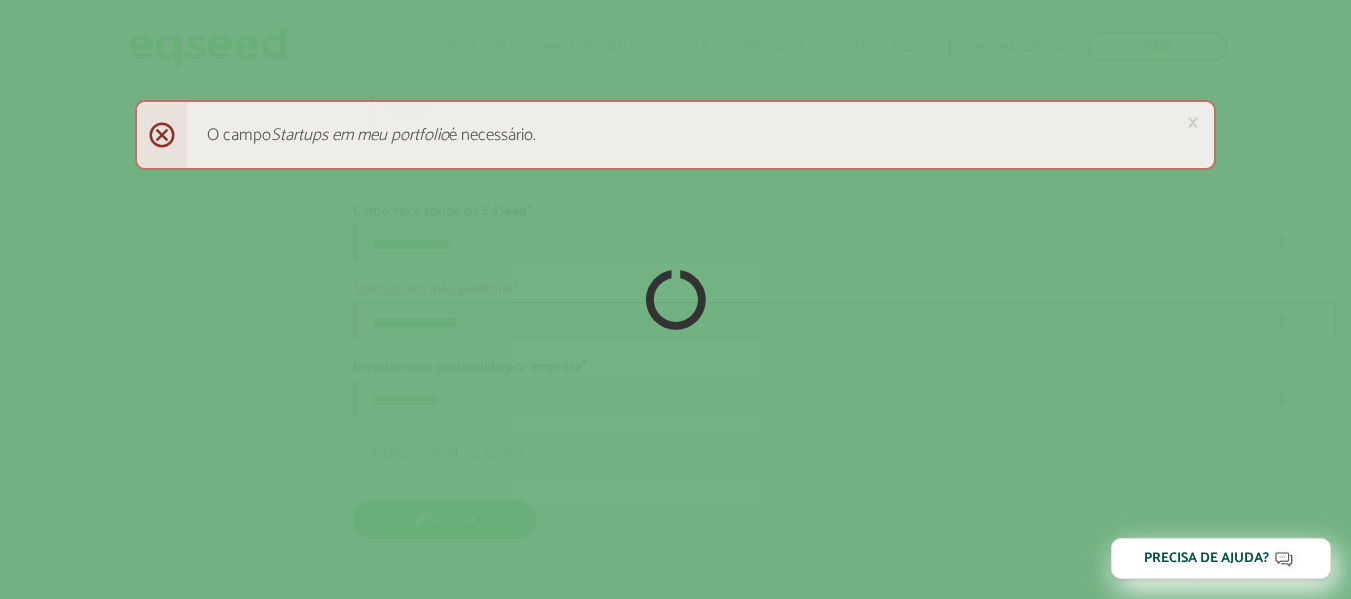 scroll, scrollTop: 3625, scrollLeft: 0, axis: vertical 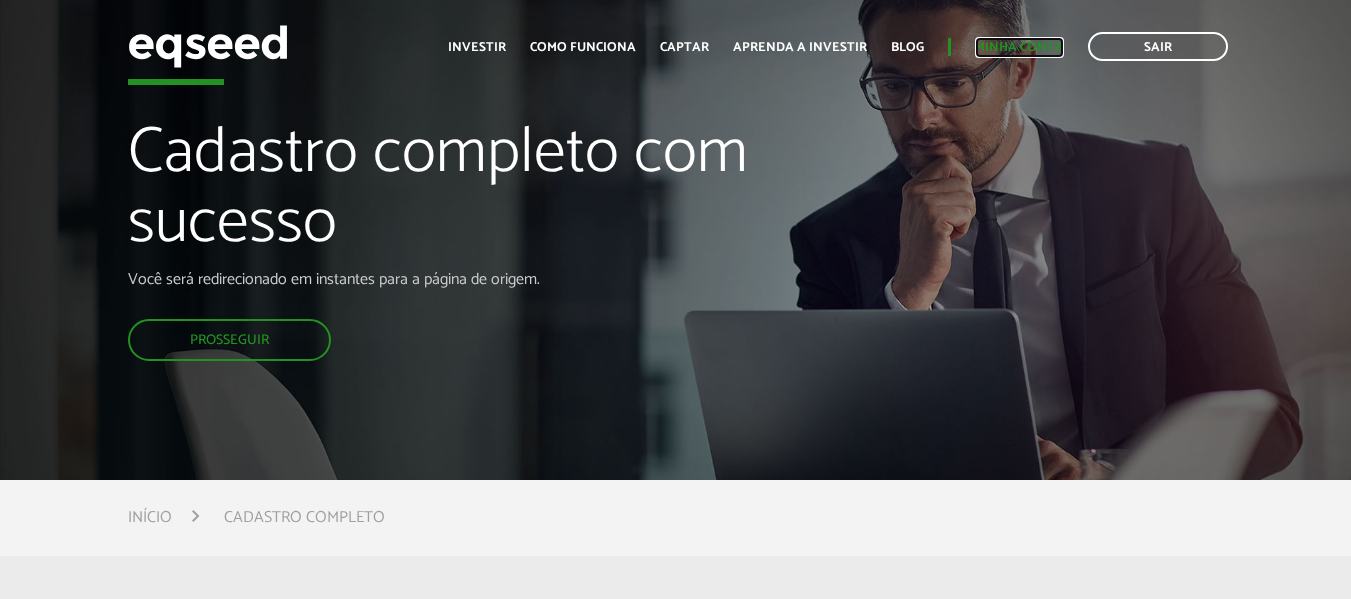 click on "Minha conta" at bounding box center (1019, 47) 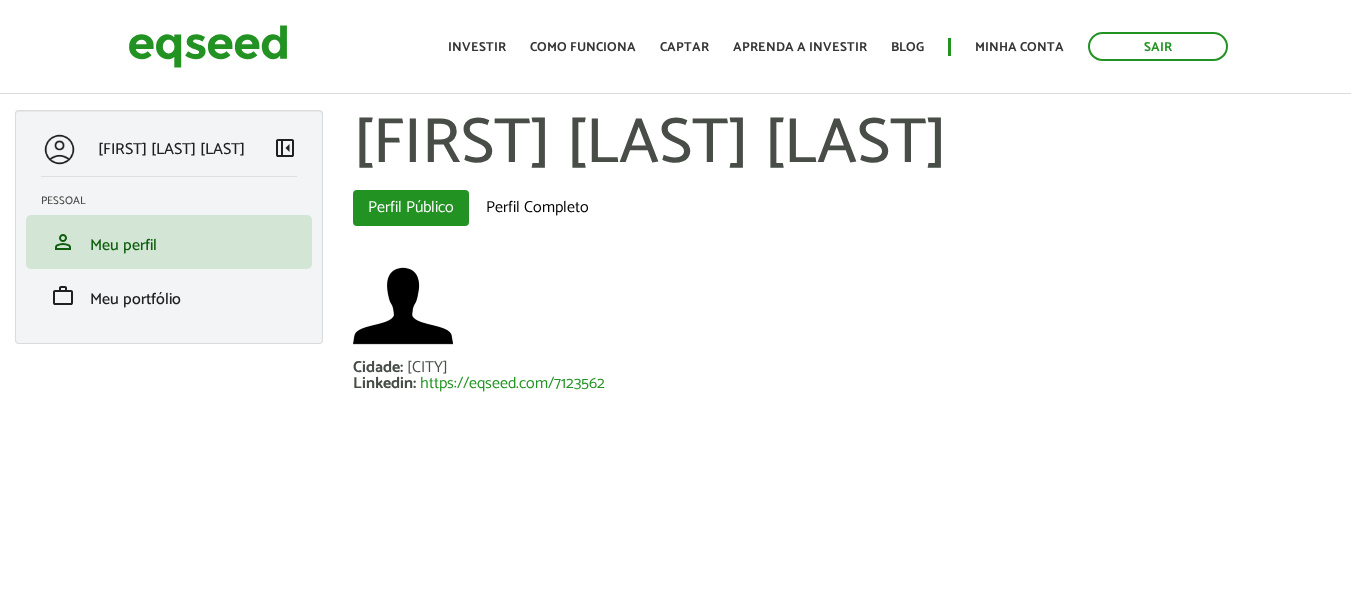 scroll, scrollTop: 0, scrollLeft: 0, axis: both 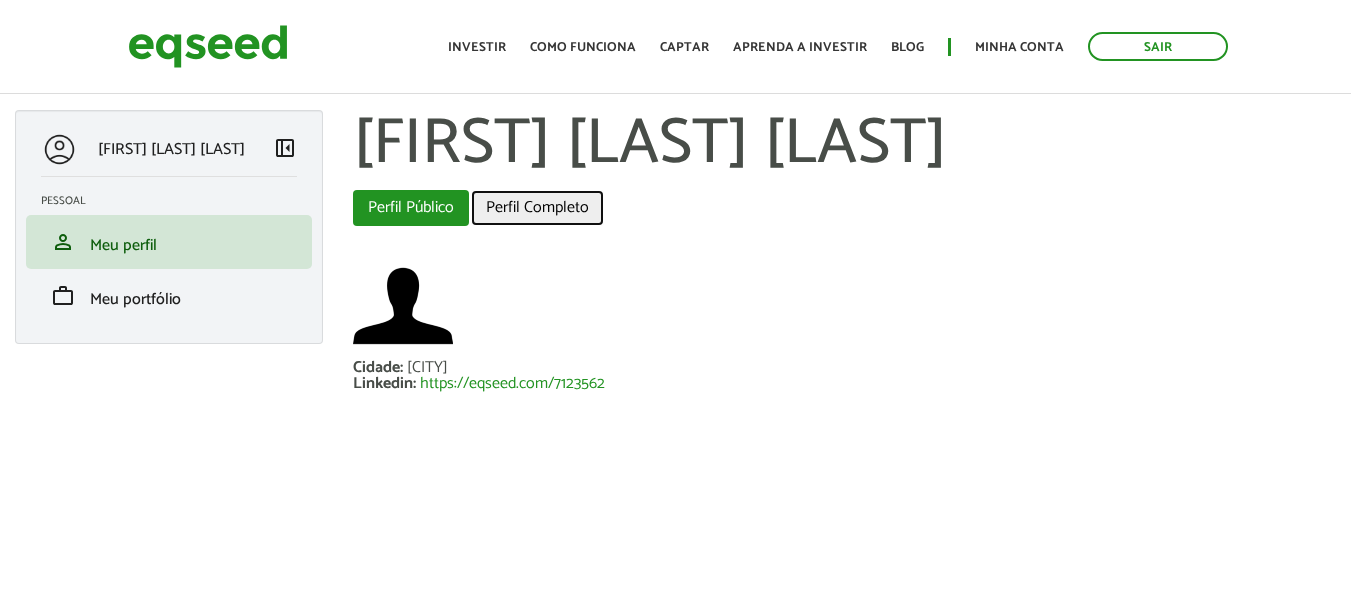 click on "Perfil Completo" at bounding box center (537, 208) 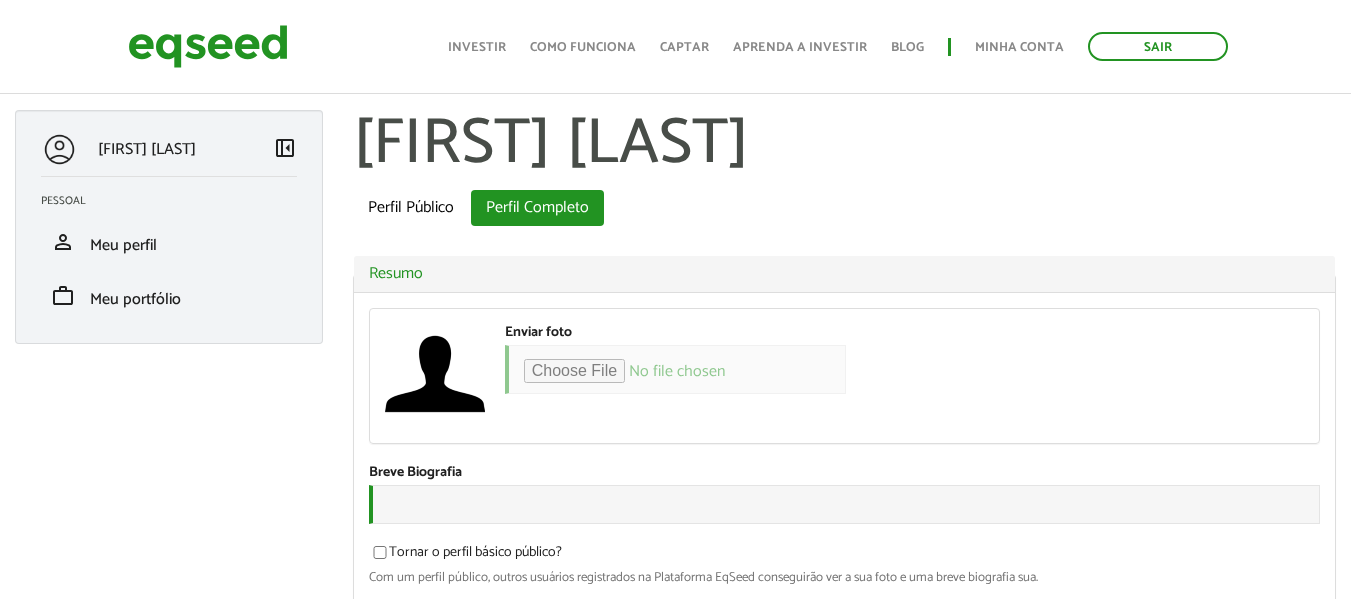 scroll, scrollTop: 150, scrollLeft: 0, axis: vertical 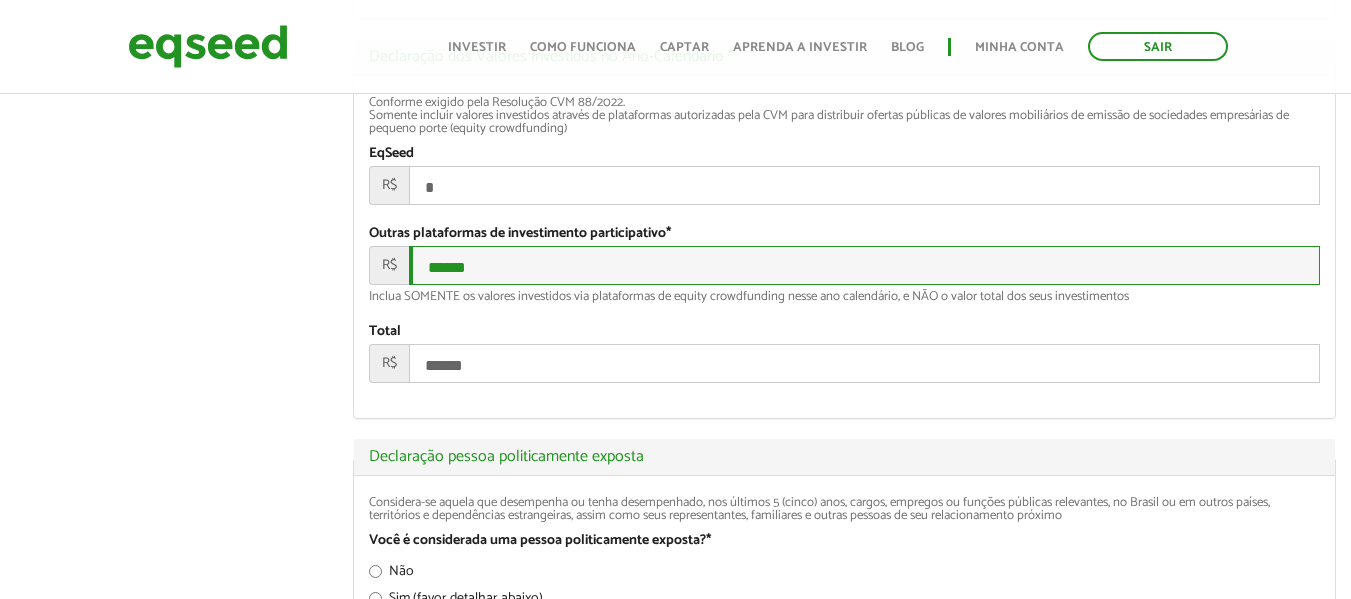 drag, startPoint x: 659, startPoint y: 416, endPoint x: 403, endPoint y: 426, distance: 256.19525 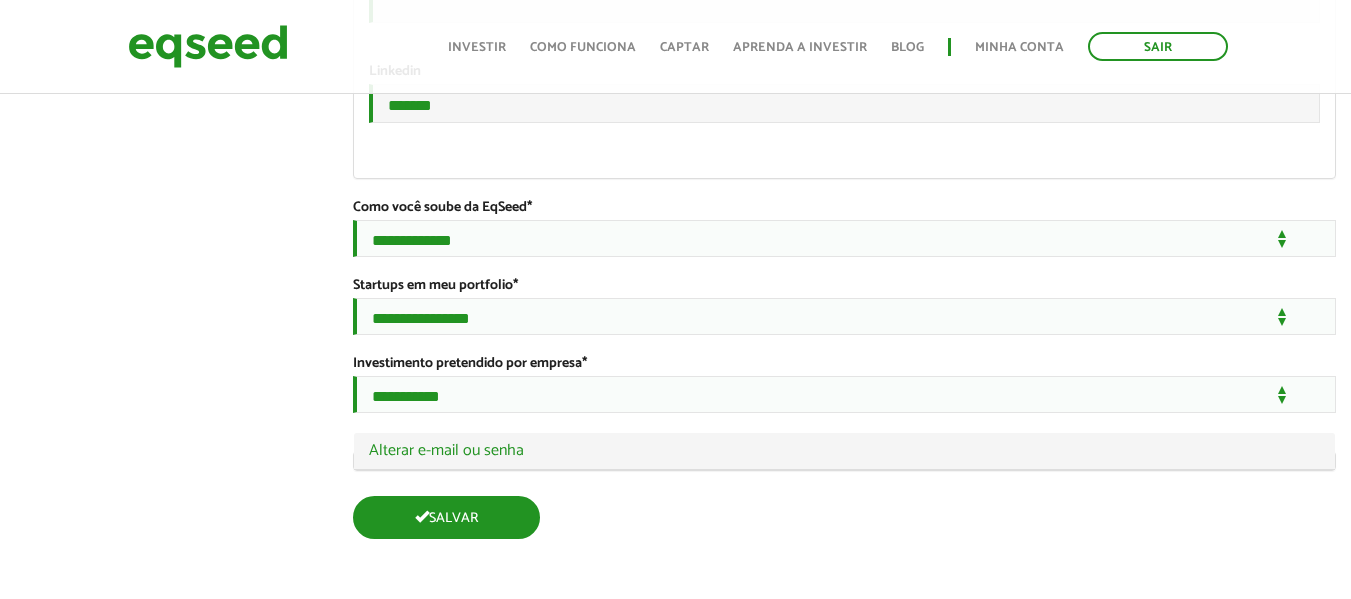 type on "*" 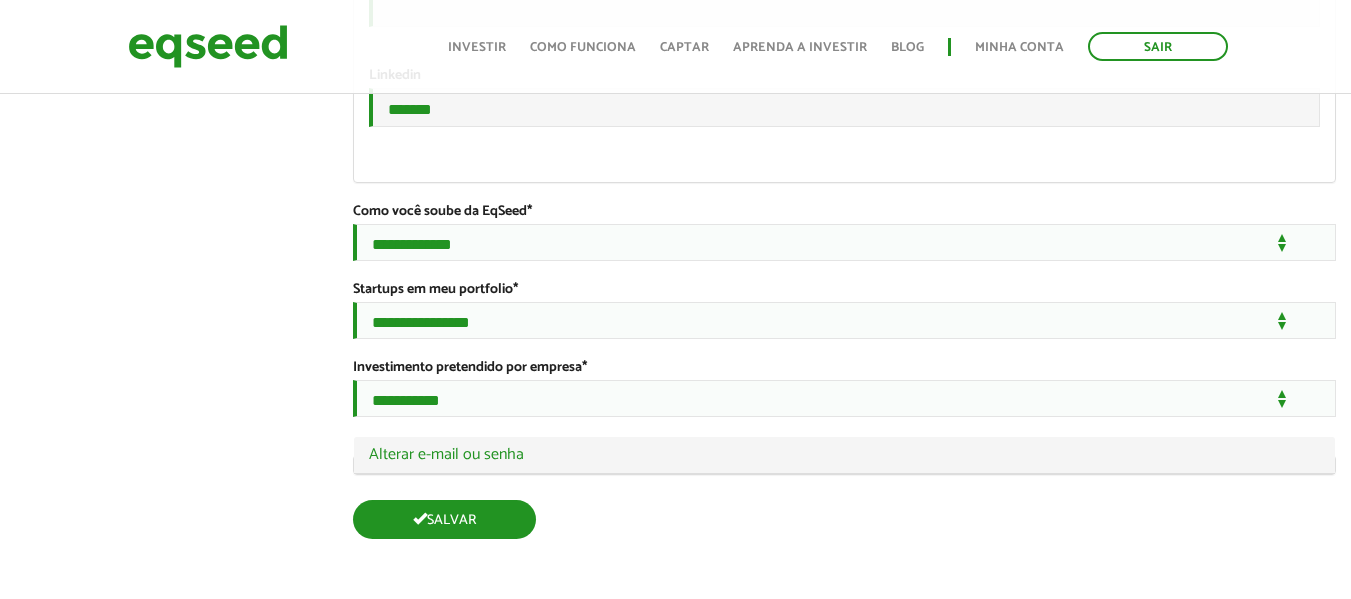 scroll, scrollTop: 3625, scrollLeft: 0, axis: vertical 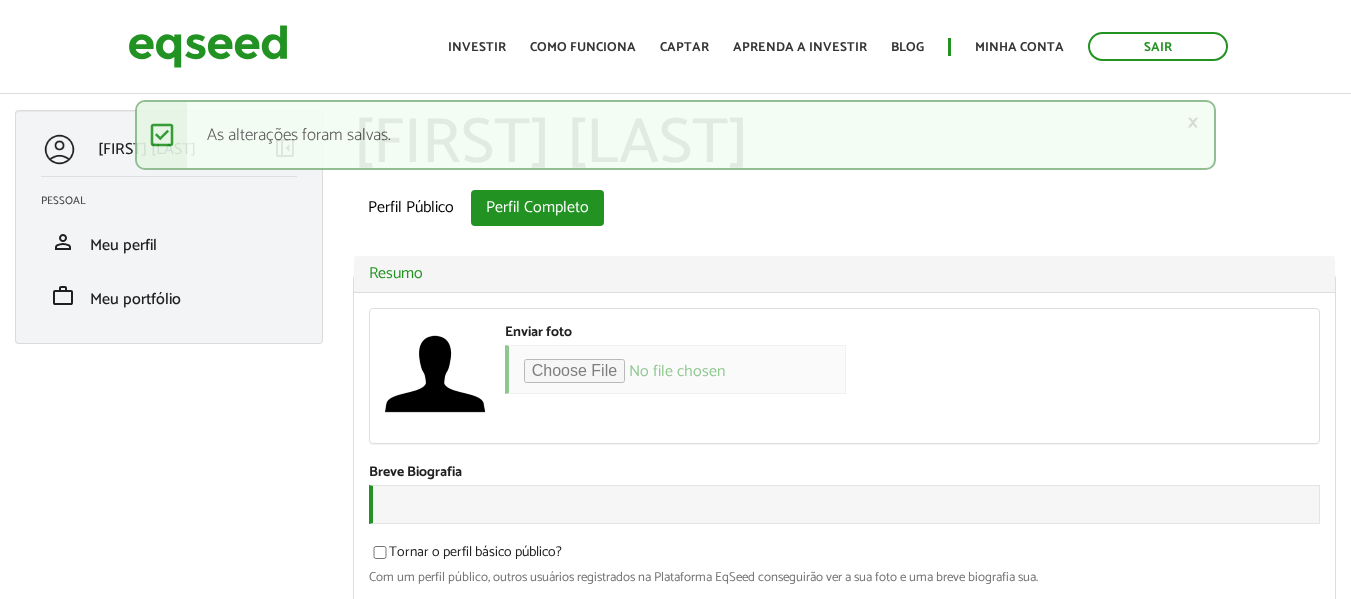 click on "Ocultar Resumo" at bounding box center [844, 274] 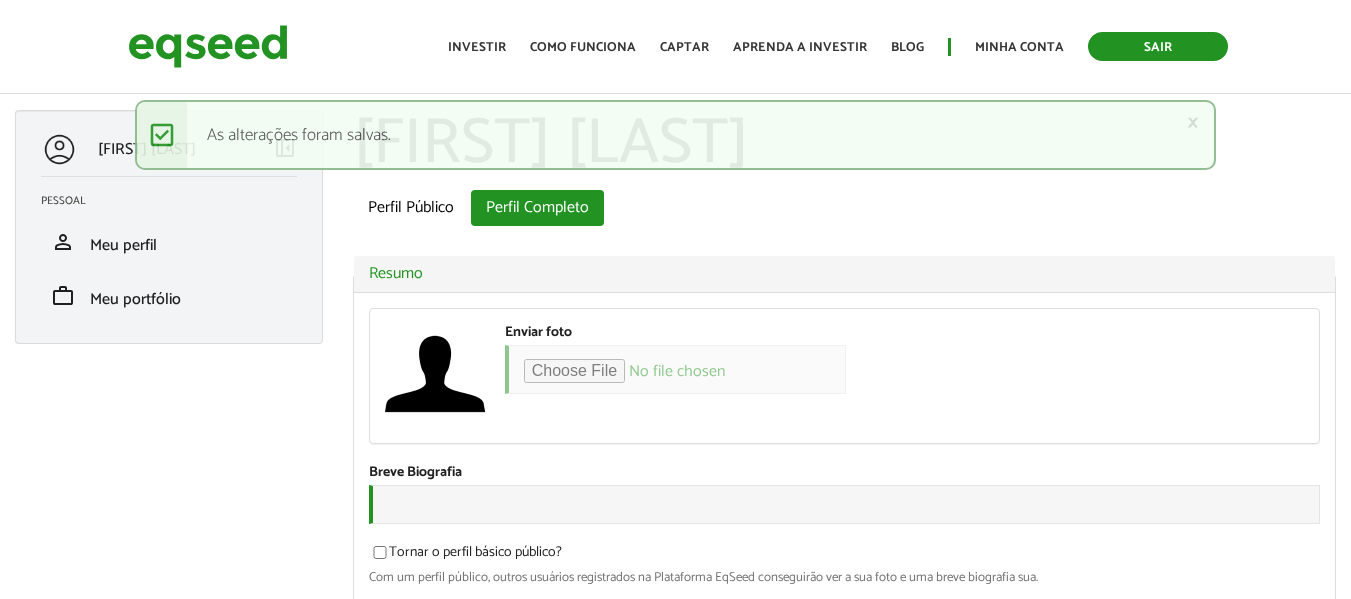 click on "Sair" at bounding box center [1158, 46] 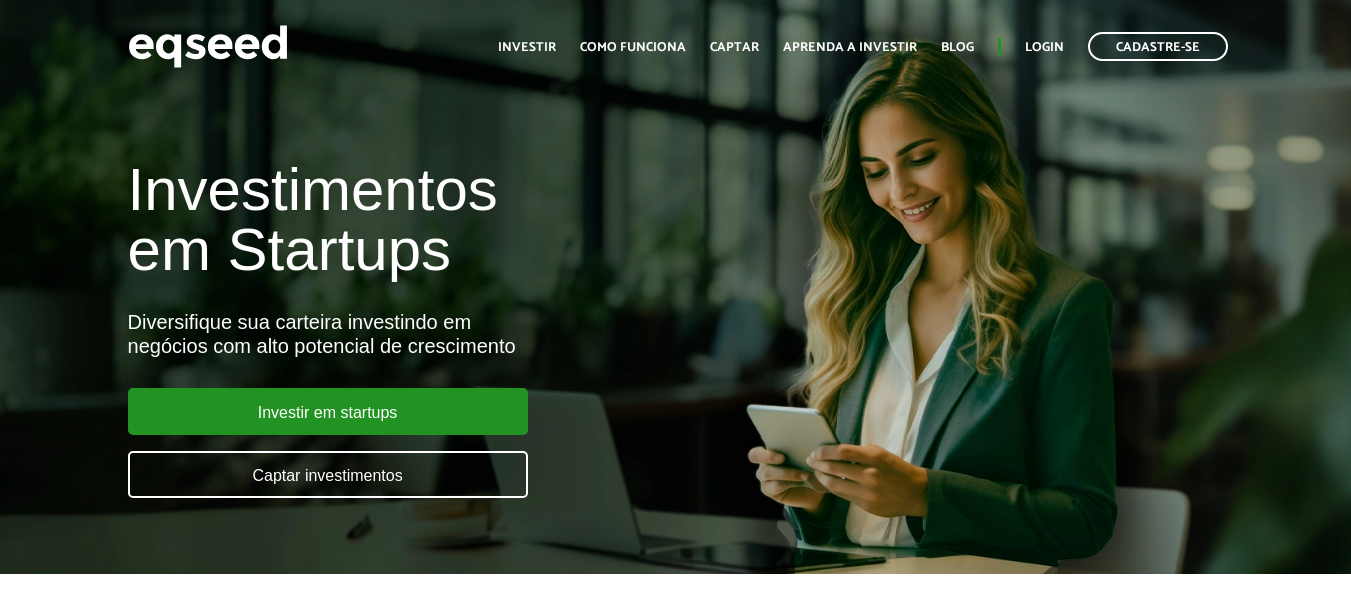 scroll, scrollTop: 0, scrollLeft: 0, axis: both 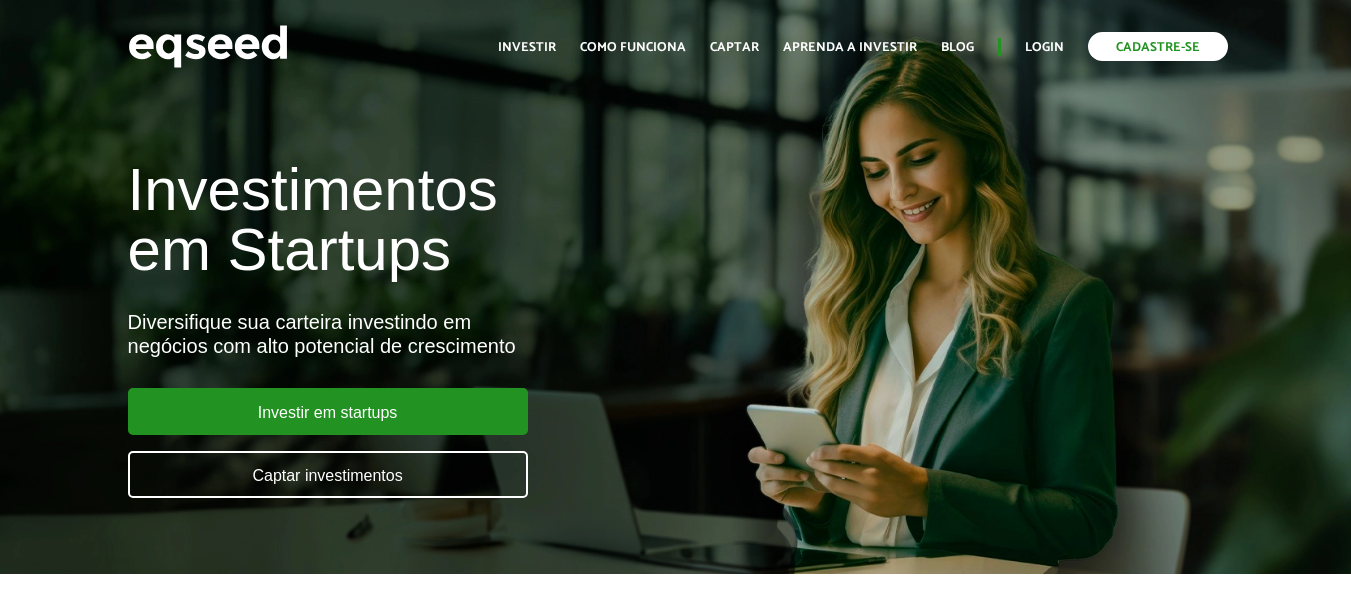 click on "Cadastre-se" at bounding box center [1158, 46] 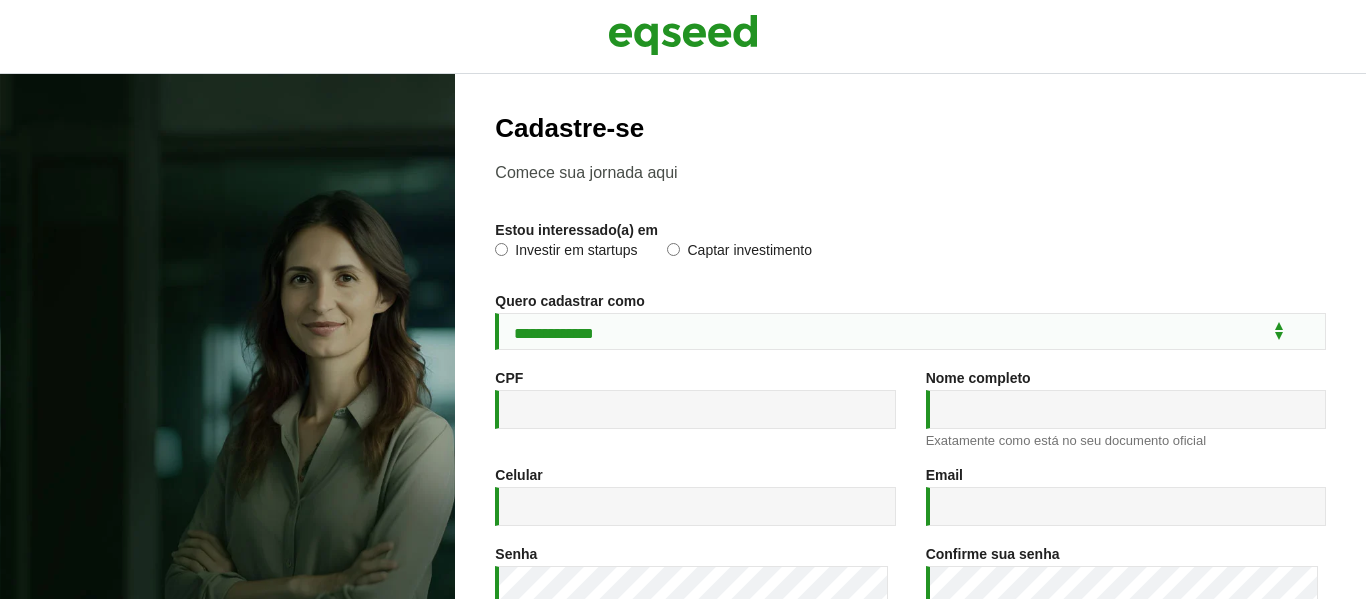 scroll, scrollTop: 0, scrollLeft: 0, axis: both 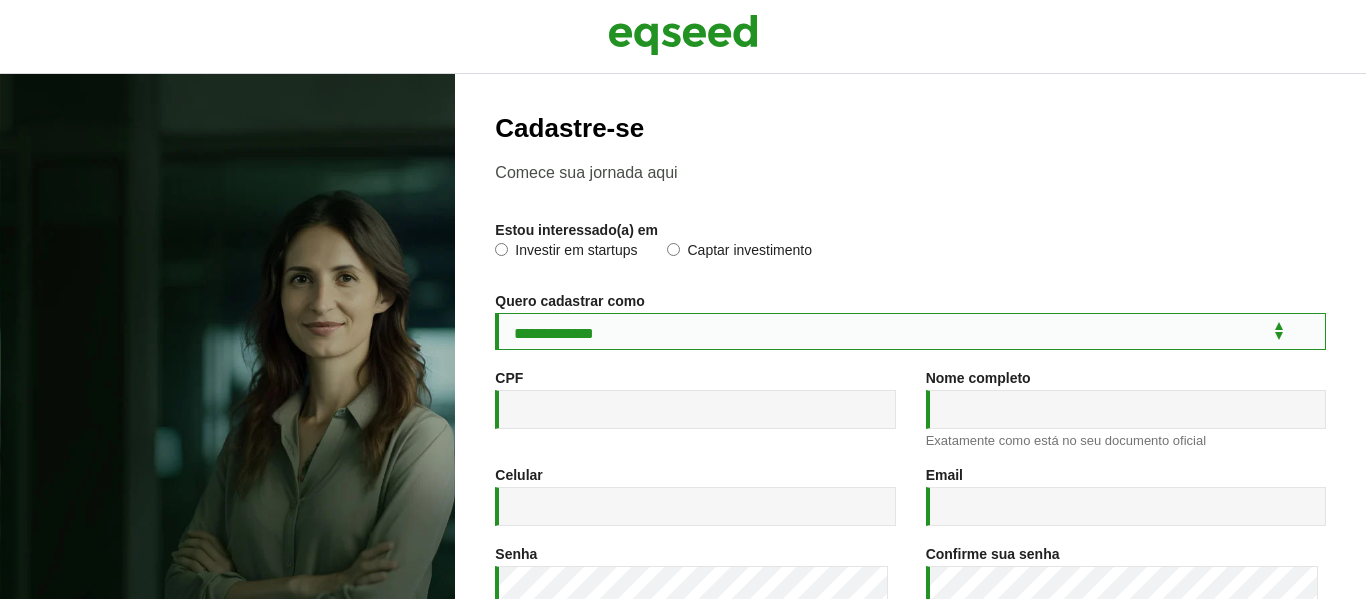 click on "**********" at bounding box center [910, 331] 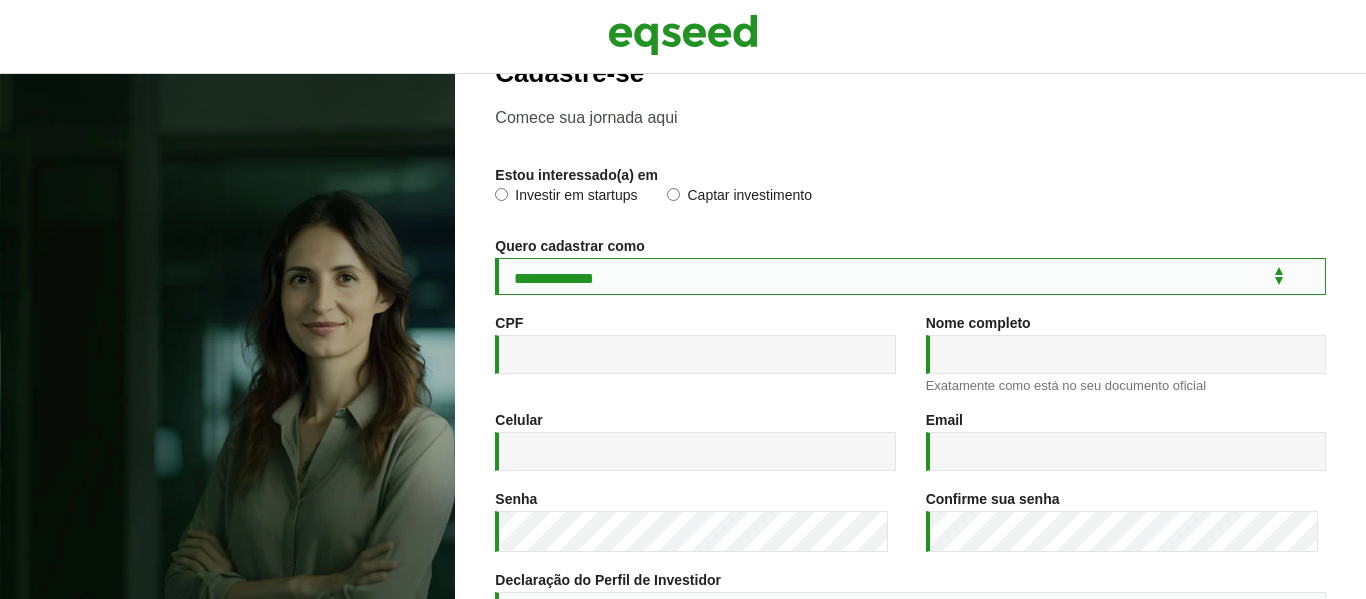 scroll, scrollTop: 100, scrollLeft: 0, axis: vertical 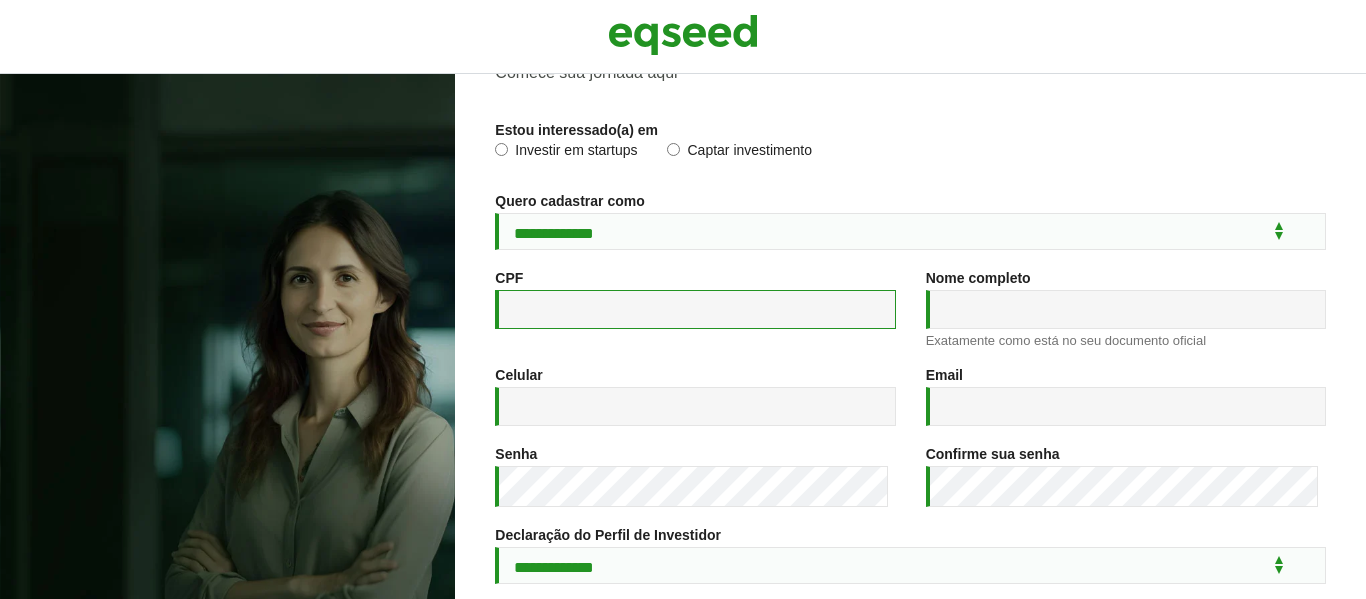 click on "CPF  *" at bounding box center [695, 309] 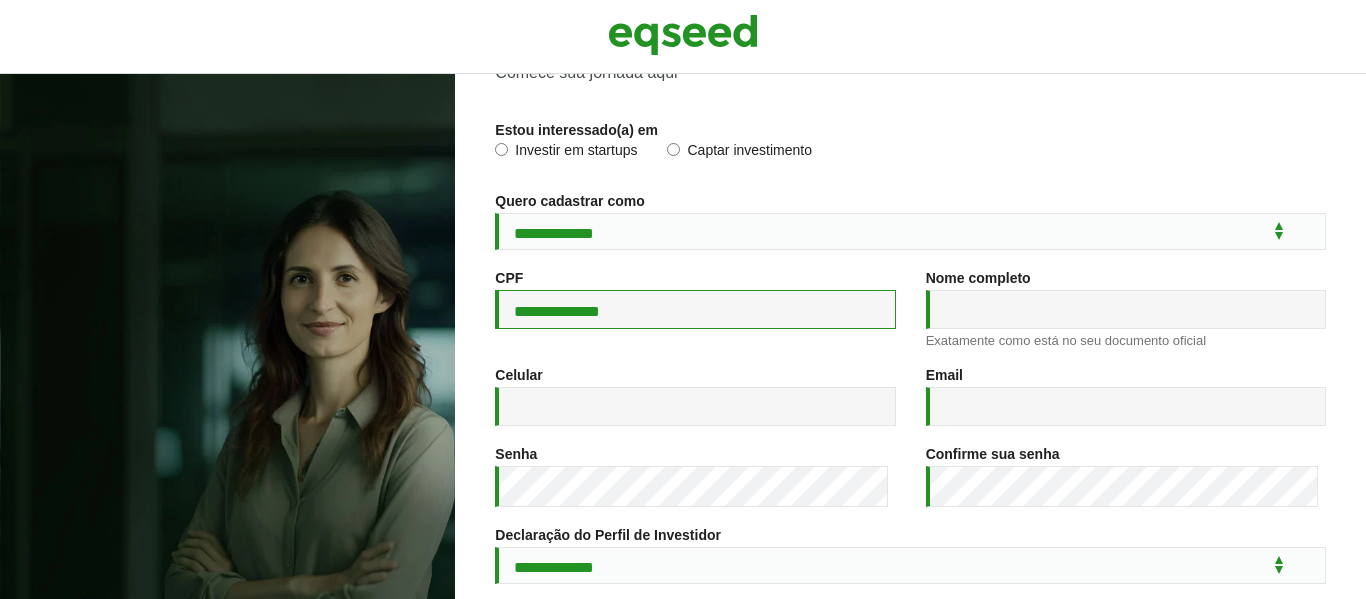 type on "**********" 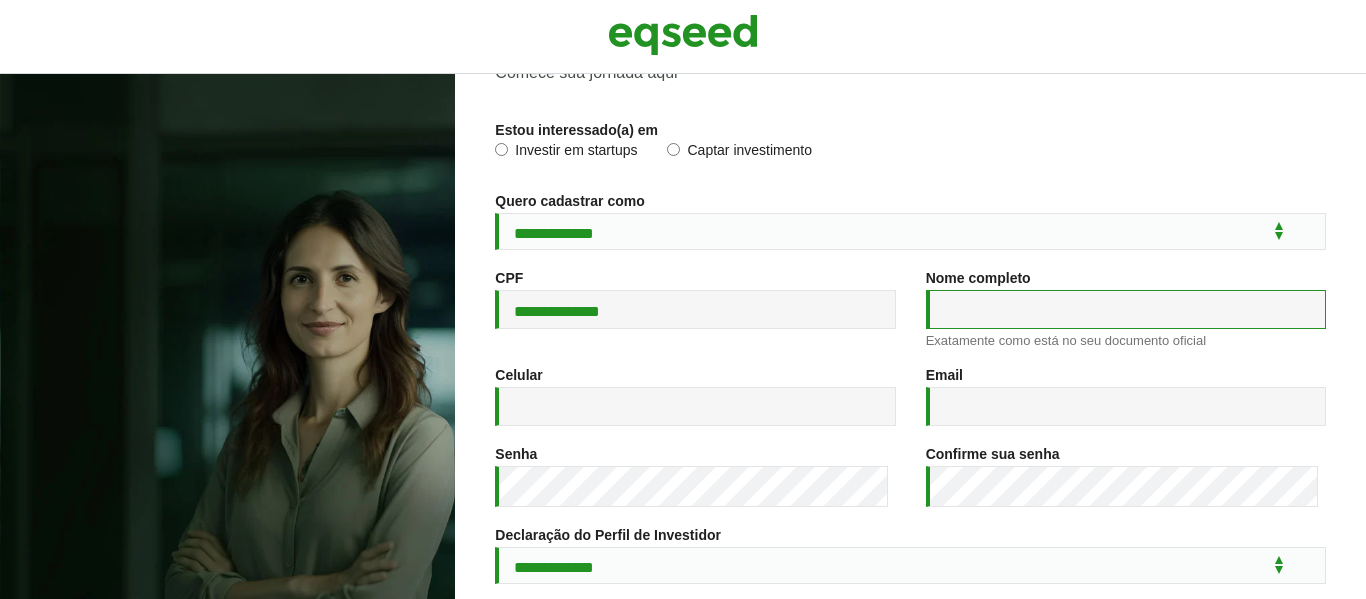 click on "Nome completo  *" at bounding box center [1126, 309] 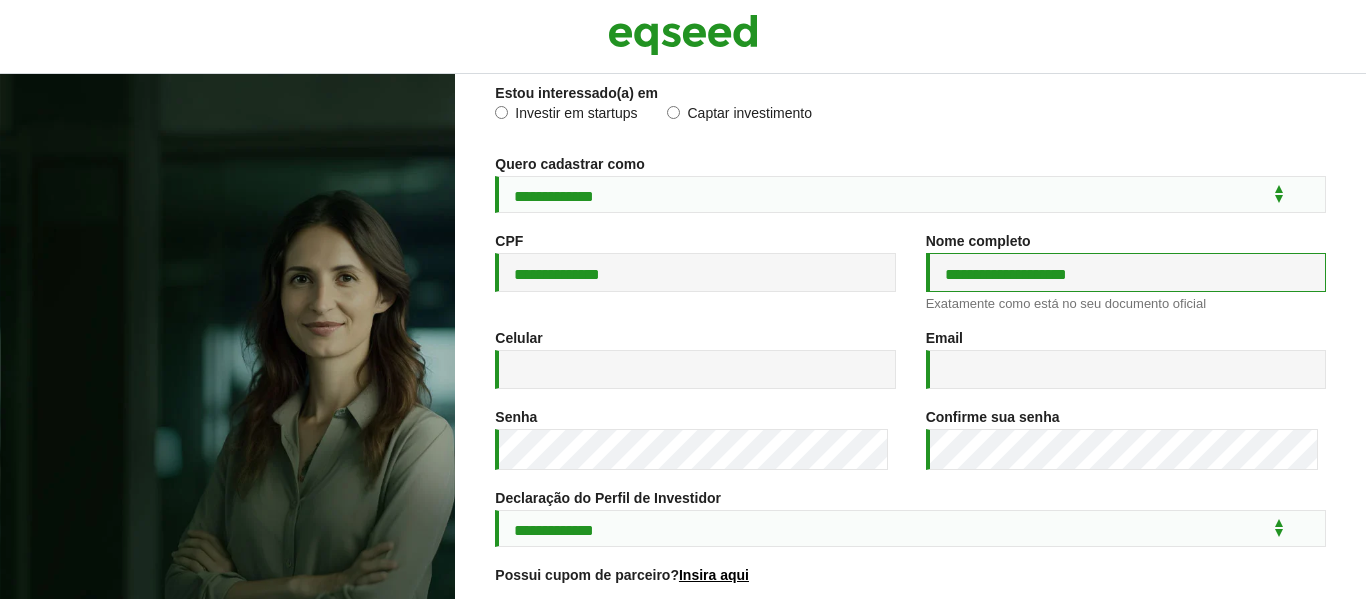 scroll, scrollTop: 200, scrollLeft: 0, axis: vertical 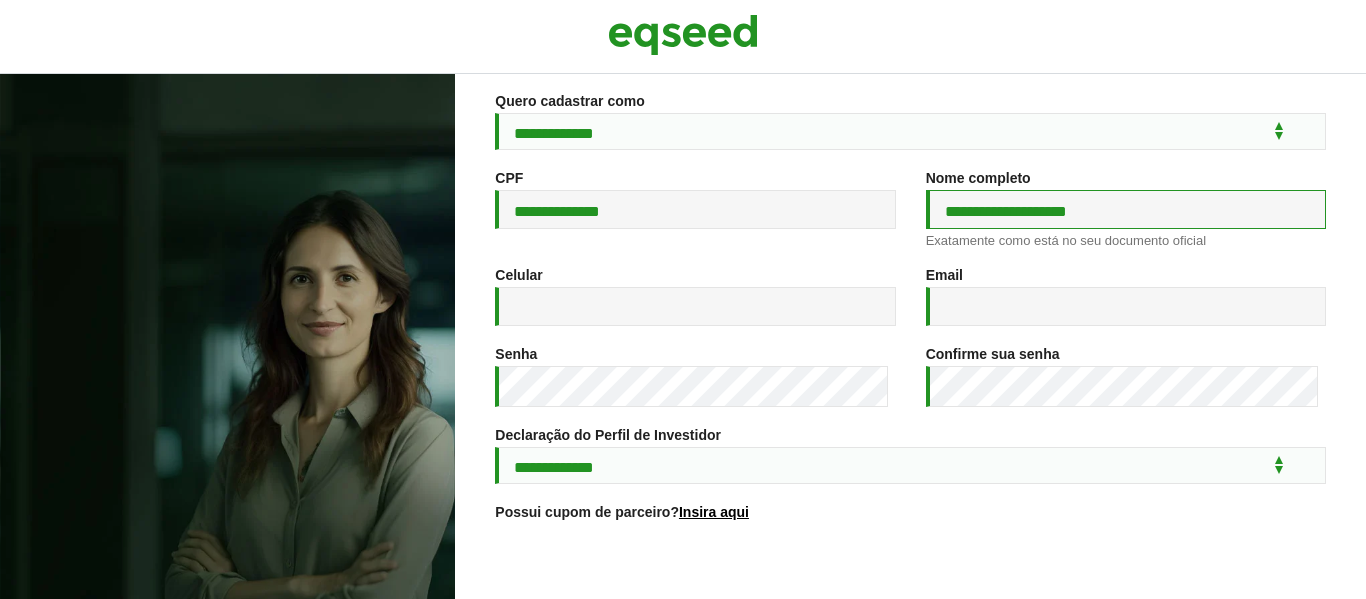 type on "**********" 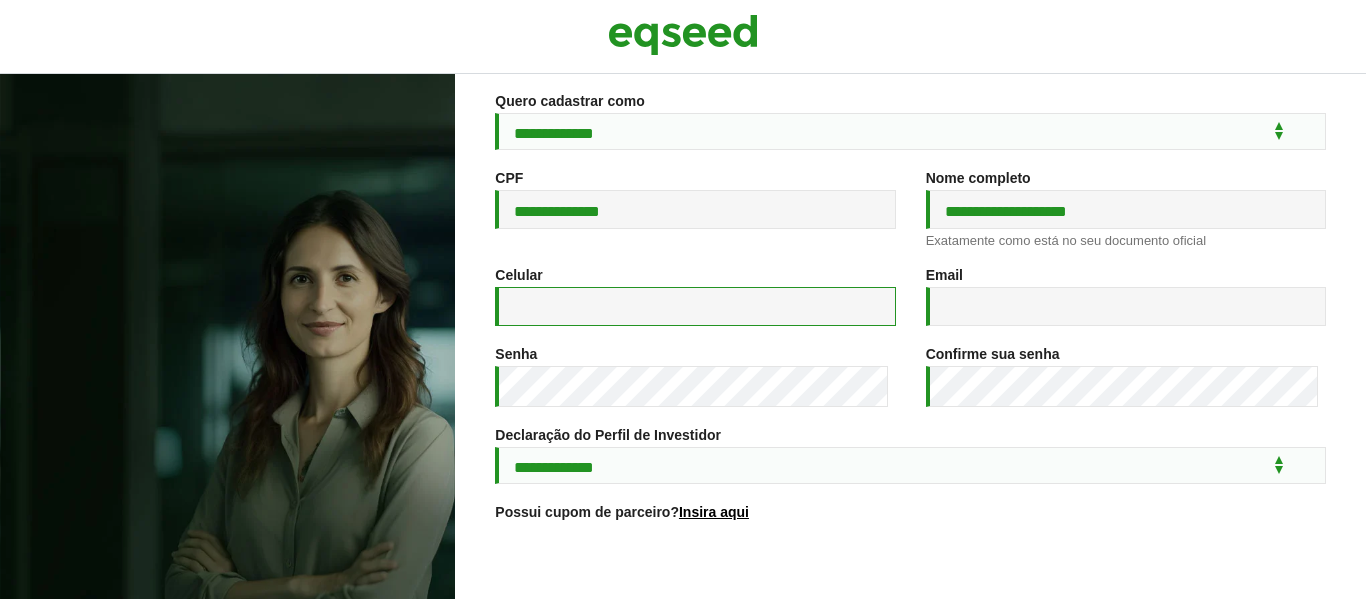 click on "Celular  *" at bounding box center [695, 306] 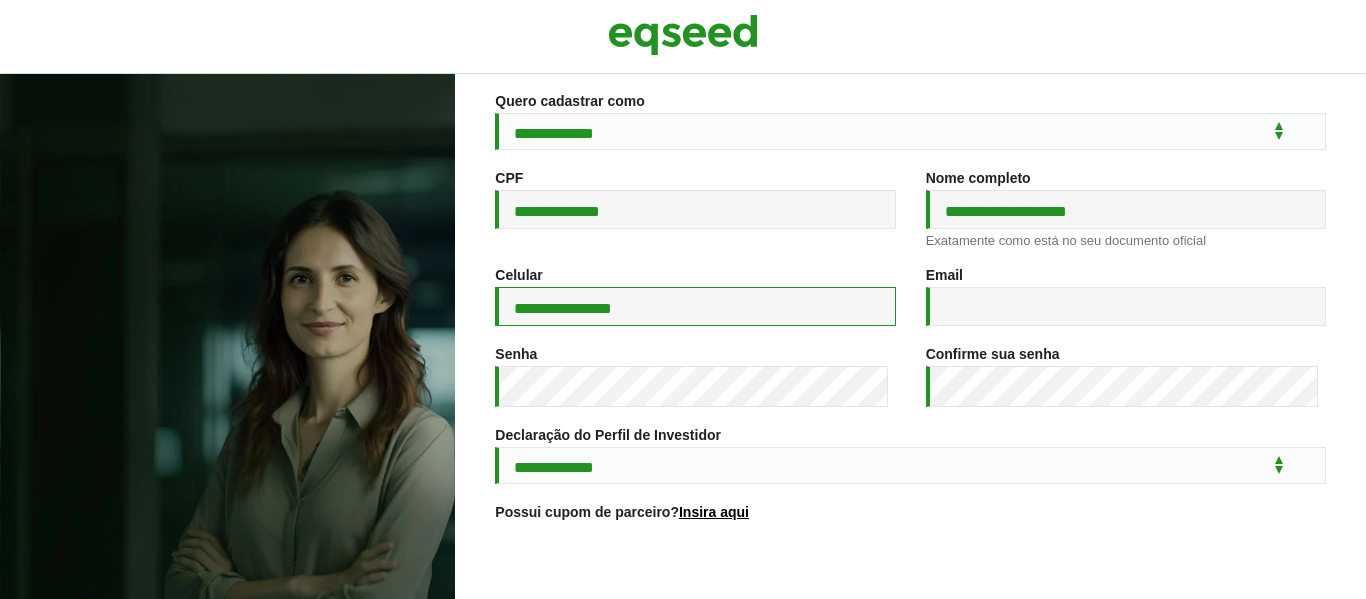 type on "**********" 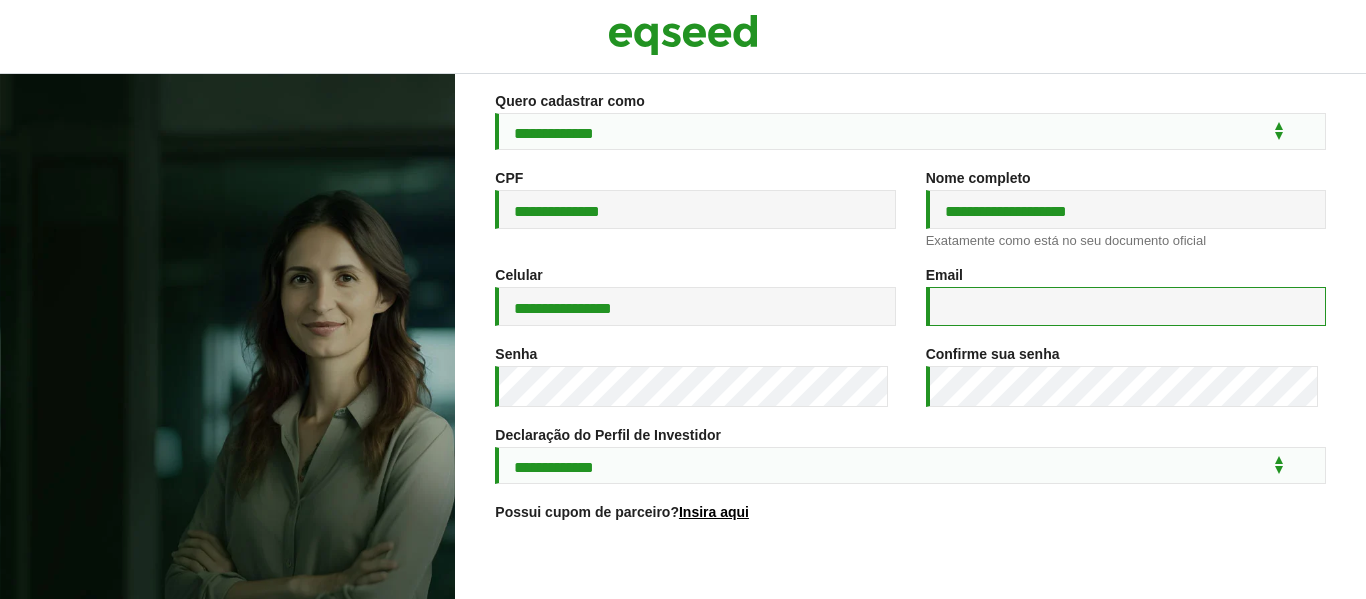 click on "Email  *" at bounding box center [1126, 306] 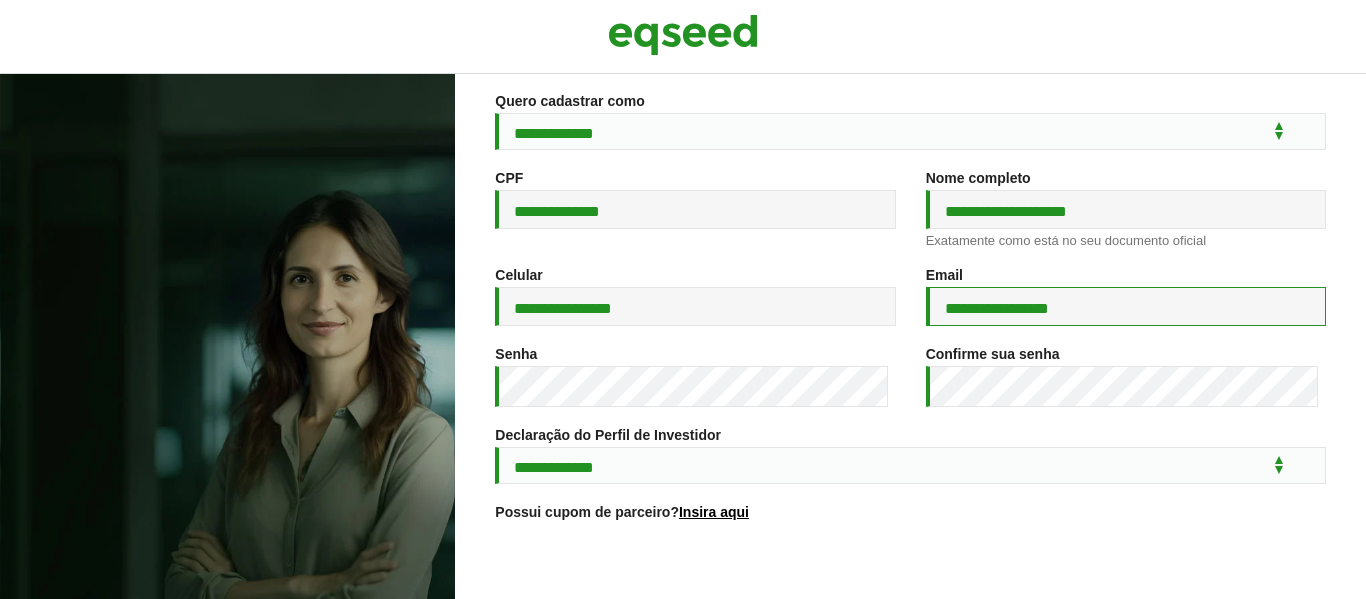 type on "**********" 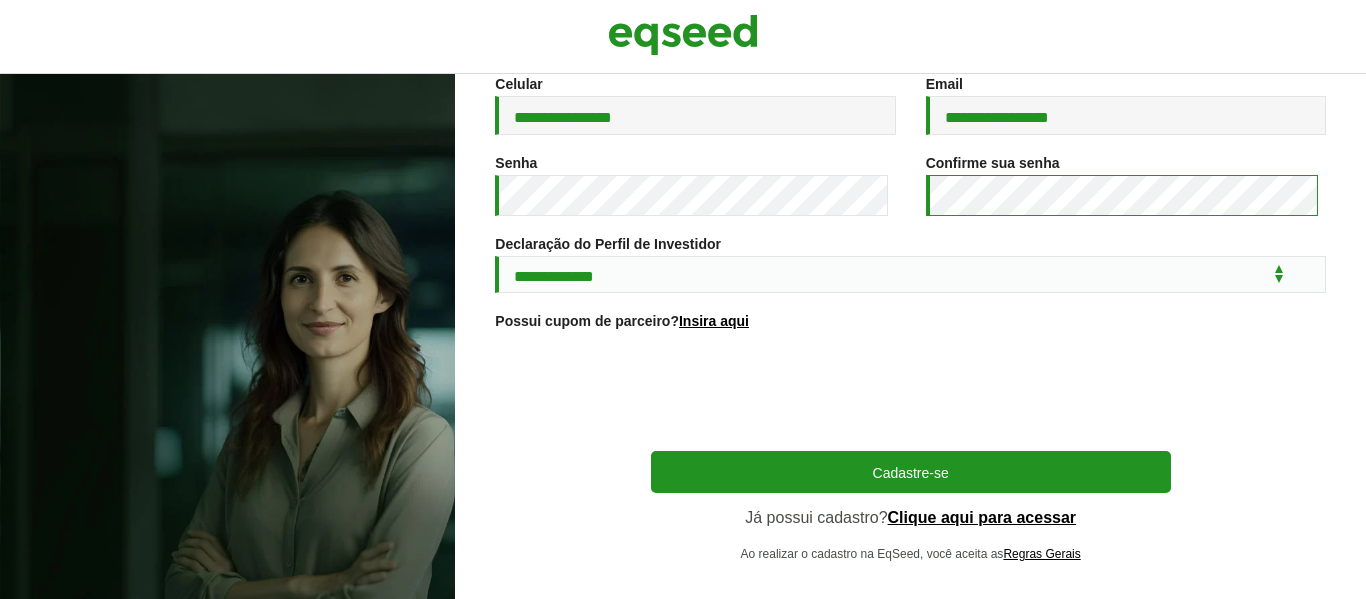 scroll, scrollTop: 400, scrollLeft: 0, axis: vertical 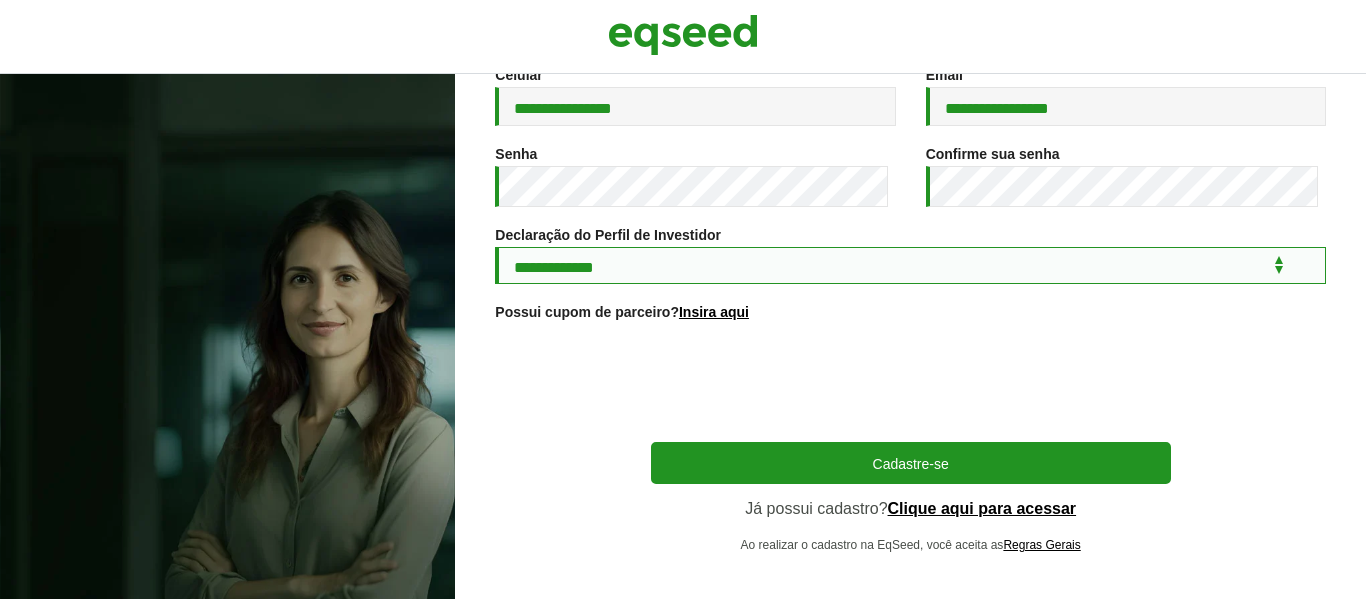 click on "**********" at bounding box center (910, 265) 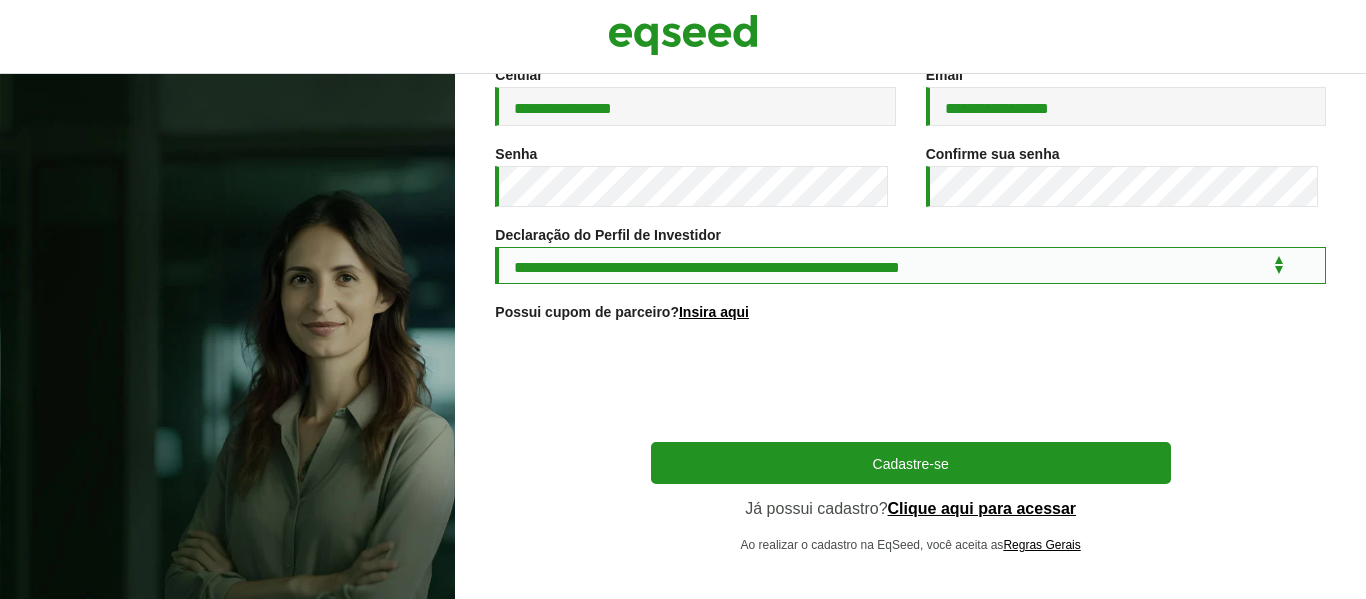 click on "**********" at bounding box center [910, 265] 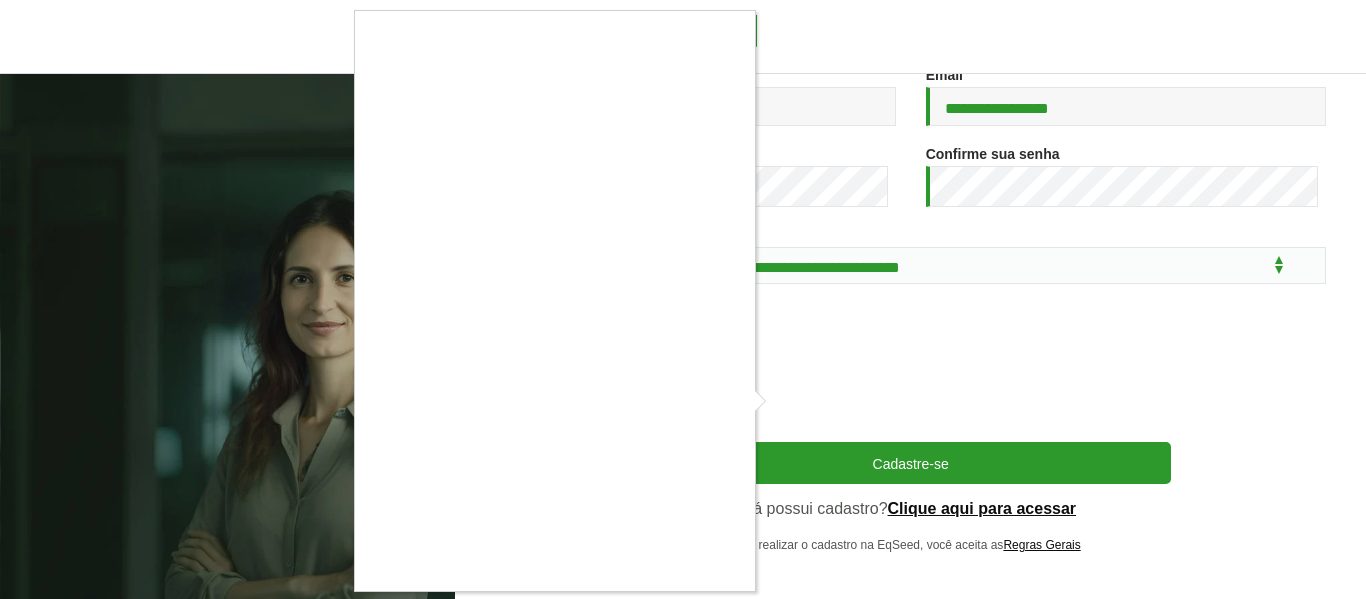 scroll, scrollTop: 18, scrollLeft: 0, axis: vertical 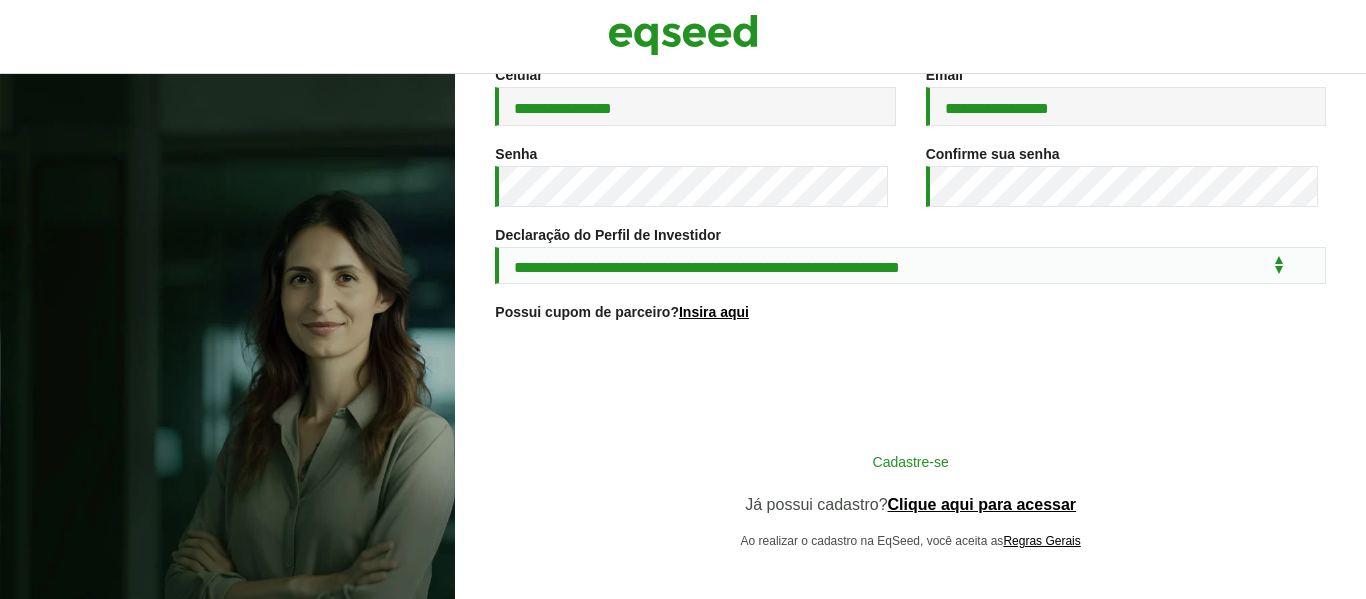 click on "Cadastre-se" at bounding box center (911, 461) 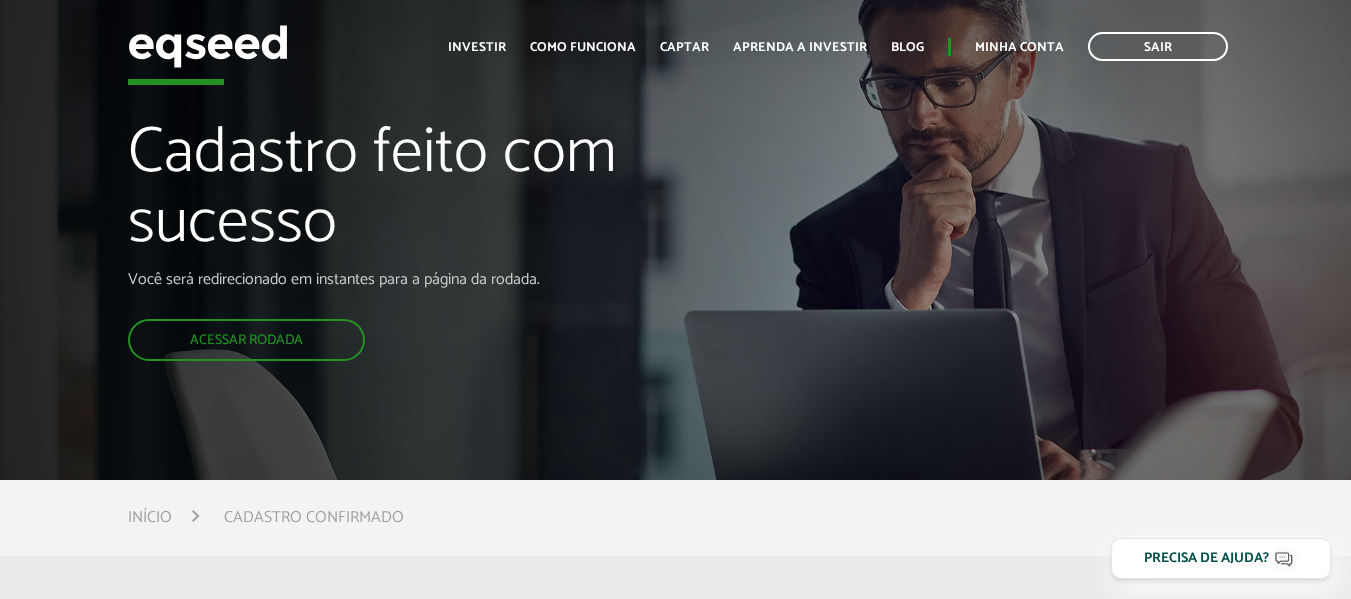 scroll, scrollTop: 0, scrollLeft: 0, axis: both 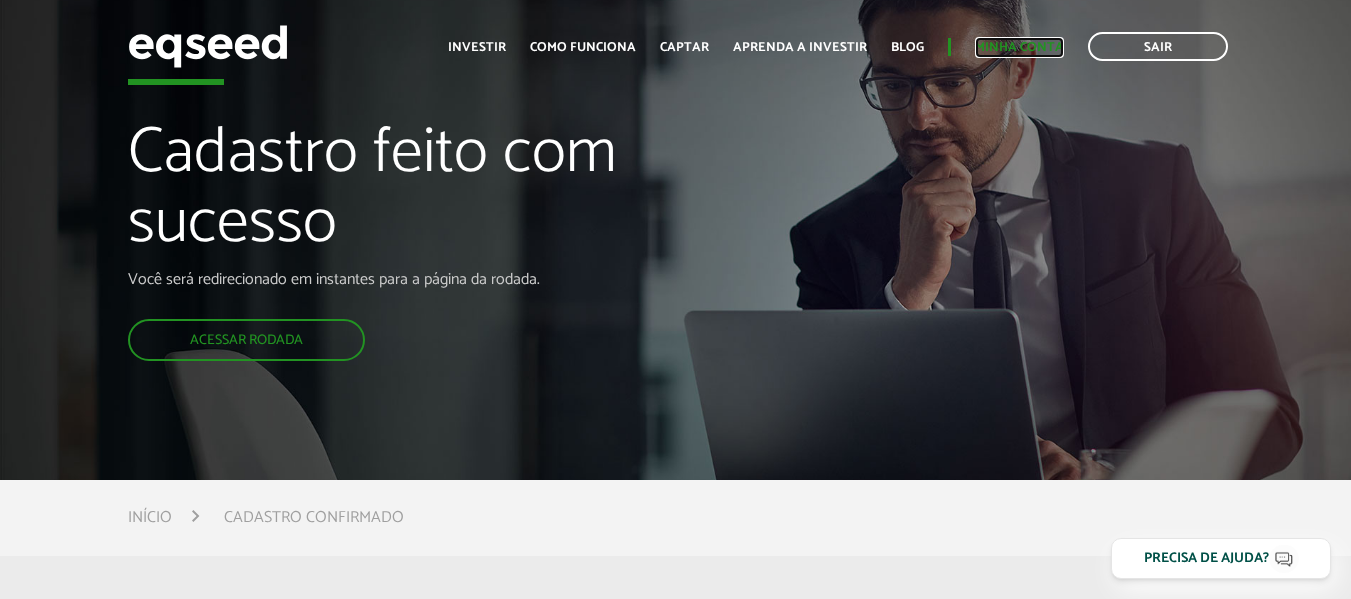 click on "Minha conta" at bounding box center [1019, 47] 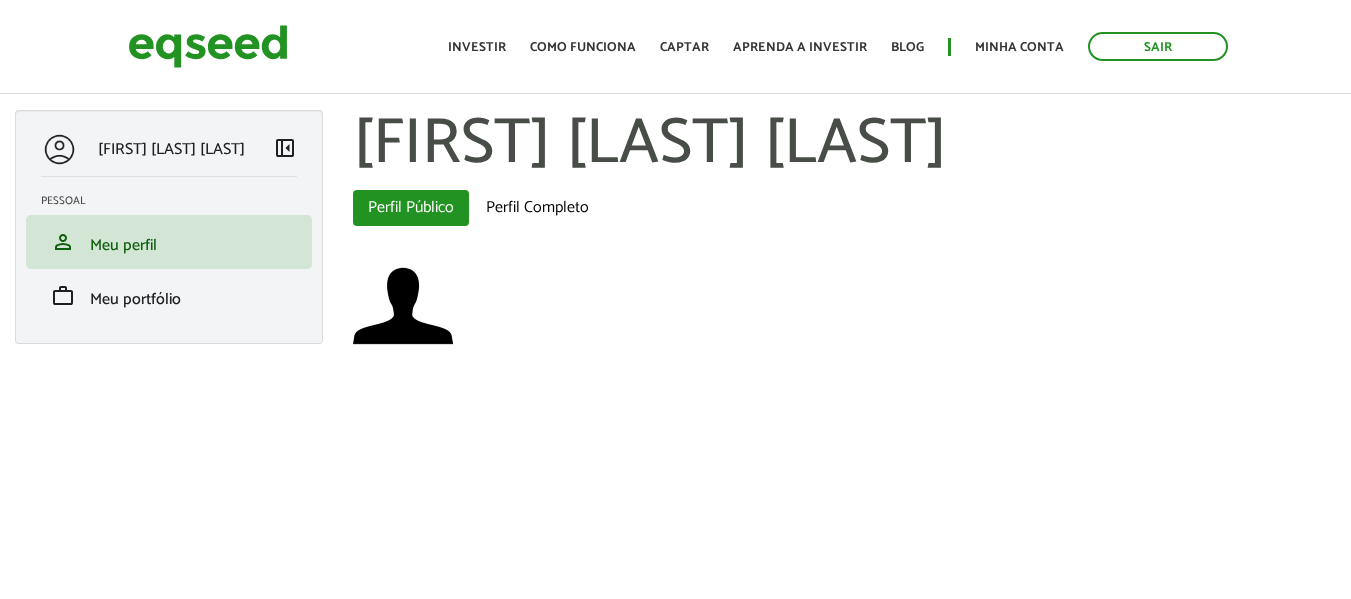 scroll, scrollTop: 0, scrollLeft: 0, axis: both 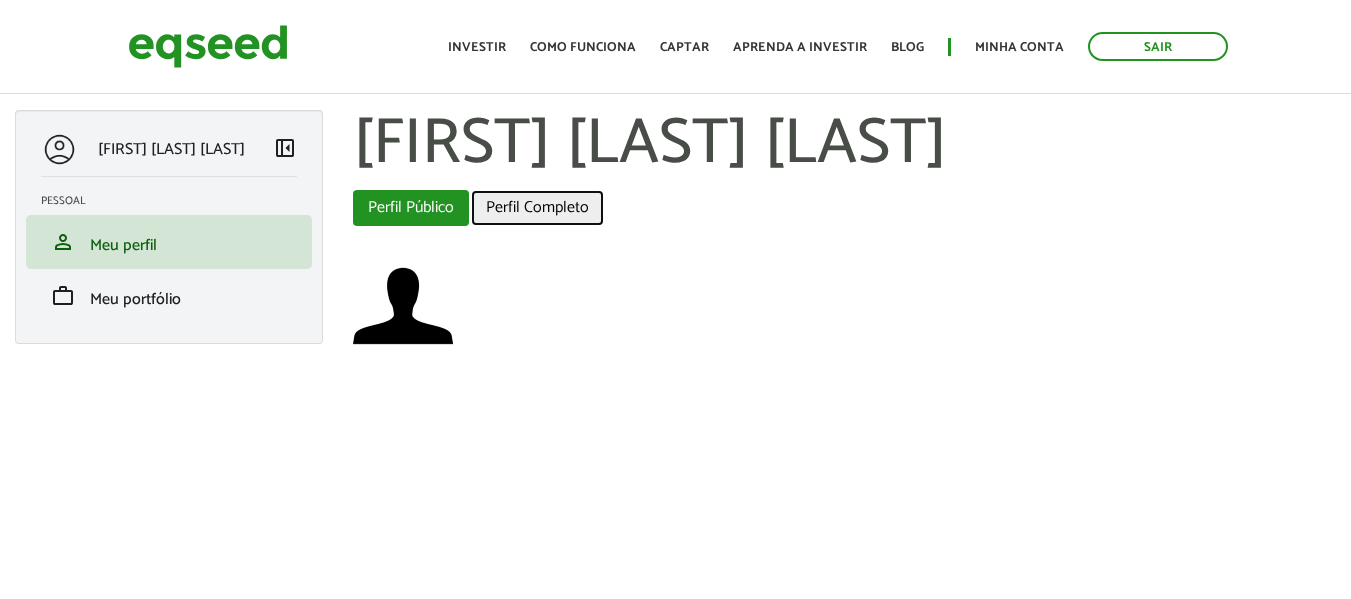 click on "Perfil Completo" at bounding box center [537, 208] 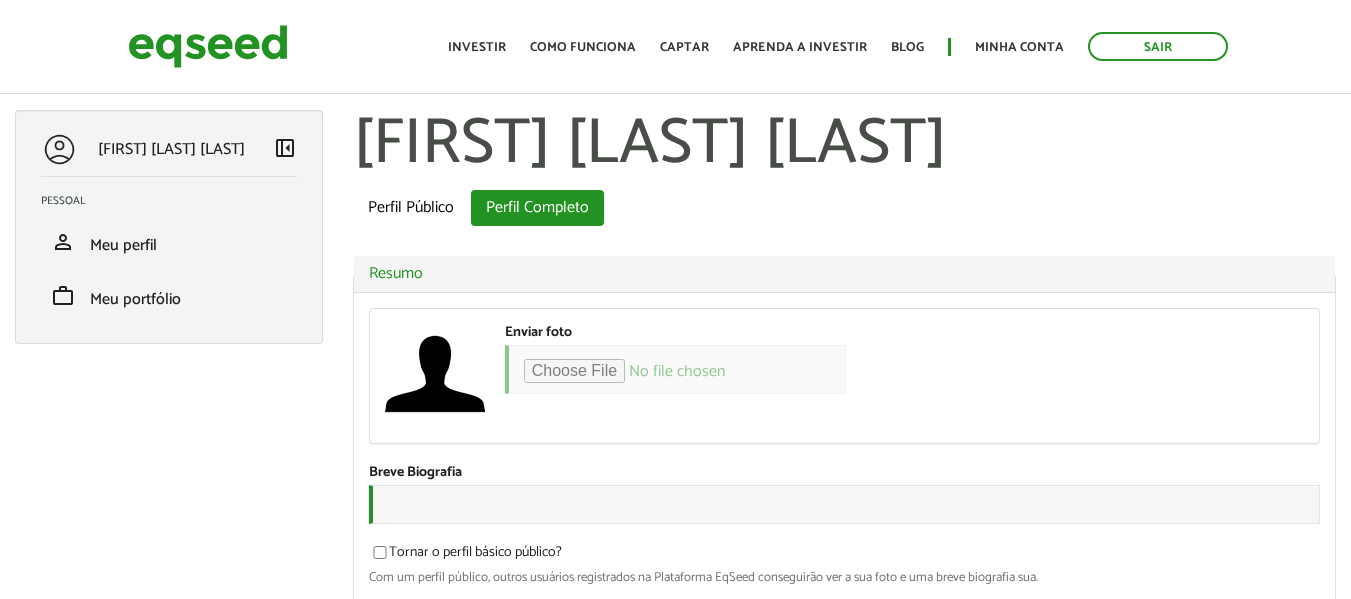 scroll, scrollTop: 0, scrollLeft: 0, axis: both 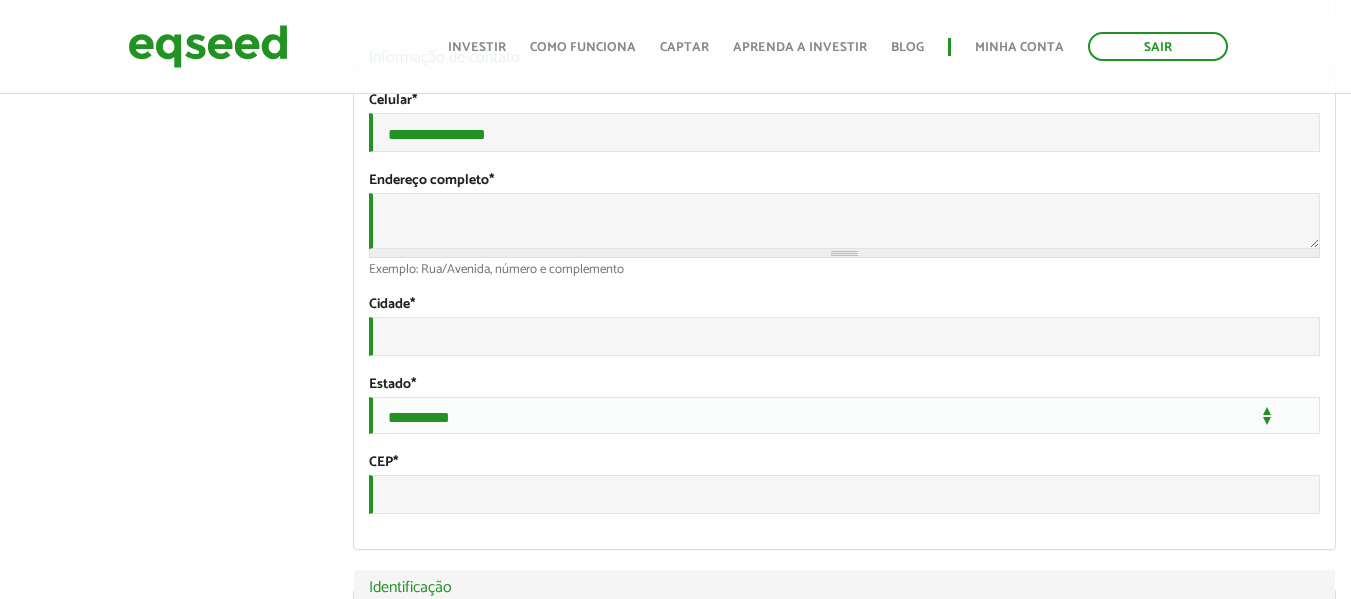 type on "*******" 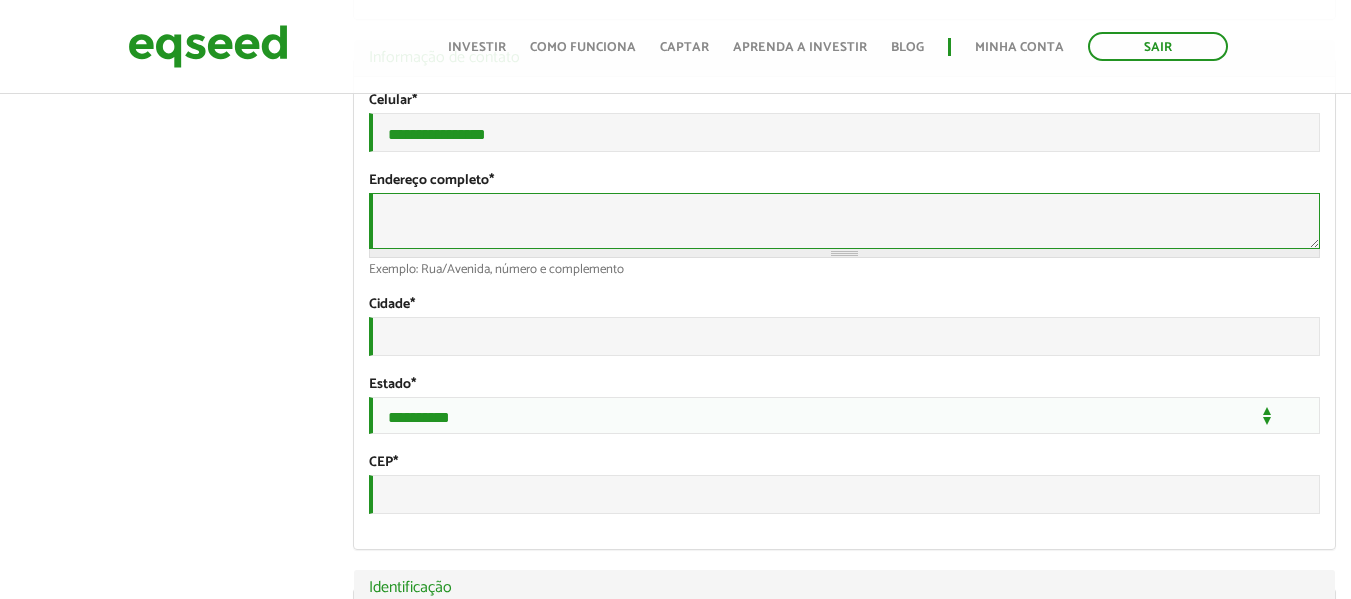 click on "Endereço completo  *" at bounding box center [844, 221] 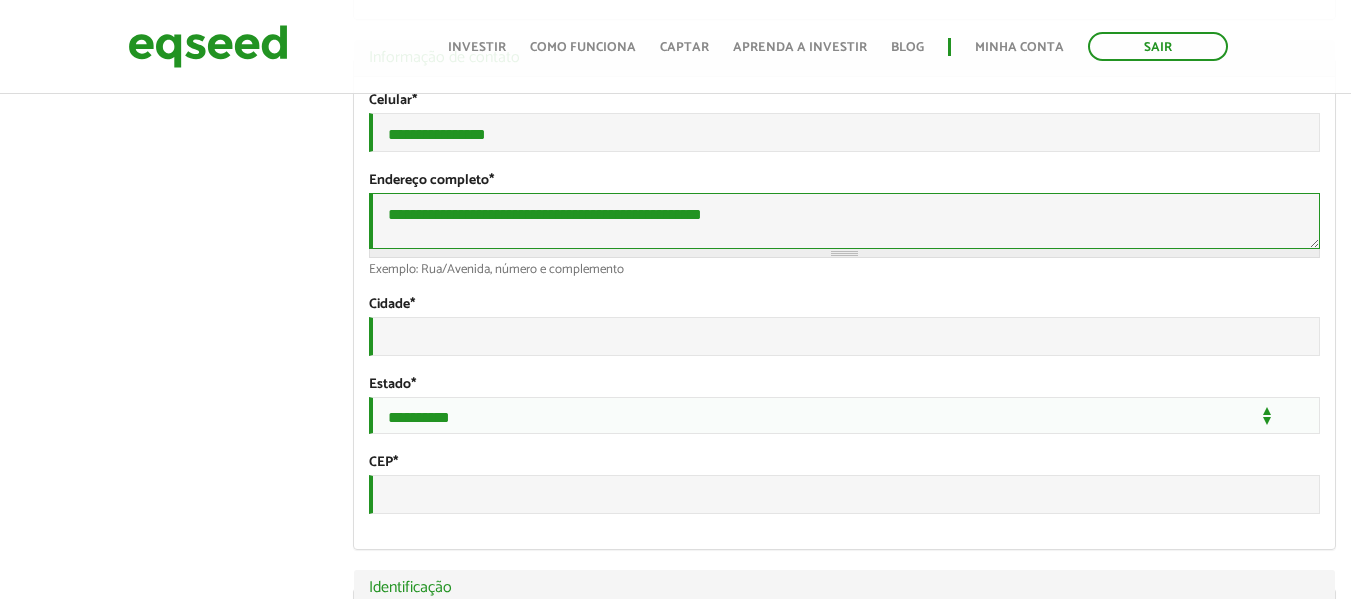 drag, startPoint x: 749, startPoint y: 240, endPoint x: 656, endPoint y: 241, distance: 93.00538 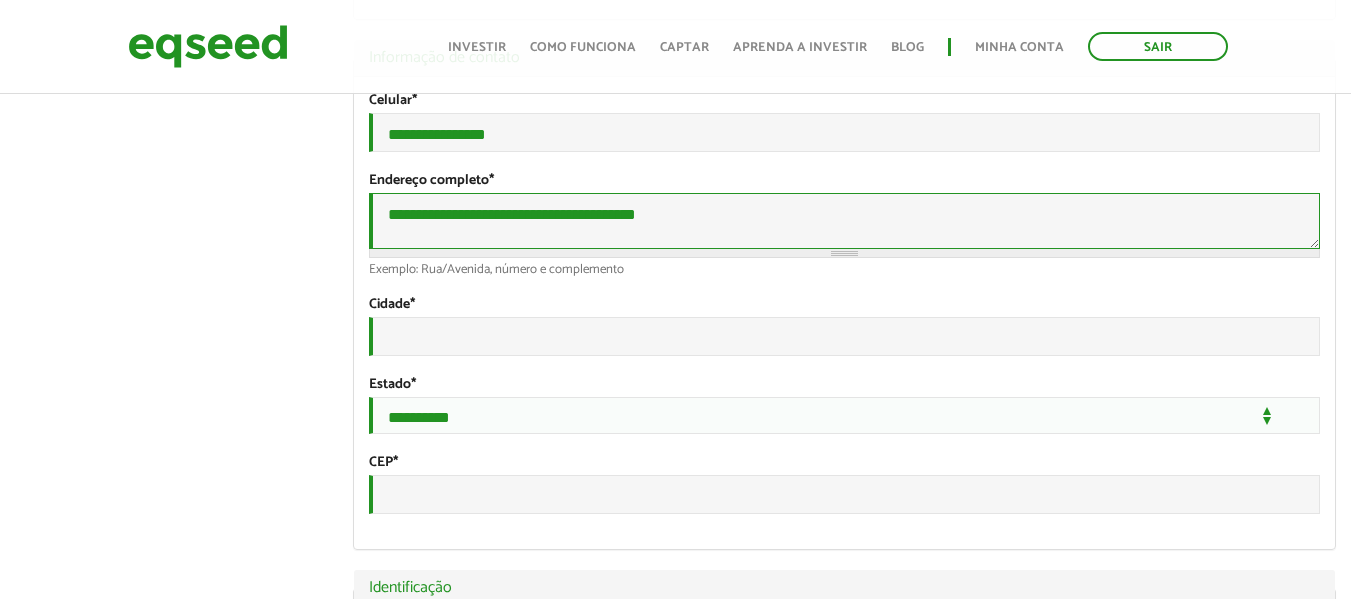 type on "**********" 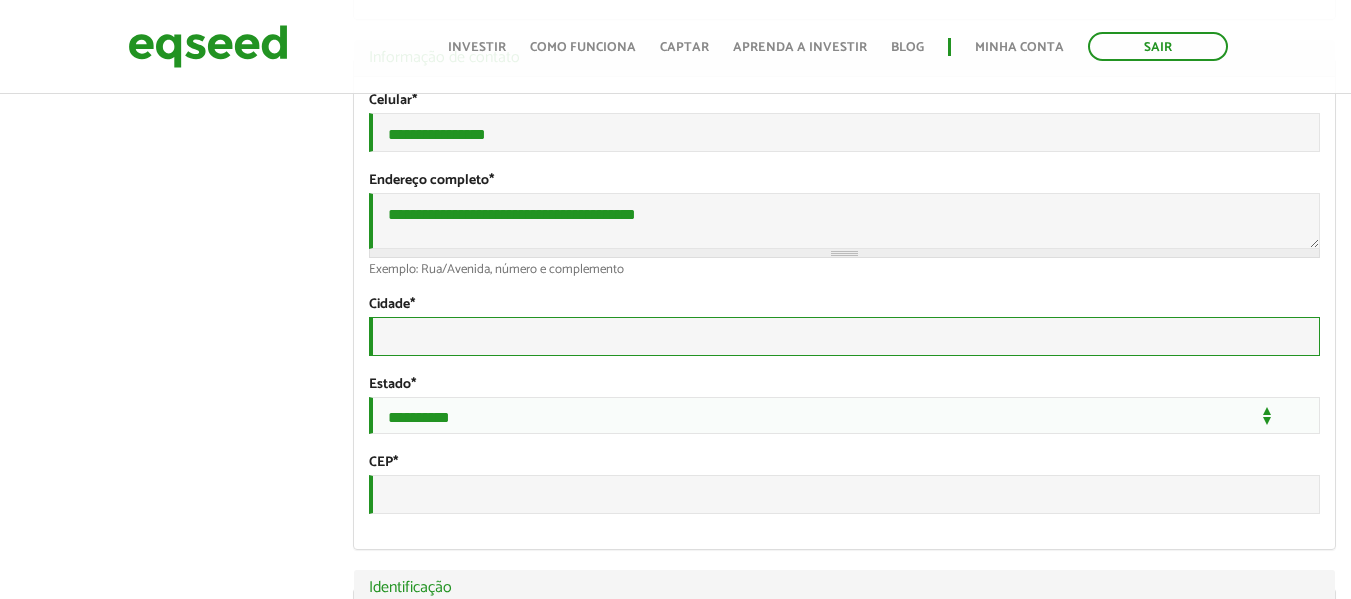 click on "Cidade  *" at bounding box center (844, 336) 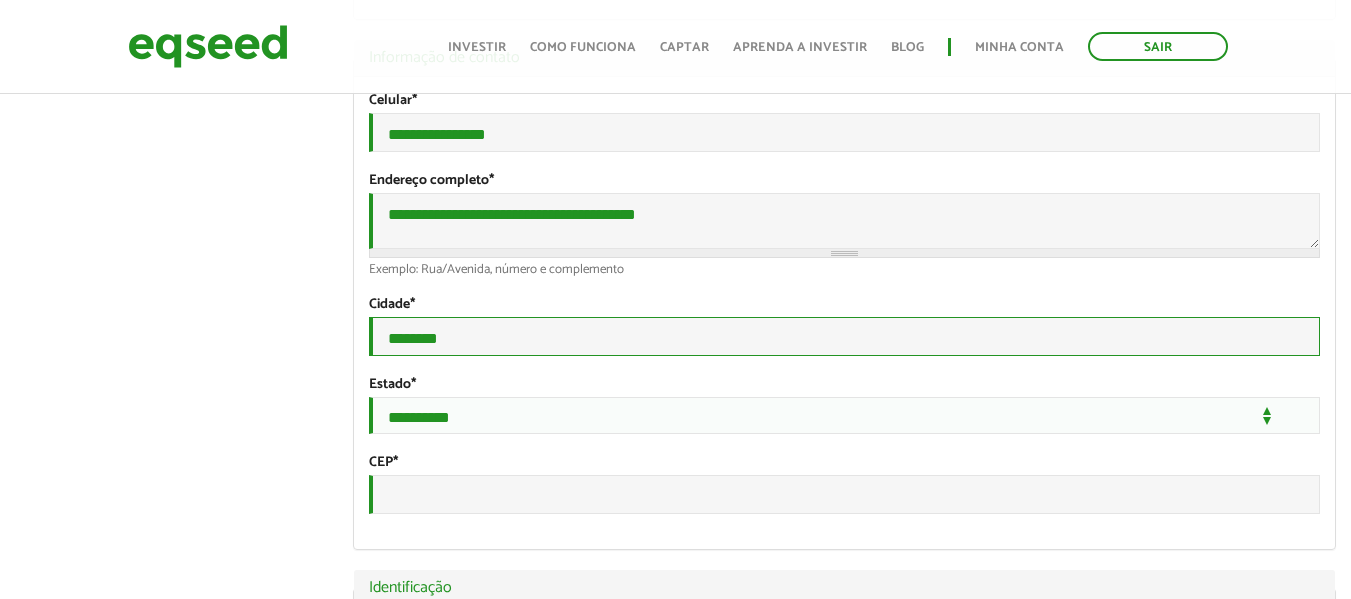type on "********" 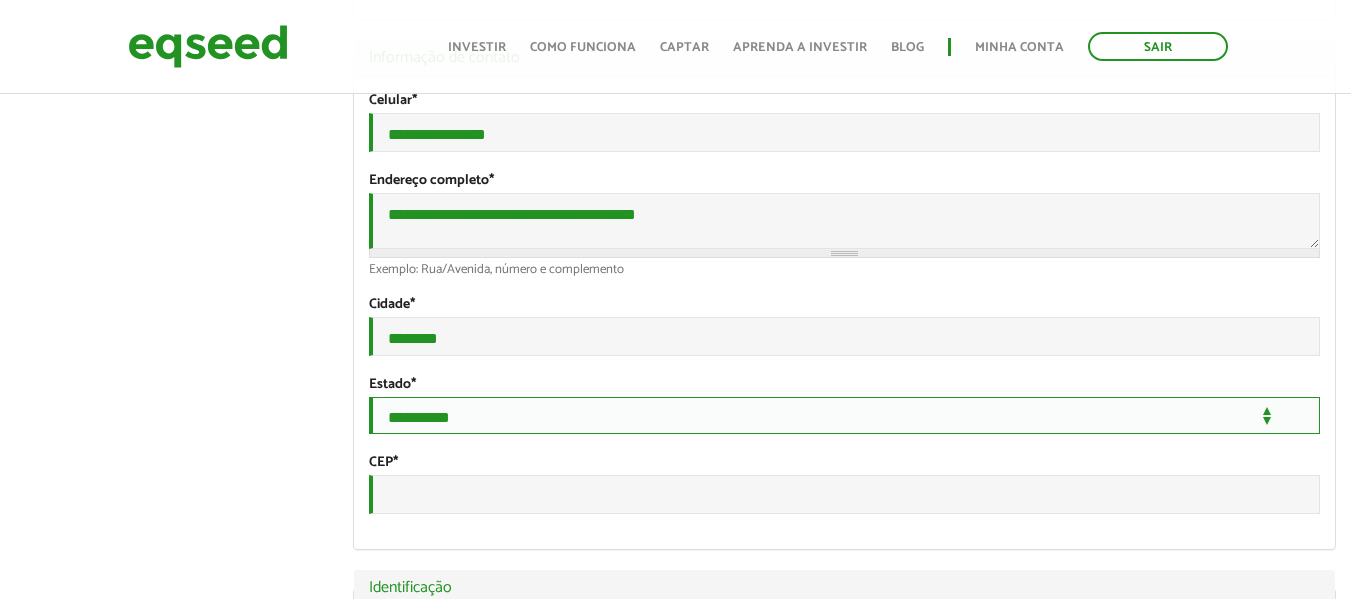 click on "**********" at bounding box center [844, 415] 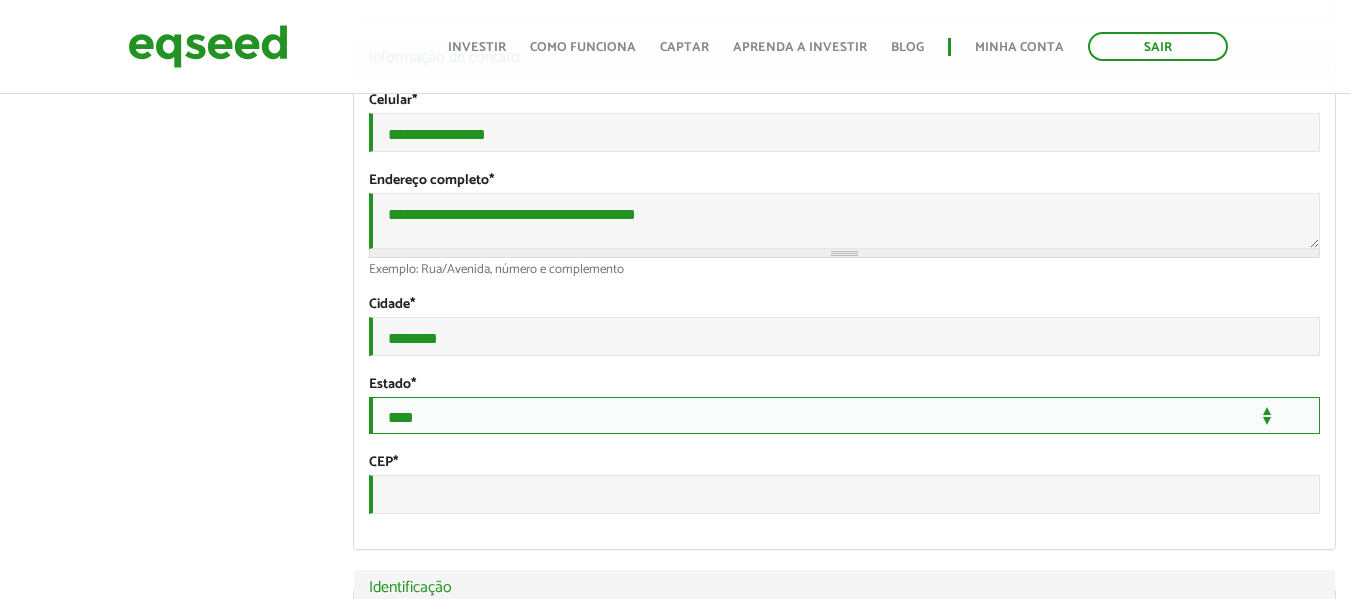 click on "**********" at bounding box center (844, 415) 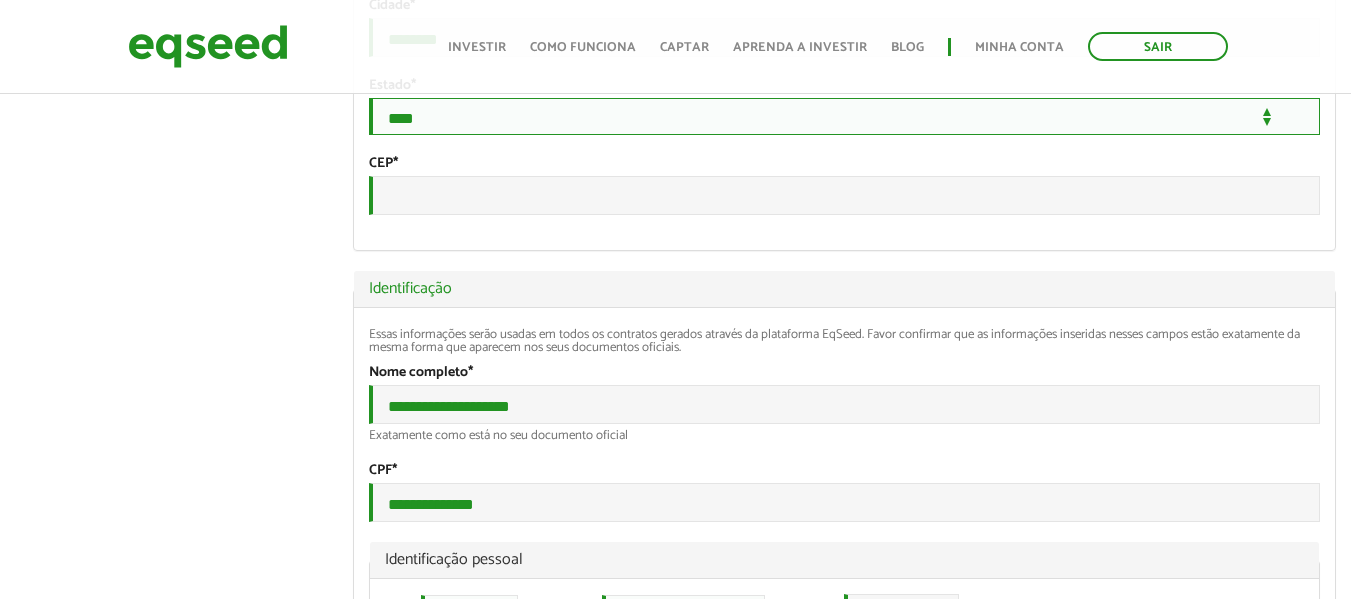 scroll, scrollTop: 900, scrollLeft: 0, axis: vertical 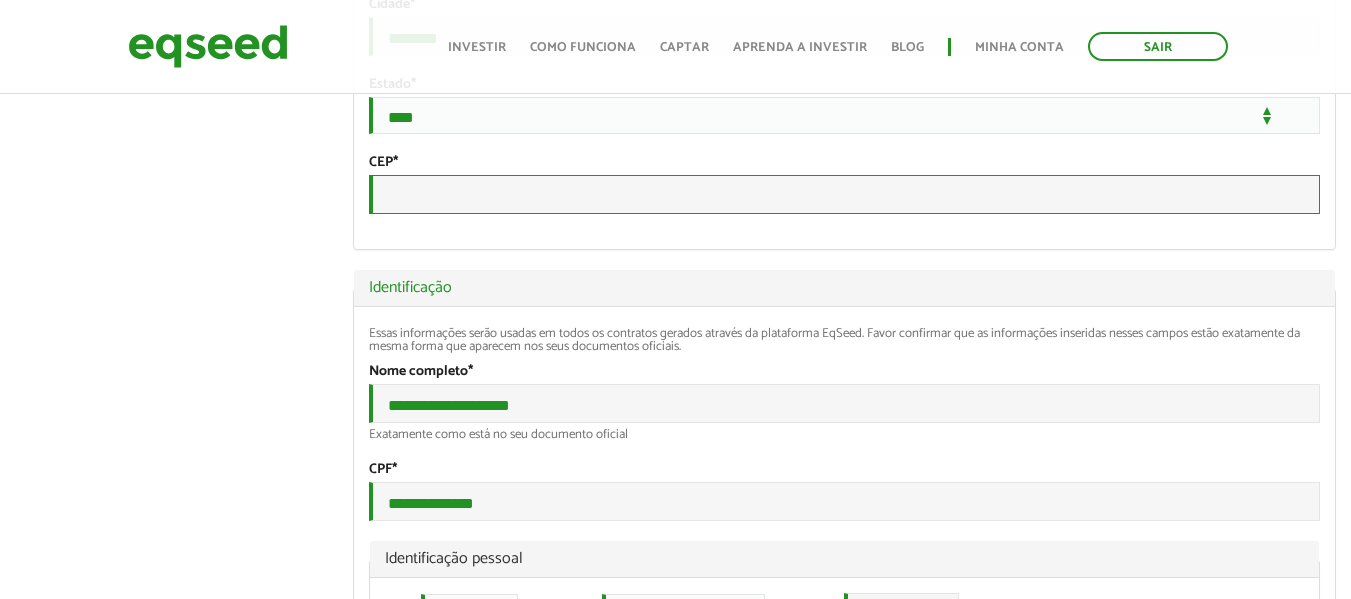 click on "CEP  *" at bounding box center [844, 194] 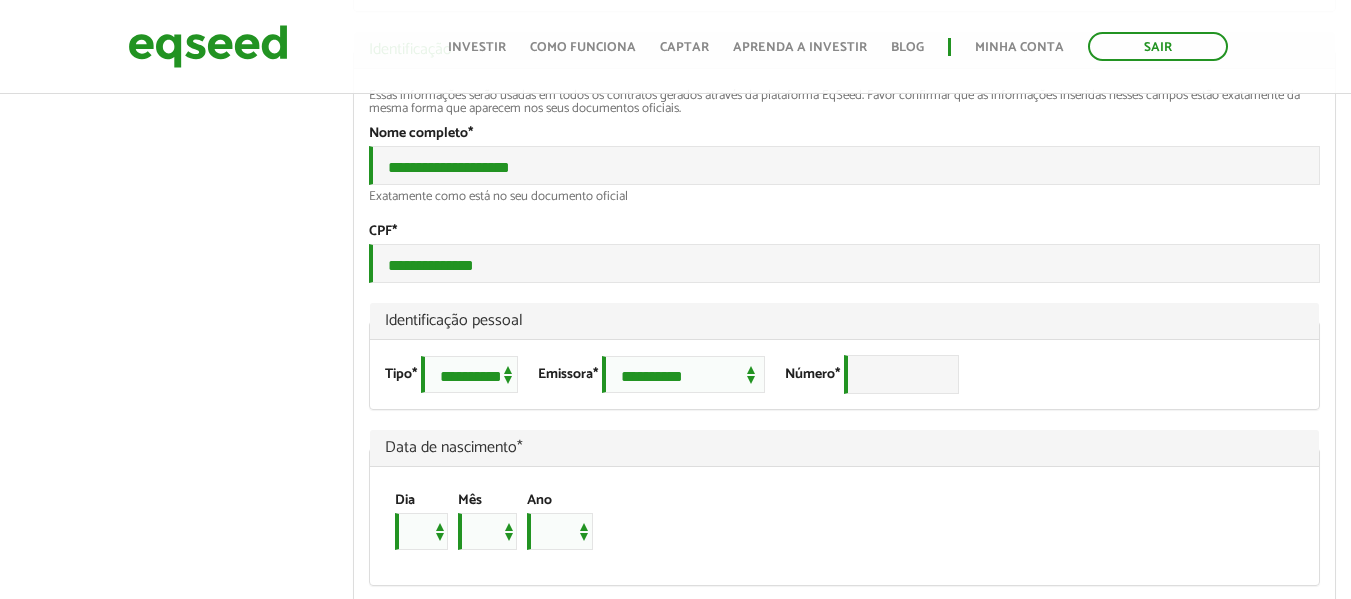 scroll, scrollTop: 900, scrollLeft: 0, axis: vertical 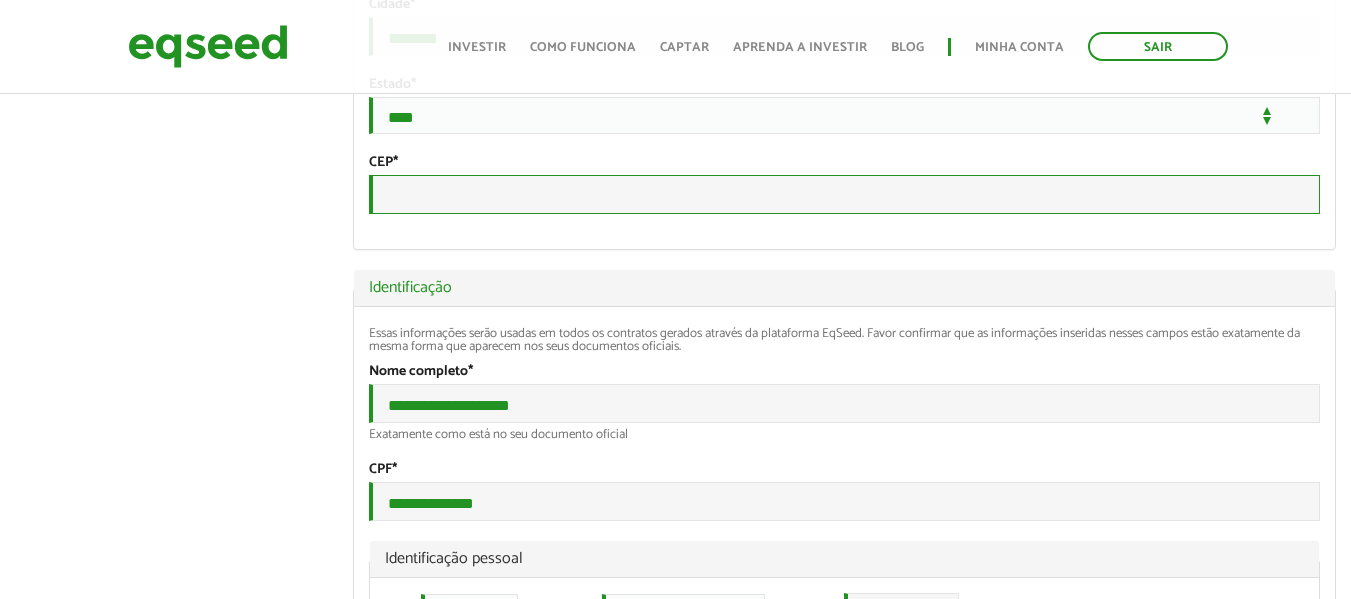 click on "CEP  *" at bounding box center (844, 194) 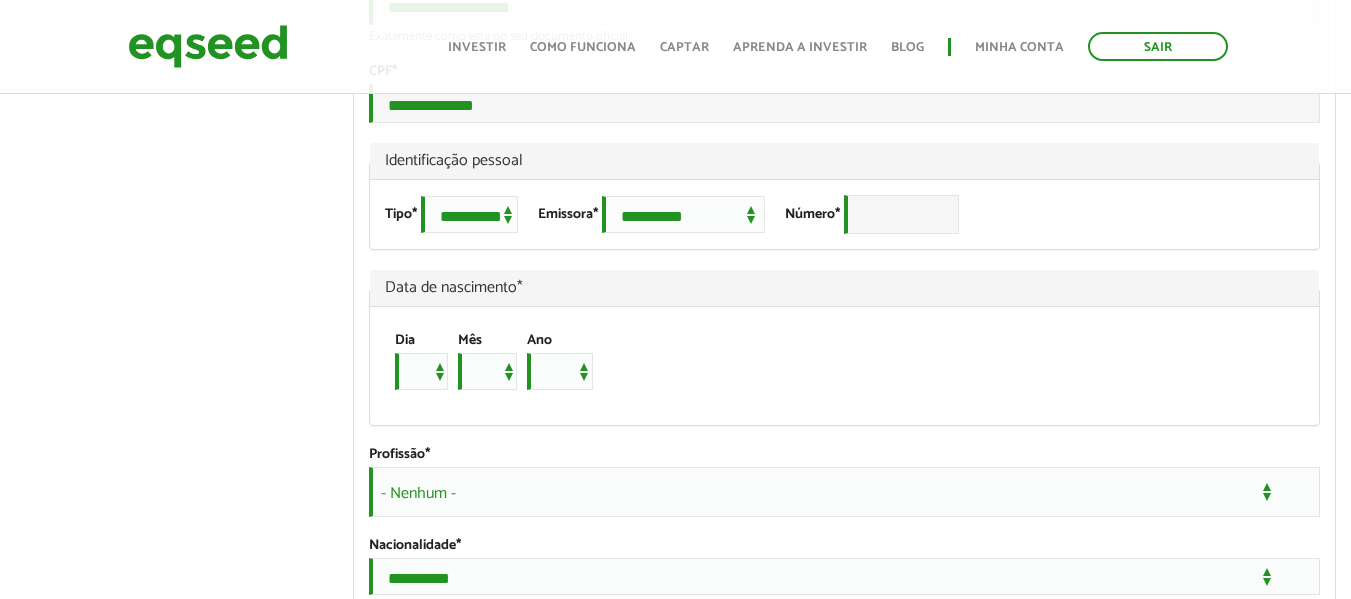 scroll, scrollTop: 1300, scrollLeft: 0, axis: vertical 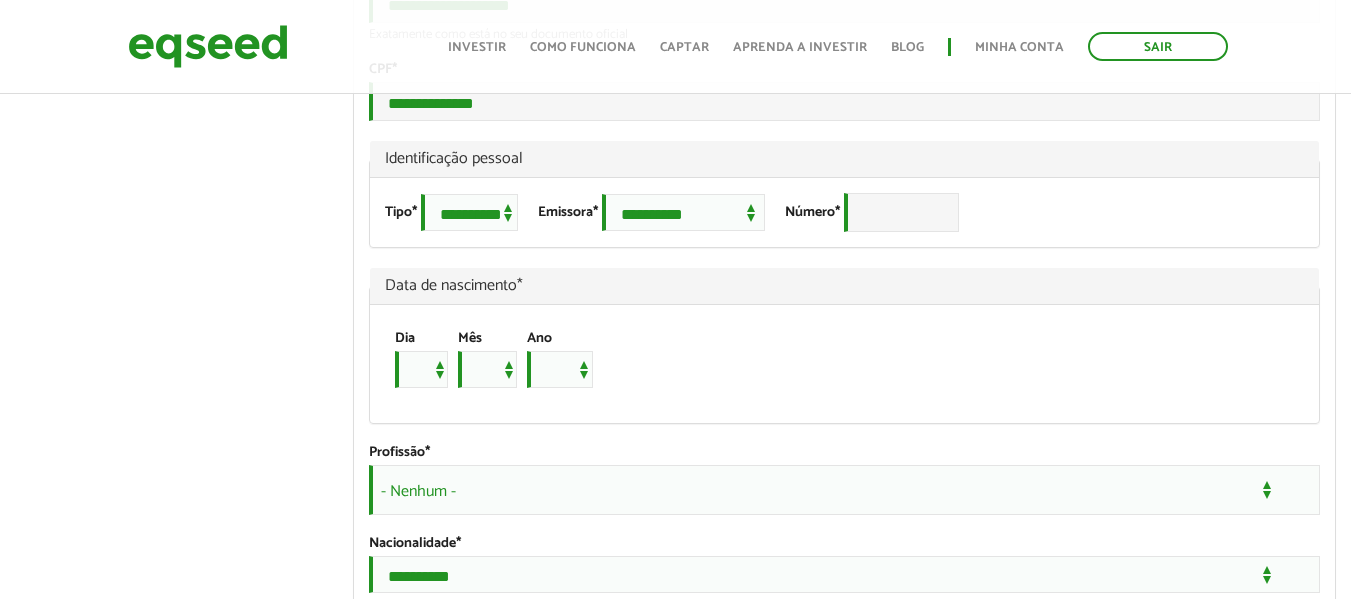 type on "*********" 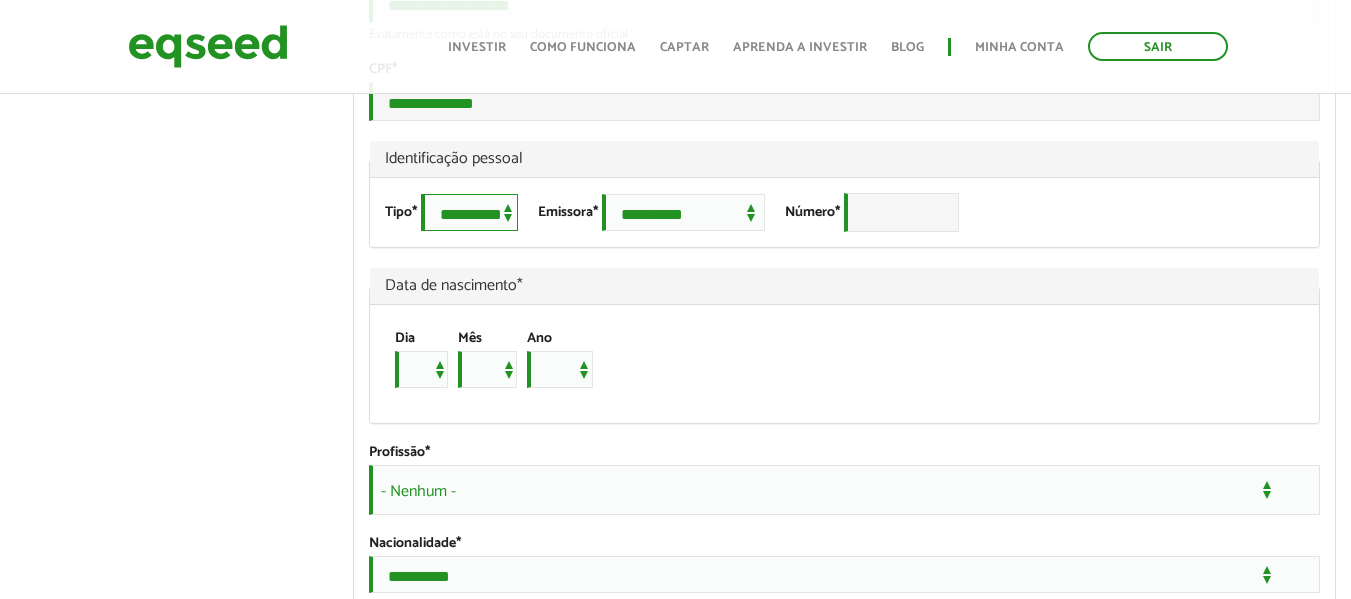 click on "**********" at bounding box center [469, 212] 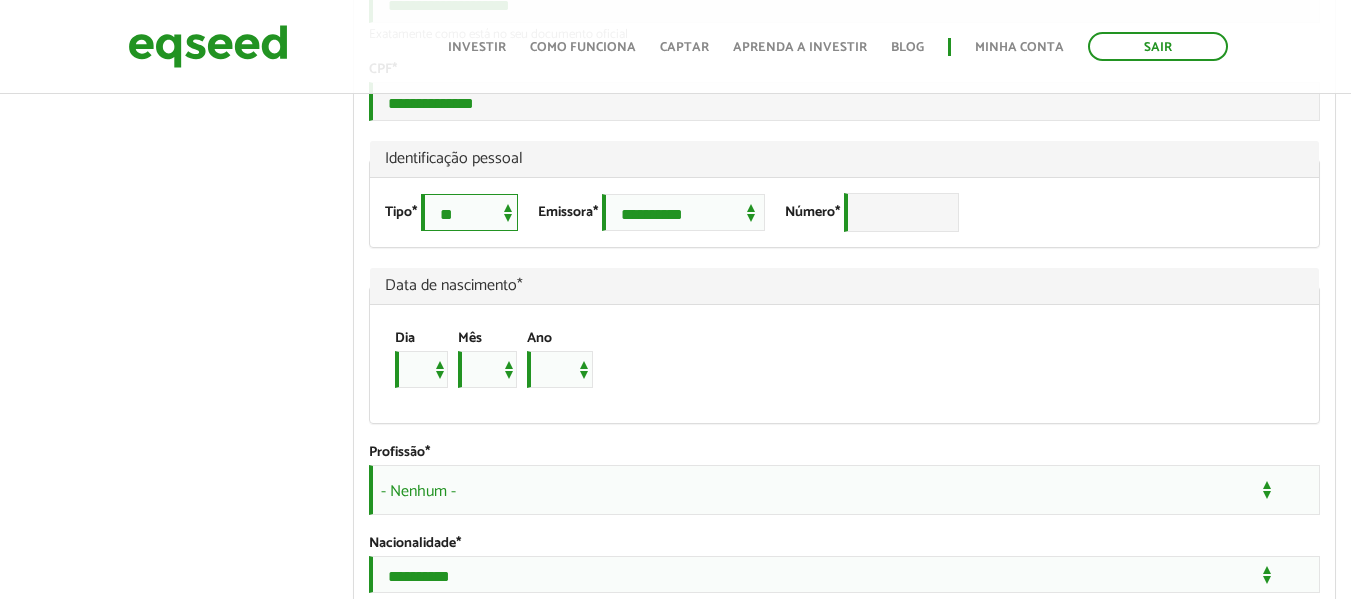 click on "**********" at bounding box center [469, 212] 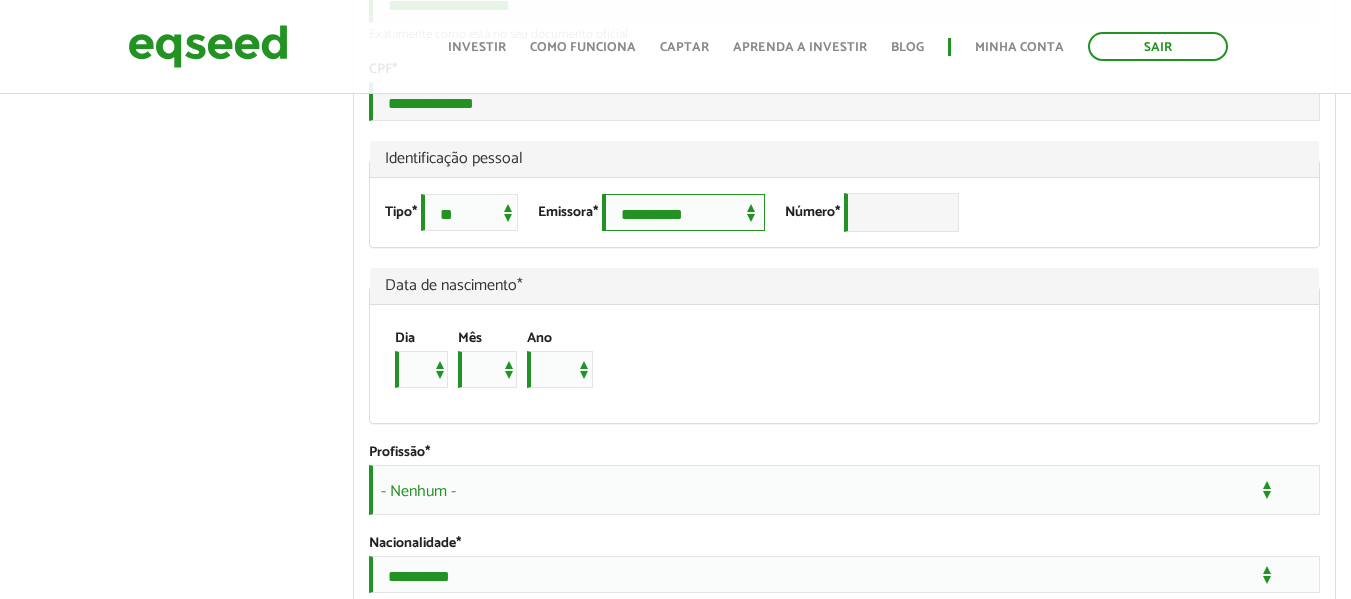 click on "**********" at bounding box center [683, 212] 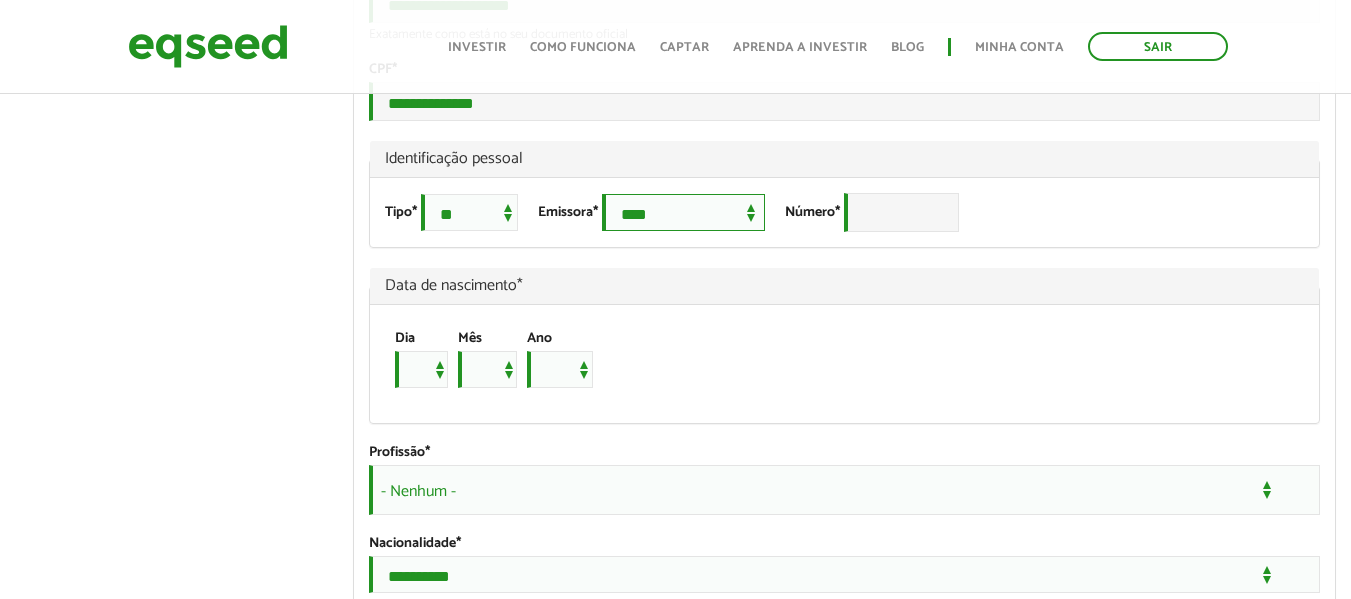 click on "**********" at bounding box center [683, 212] 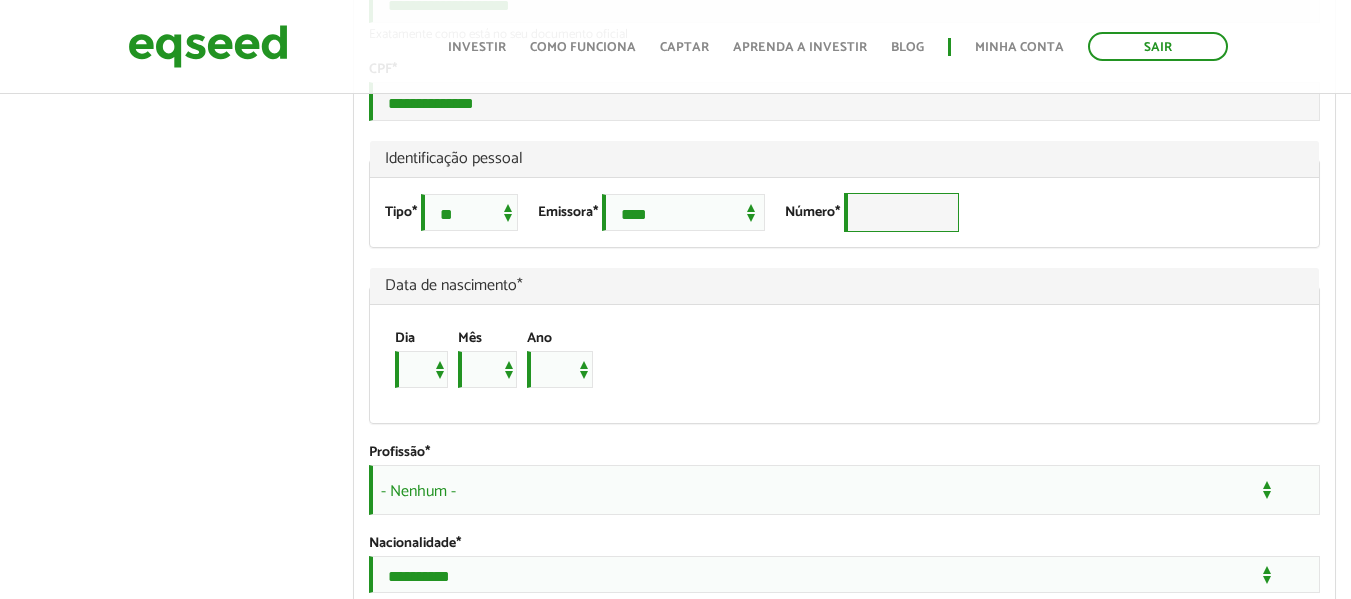 click on "Número  *" at bounding box center [901, 212] 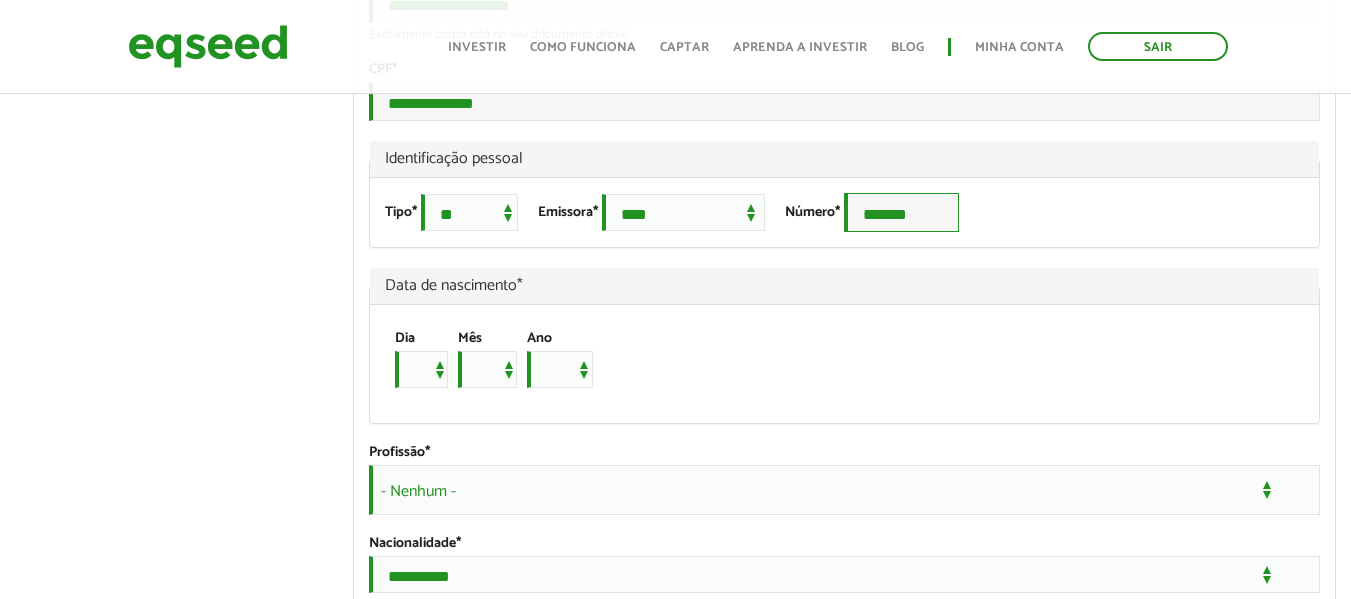 type on "*******" 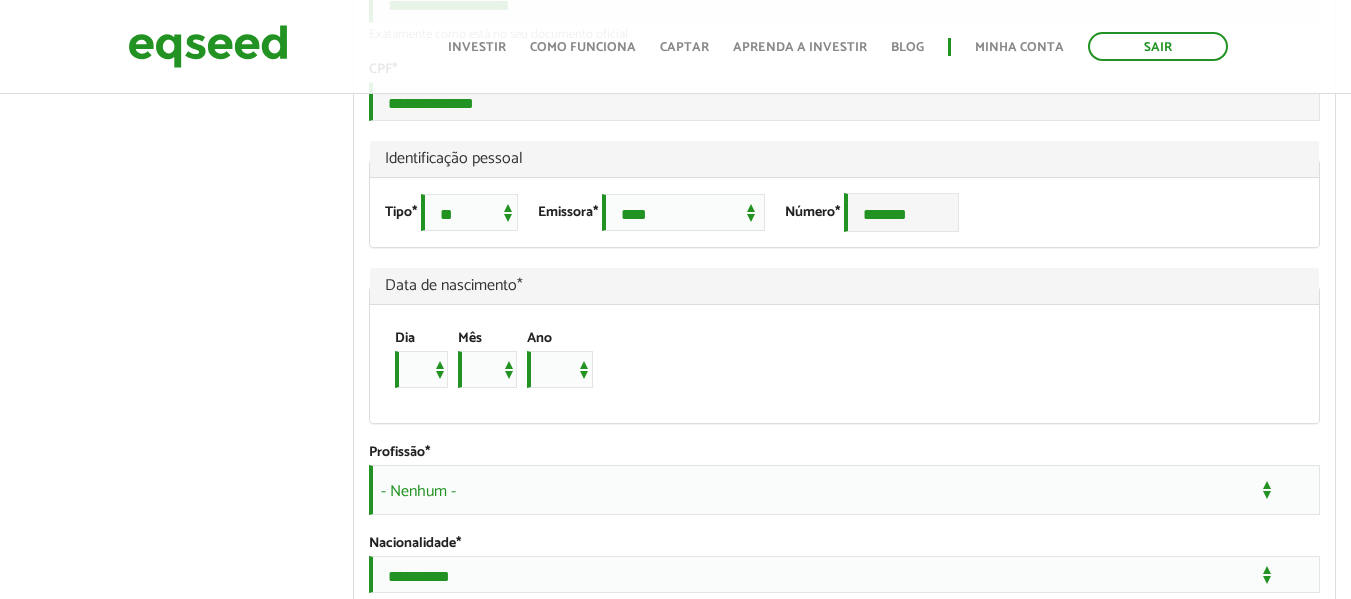 click on "Data de nascimento  *" at bounding box center (844, 286) 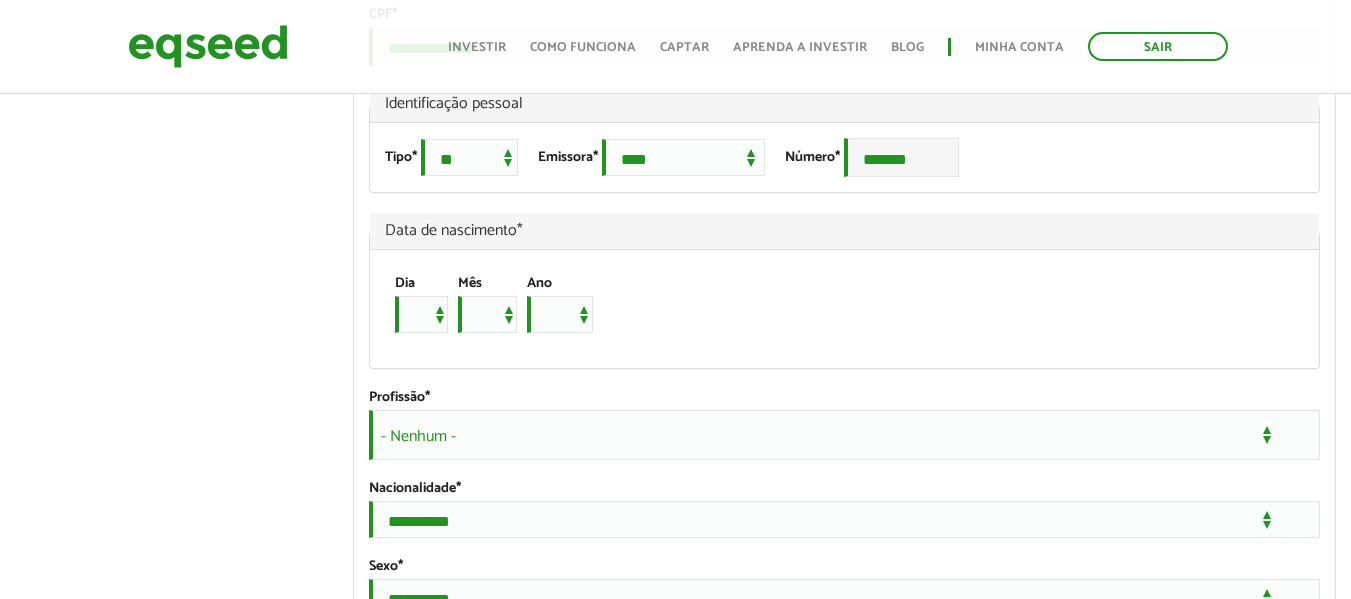 scroll, scrollTop: 1400, scrollLeft: 0, axis: vertical 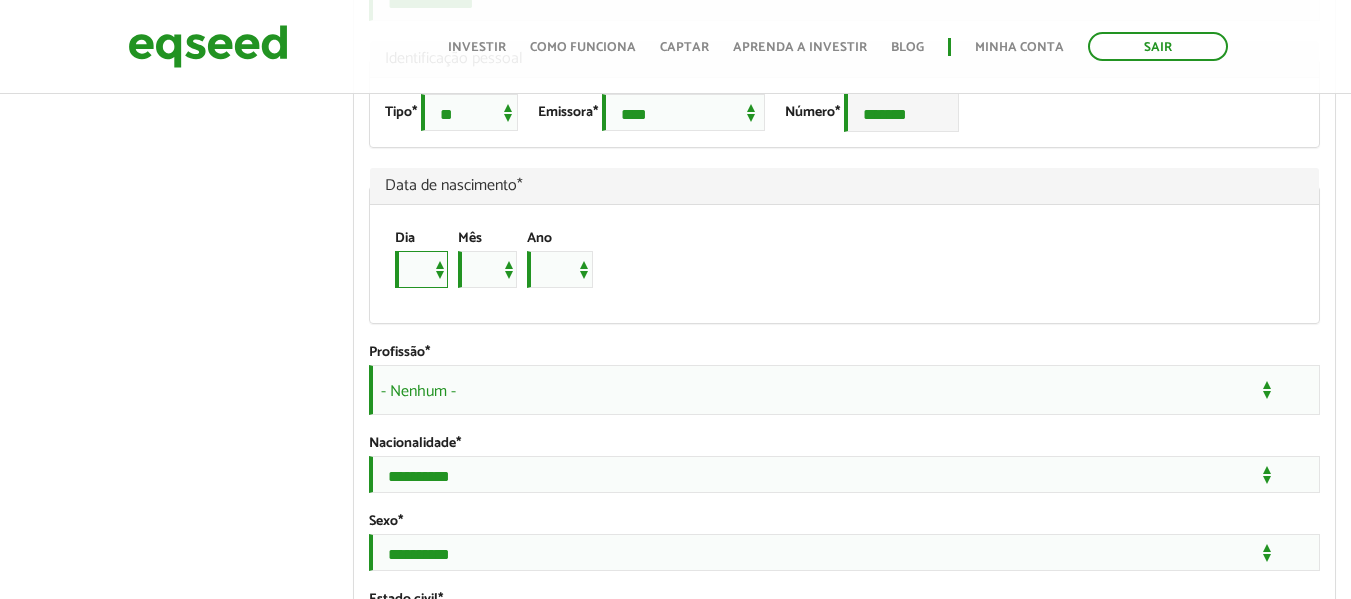 click on "* * * * * * * * * ** ** ** ** ** ** ** ** ** ** ** ** ** ** ** ** ** ** ** ** ** **" at bounding box center [421, 269] 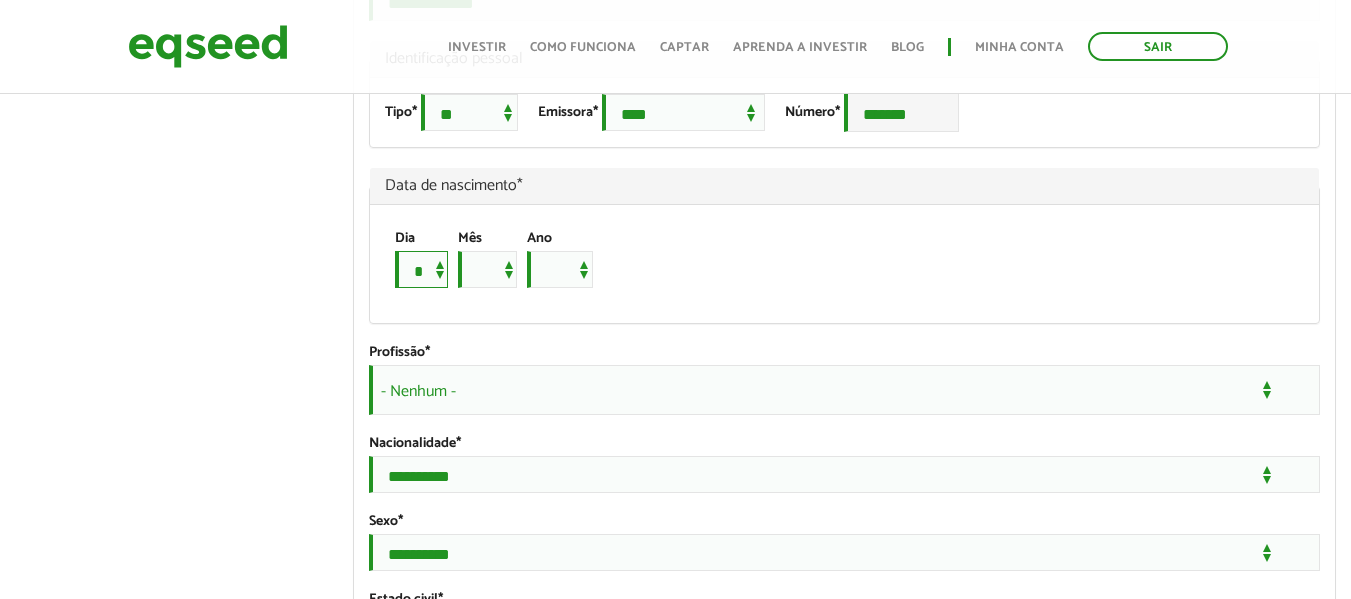 click on "* * * * * * * * * ** ** ** ** ** ** ** ** ** ** ** ** ** ** ** ** ** ** ** ** ** **" at bounding box center [421, 269] 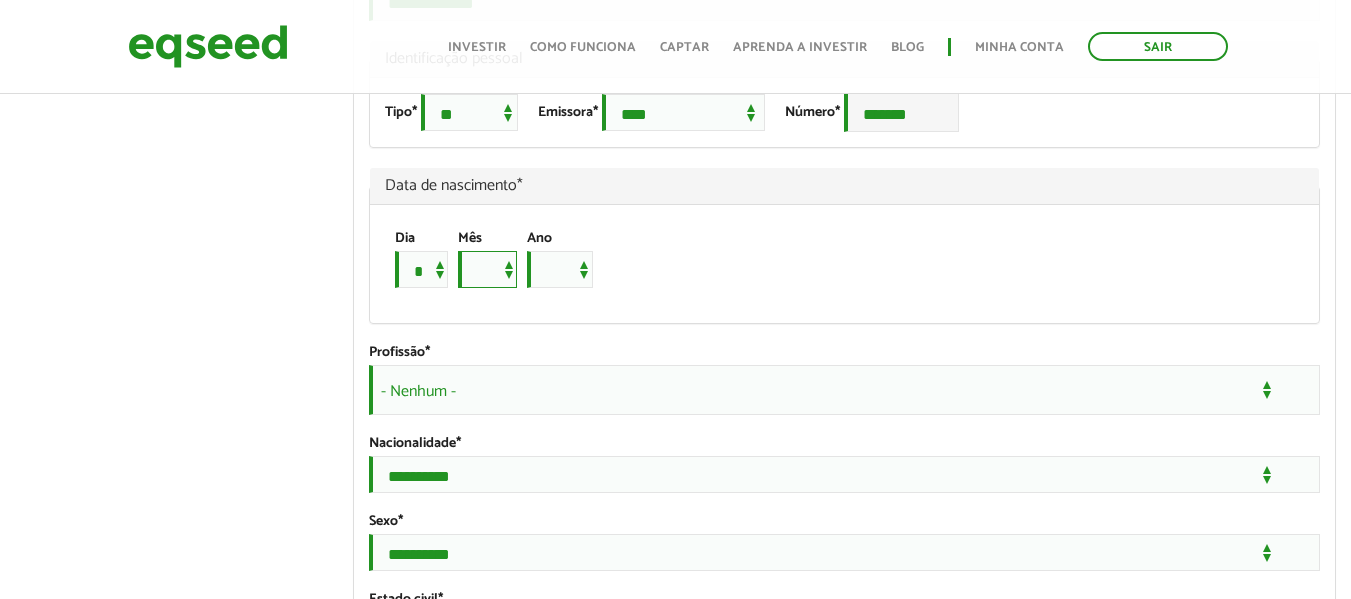 click on "*** *** *** *** *** *** *** *** *** *** *** ***" at bounding box center [487, 269] 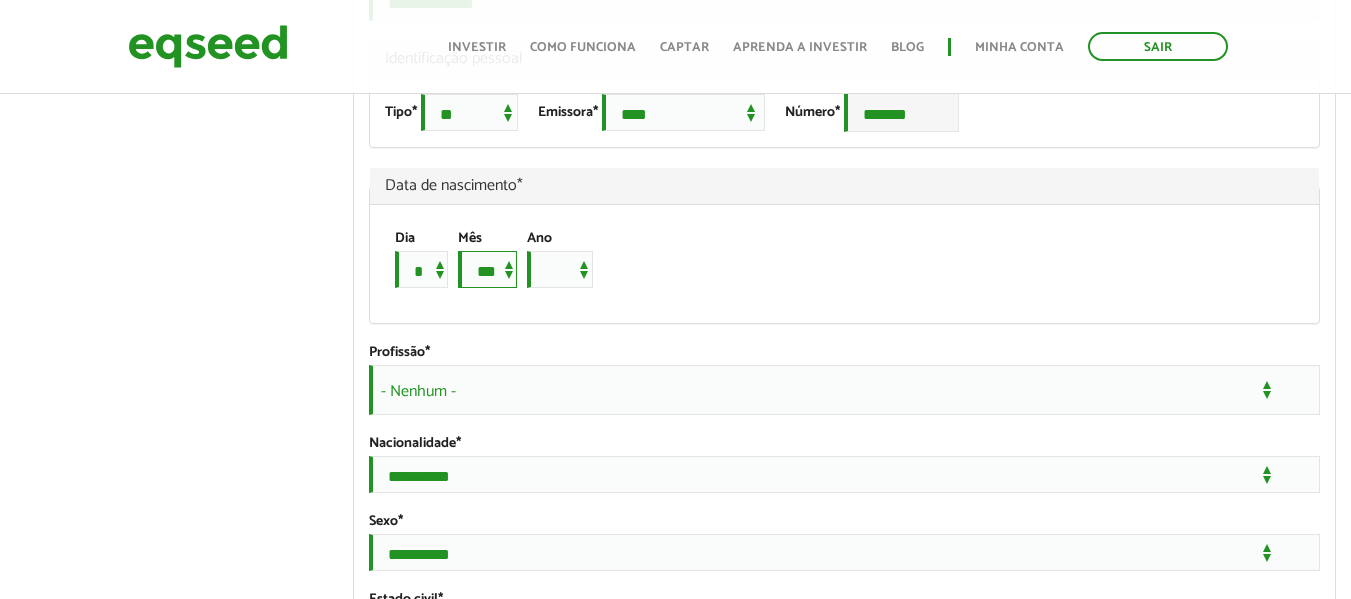 click on "*** *** *** *** *** *** *** *** *** *** *** ***" at bounding box center [487, 269] 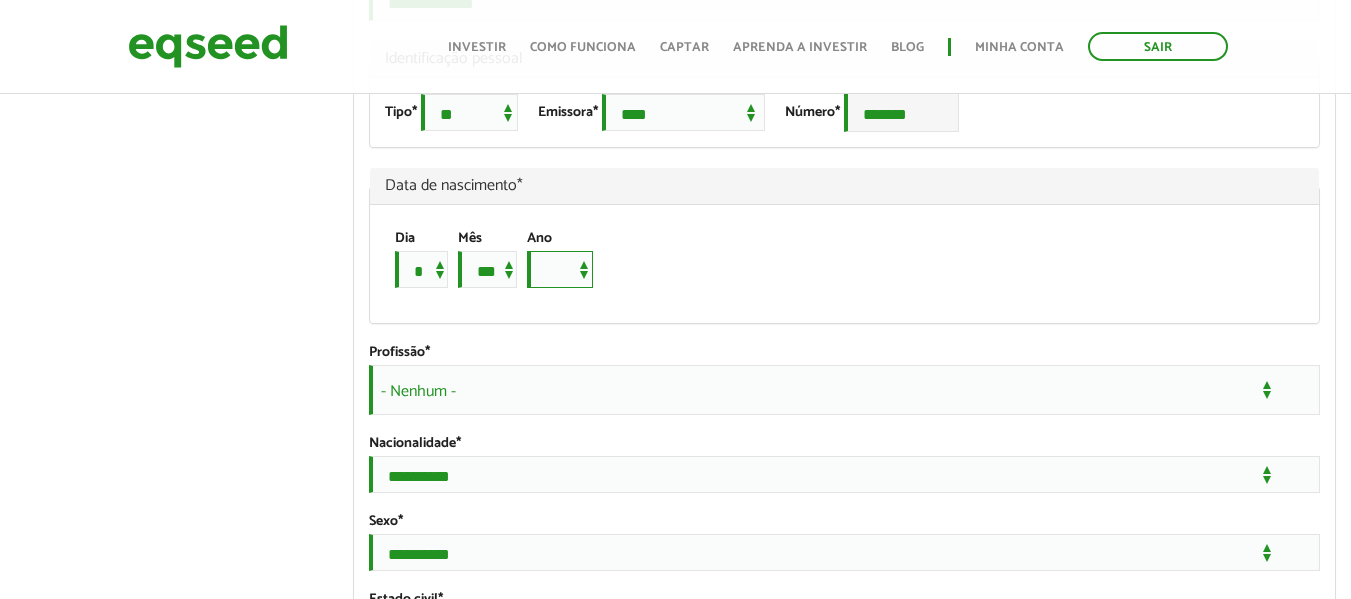 click on "**** **** **** **** **** **** **** **** **** **** **** **** **** **** **** **** **** **** **** **** **** **** **** **** **** **** **** **** **** **** **** **** **** **** **** **** **** **** **** **** **** **** **** **** **** **** **** **** **** **** **** **** **** **** **** **** **** **** **** **** **** **** **** **** **** **** **** **** **** **** **** **** **** **** **** **** **** **** **** **** **** **** **** **** **** **** **** **** **** **** **** **** **** **** **** **** **** **** **** **** **** **** **** **** **** **** **** **** **** **** **** **** **** **** **** **** **** **** **** **** **** **** **** **** **** ****" at bounding box center (560, 269) 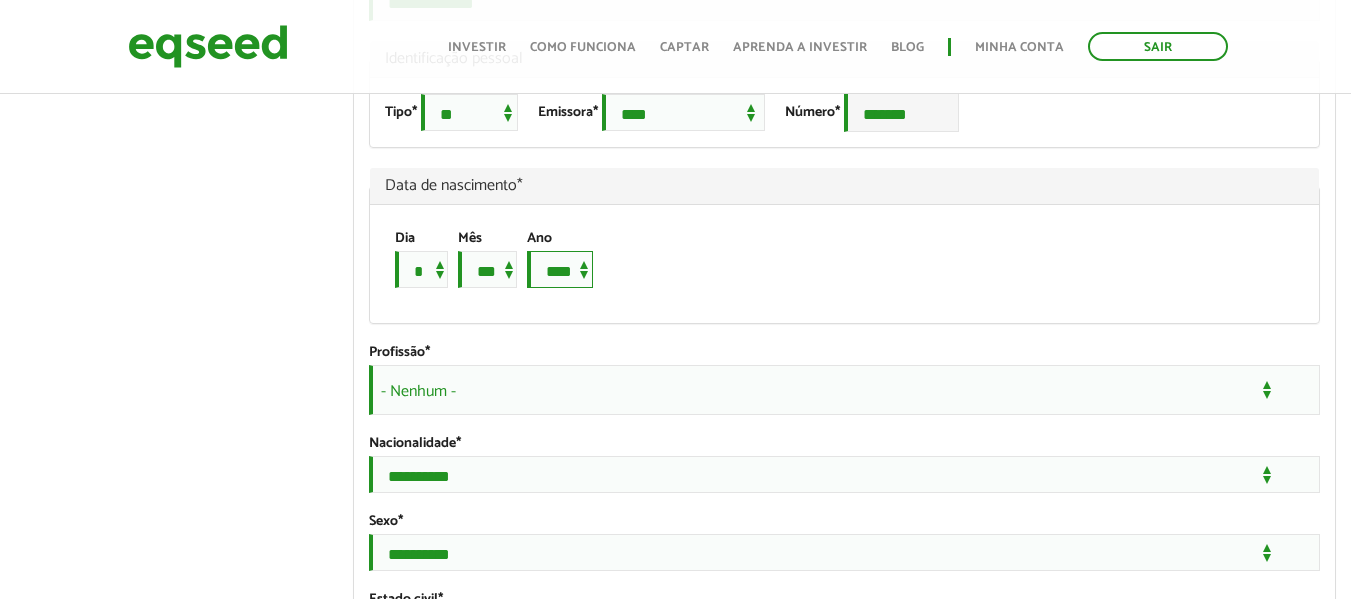 click on "**** **** **** **** **** **** **** **** **** **** **** **** **** **** **** **** **** **** **** **** **** **** **** **** **** **** **** **** **** **** **** **** **** **** **** **** **** **** **** **** **** **** **** **** **** **** **** **** **** **** **** **** **** **** **** **** **** **** **** **** **** **** **** **** **** **** **** **** **** **** **** **** **** **** **** **** **** **** **** **** **** **** **** **** **** **** **** **** **** **** **** **** **** **** **** **** **** **** **** **** **** **** **** **** **** **** **** **** **** **** **** **** **** **** **** **** **** **** **** **** **** **** **** **** **** ****" at bounding box center (560, 269) 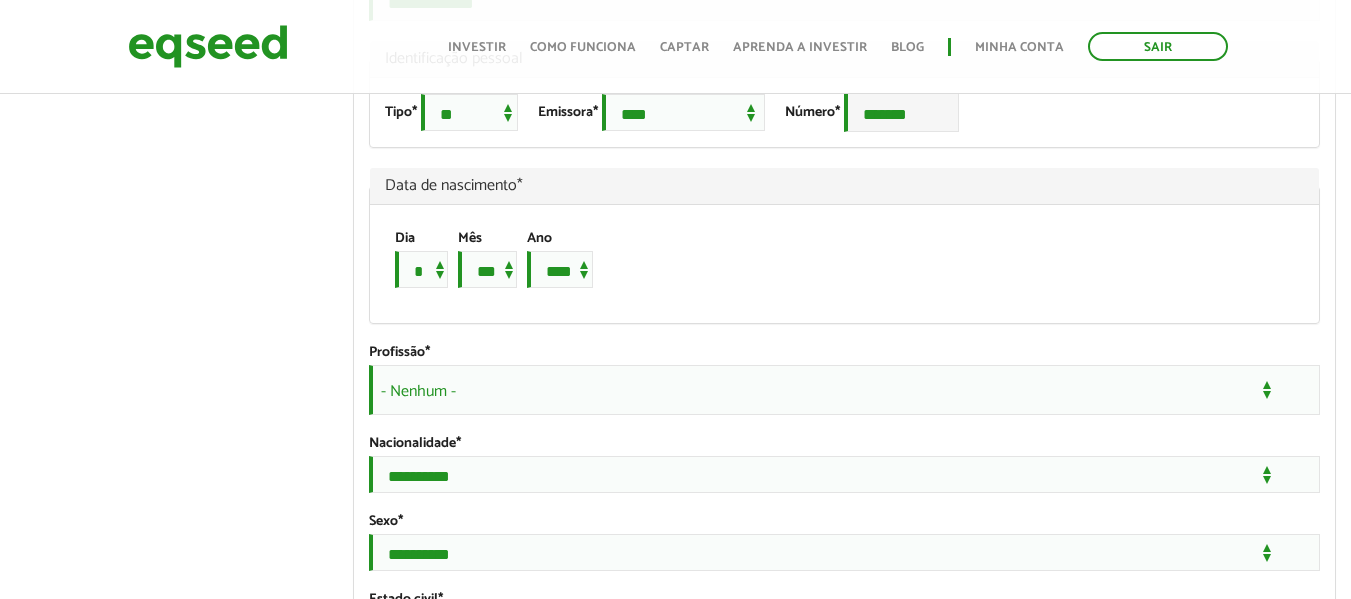 click on "Dia
* * * * * * * * * ** ** ** ** ** ** ** ** ** ** ** ** ** ** ** ** ** ** ** ** ** **   Mês
*** *** *** *** *** *** *** *** *** *** *** ***   Ano
**** **** **** **** **** **** **** **** **** **** **** **** **** **** **** **** **** **** **** **** **** **** **** **** **** **** **** **** **** **** **** **** **** **** **** **** **** **** **** **** **** **** **** **** **** **** **** **** **** **** **** **** **** **** **** **** **** **** **** **** **** **** **** **** **** **** **** **** **** **** **** **** **** **** **** **** **** **** **** **** **** **** **** **** **** **** **** **** **** **** **** **** **** **** **** **** **** **** **** **** **** **** **** **** **** **** **** **** **** **** **** **** **** **** **** **** **** **** **** **** **** **** **** **** **** ****" at bounding box center [835, 264] 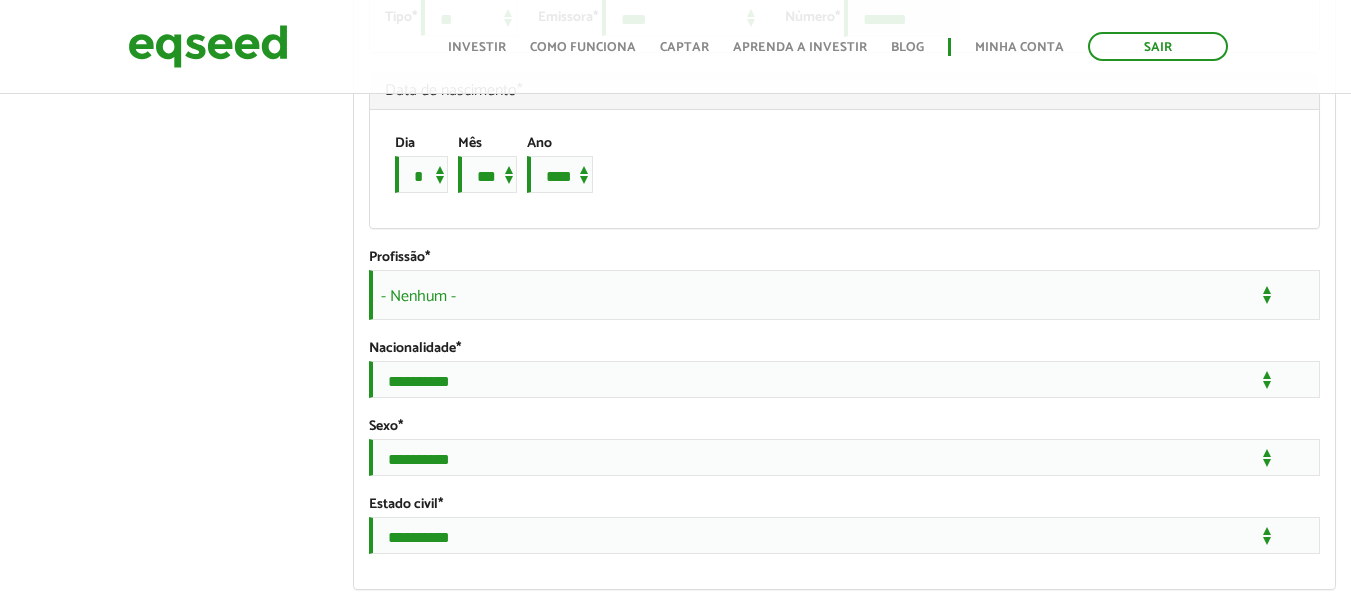scroll, scrollTop: 1500, scrollLeft: 0, axis: vertical 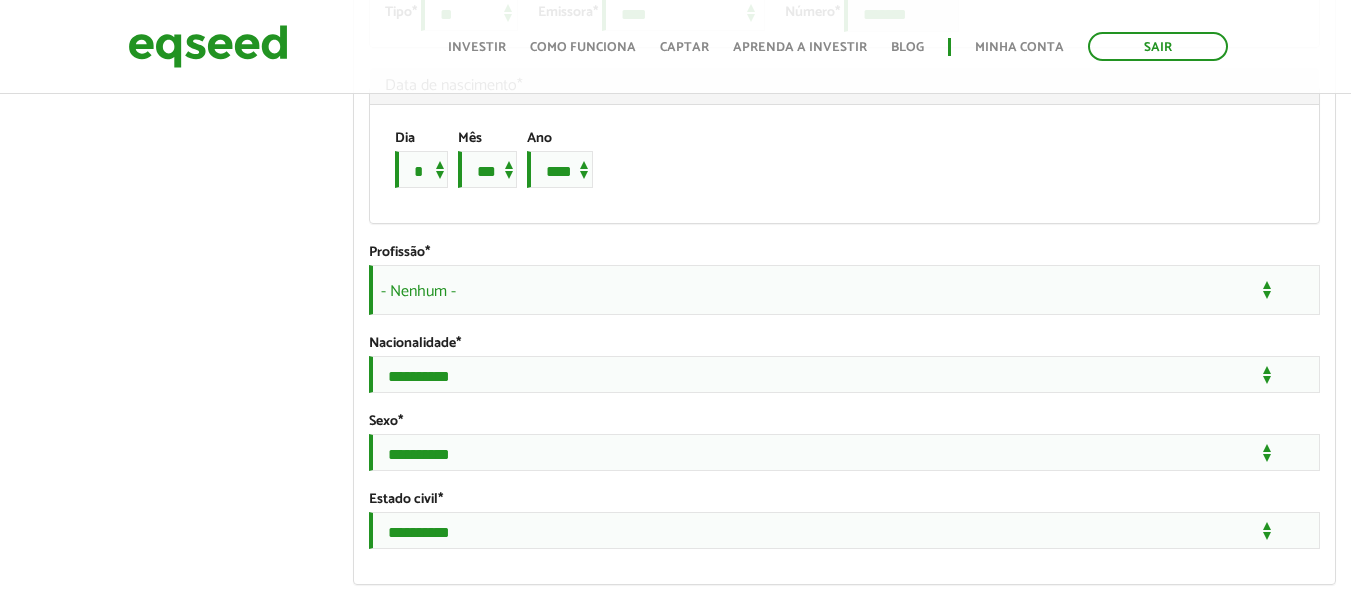 click on "- Nenhum -" at bounding box center [844, 290] 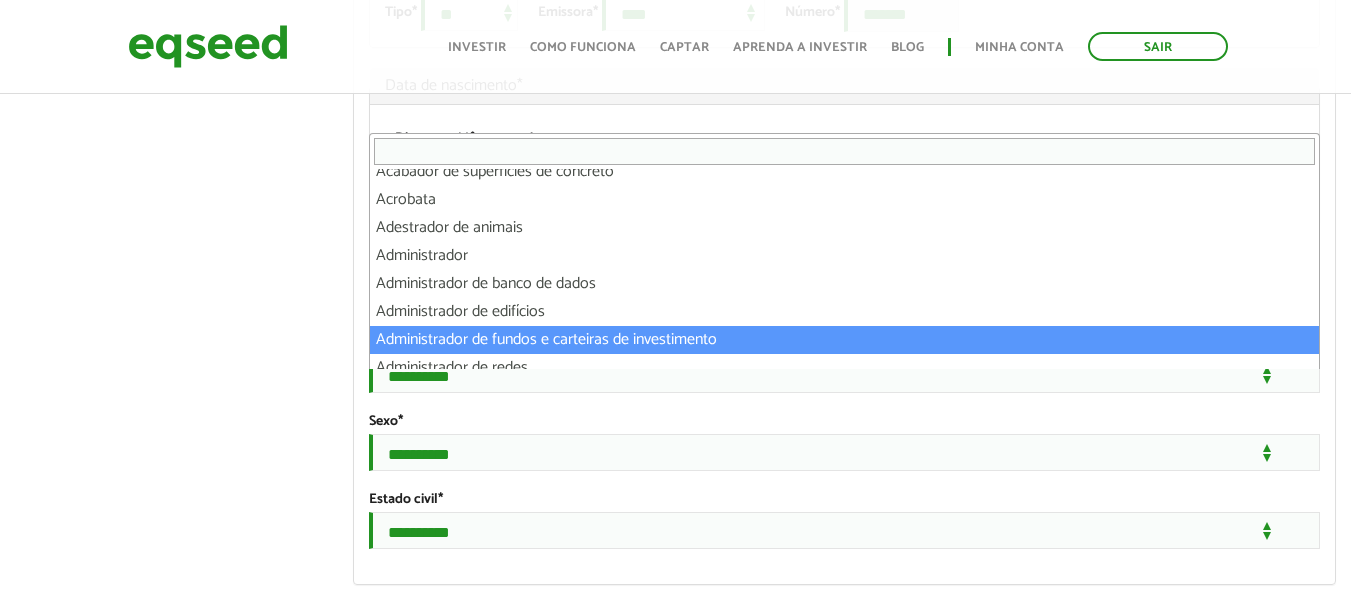 scroll, scrollTop: 100, scrollLeft: 0, axis: vertical 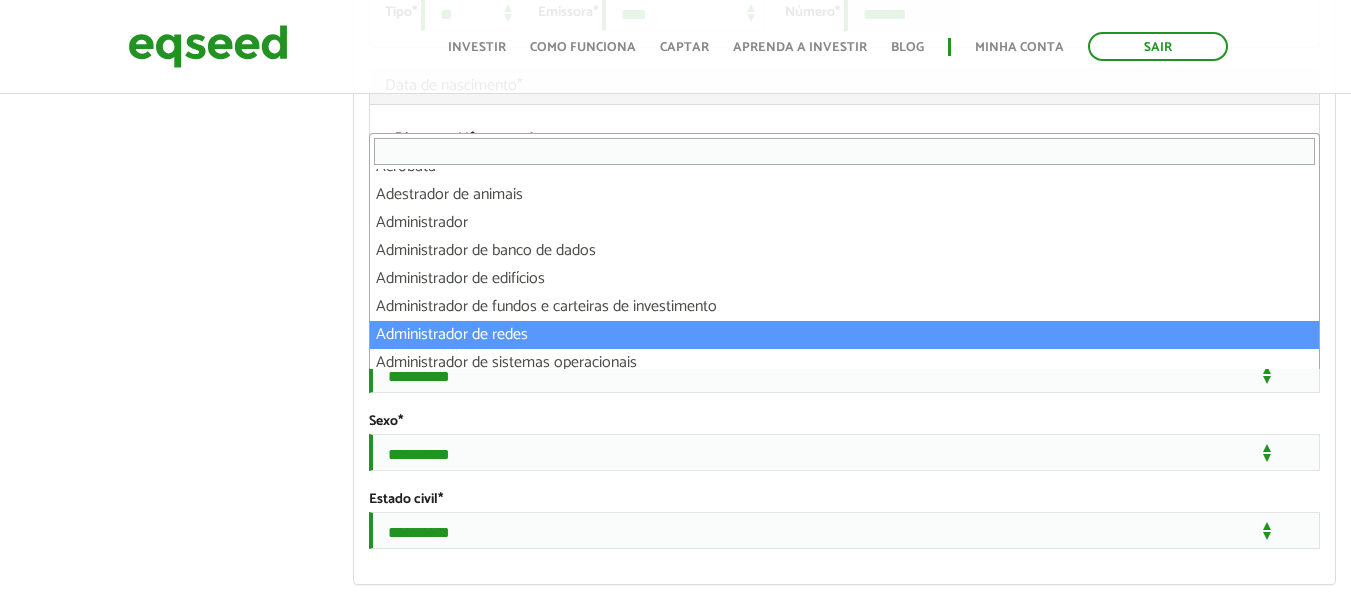 type on "**********" 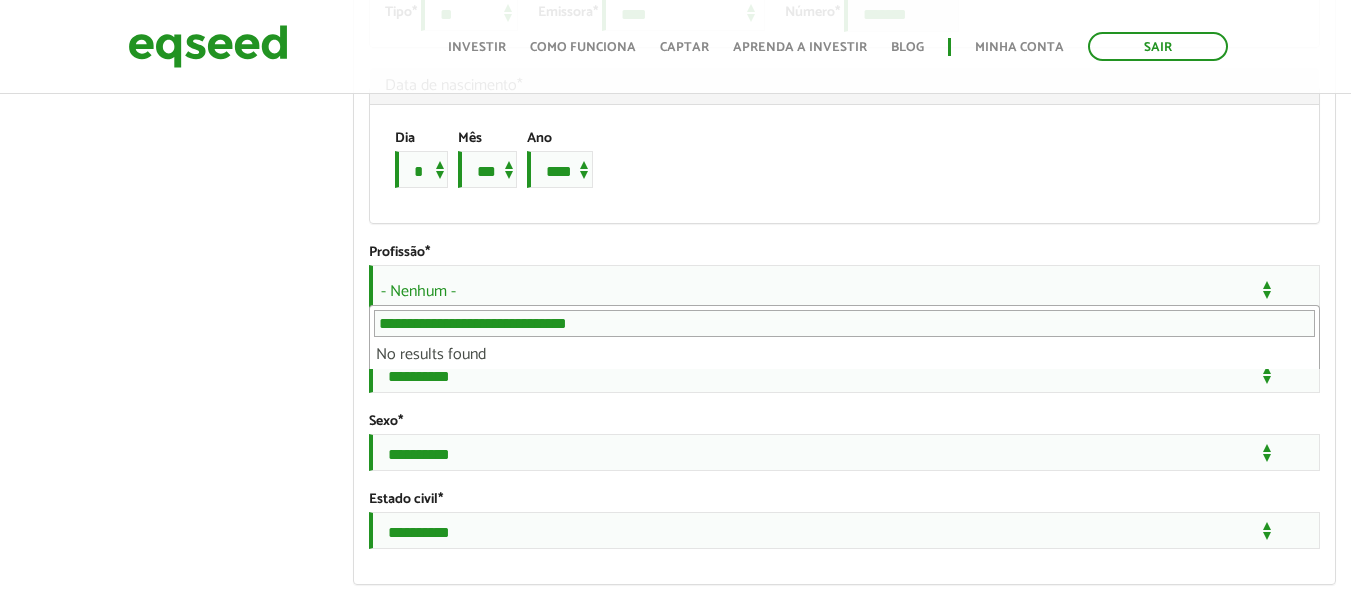scroll, scrollTop: 0, scrollLeft: 0, axis: both 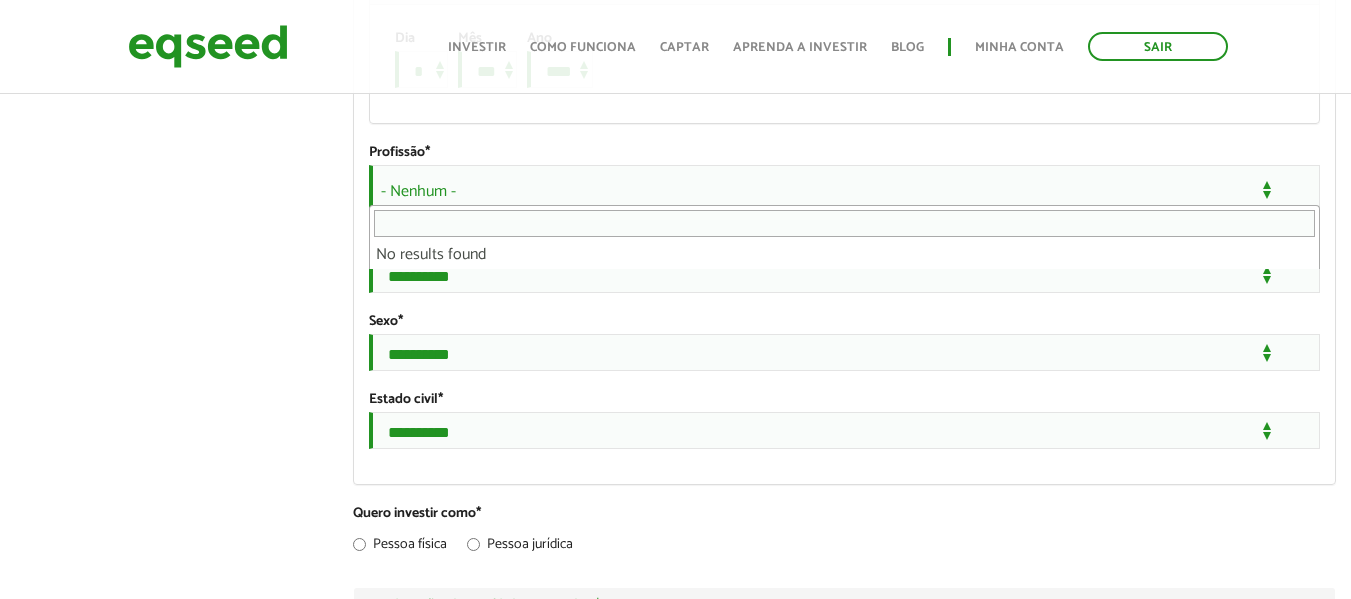 click on "- Nenhum -" at bounding box center [844, 190] 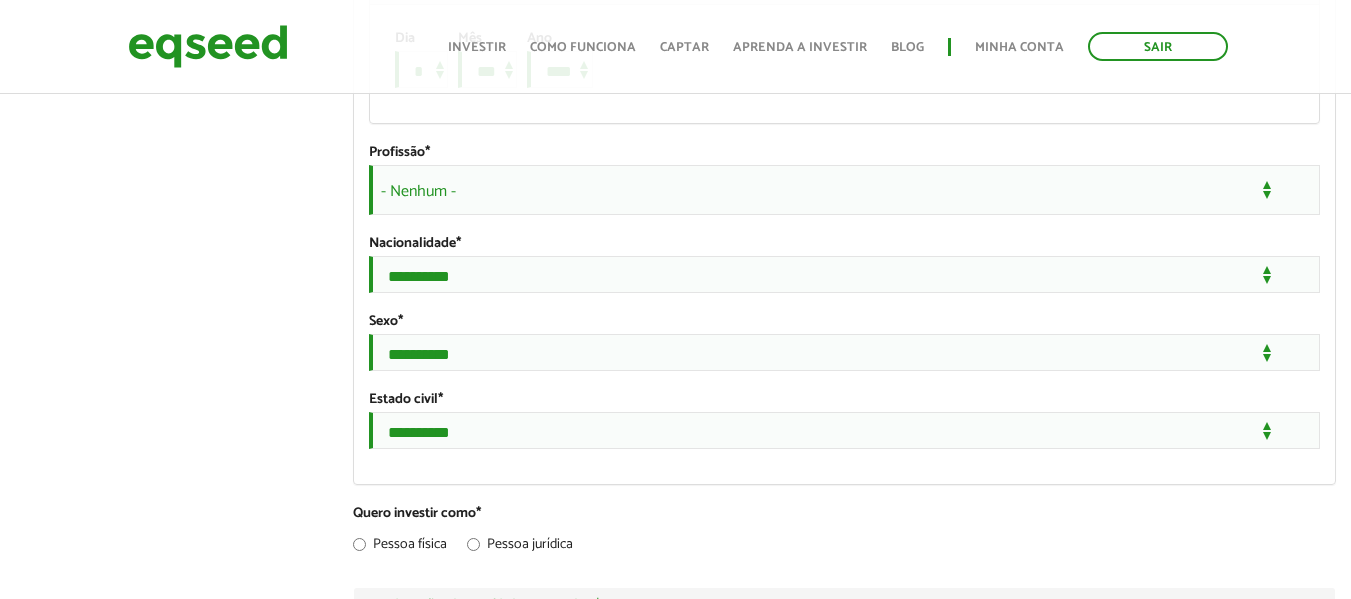 click on "- Nenhum -" at bounding box center (844, 190) 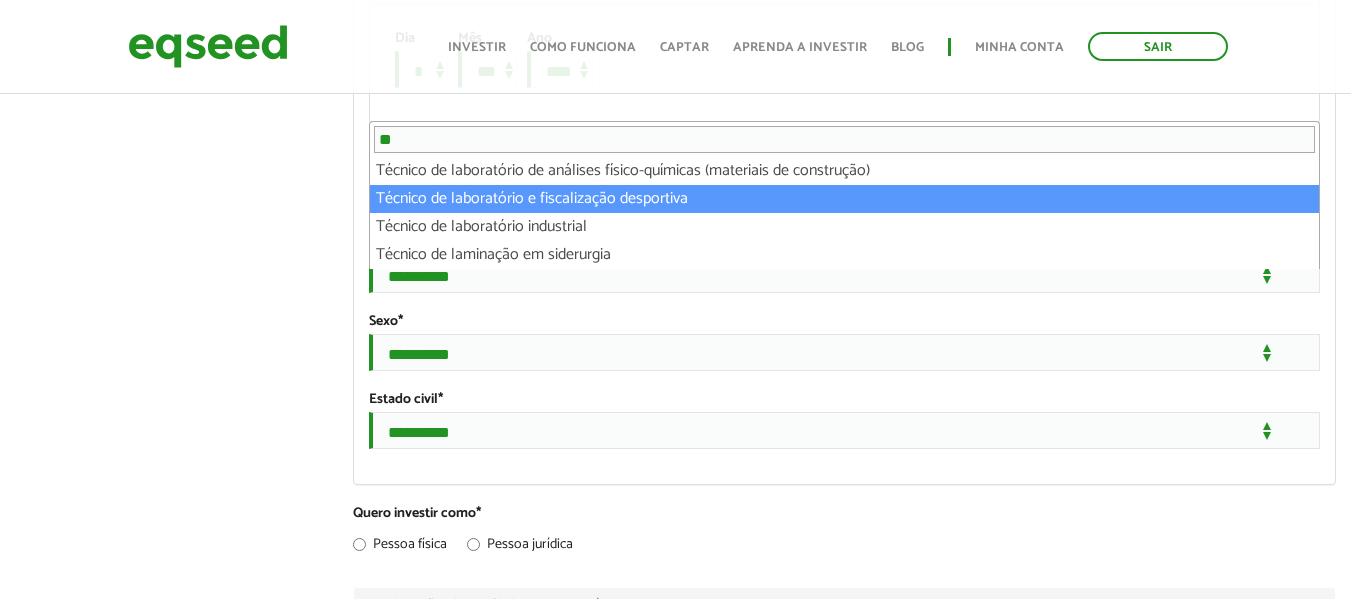 type on "*" 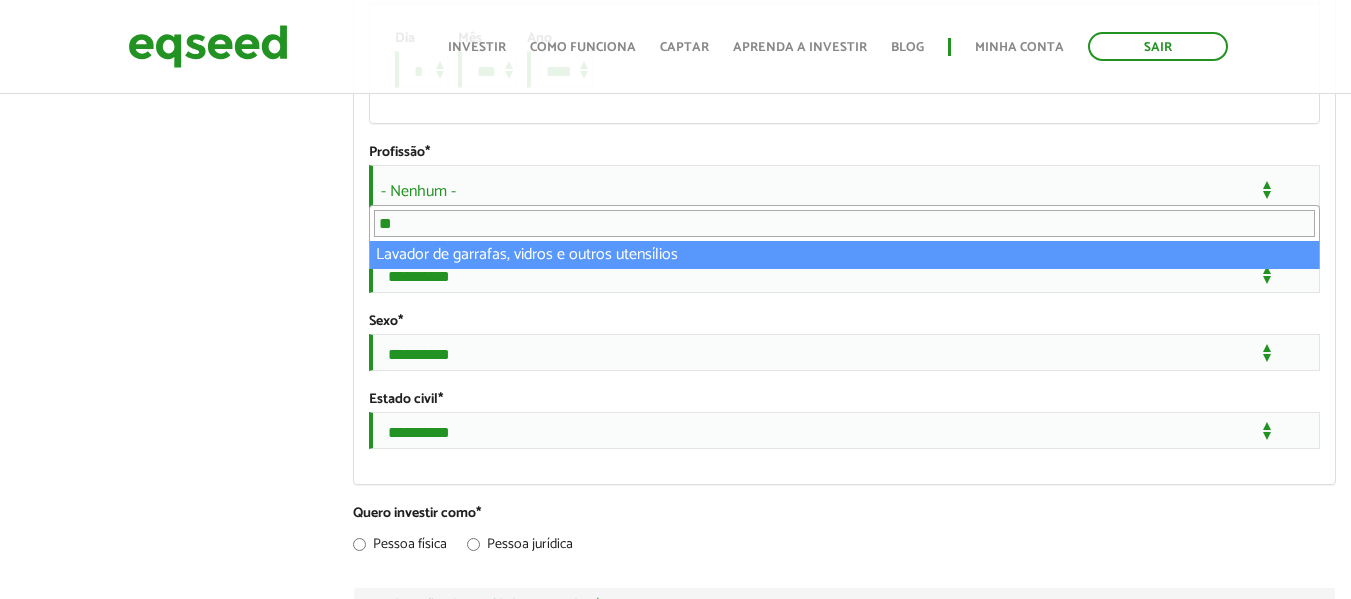 type on "*" 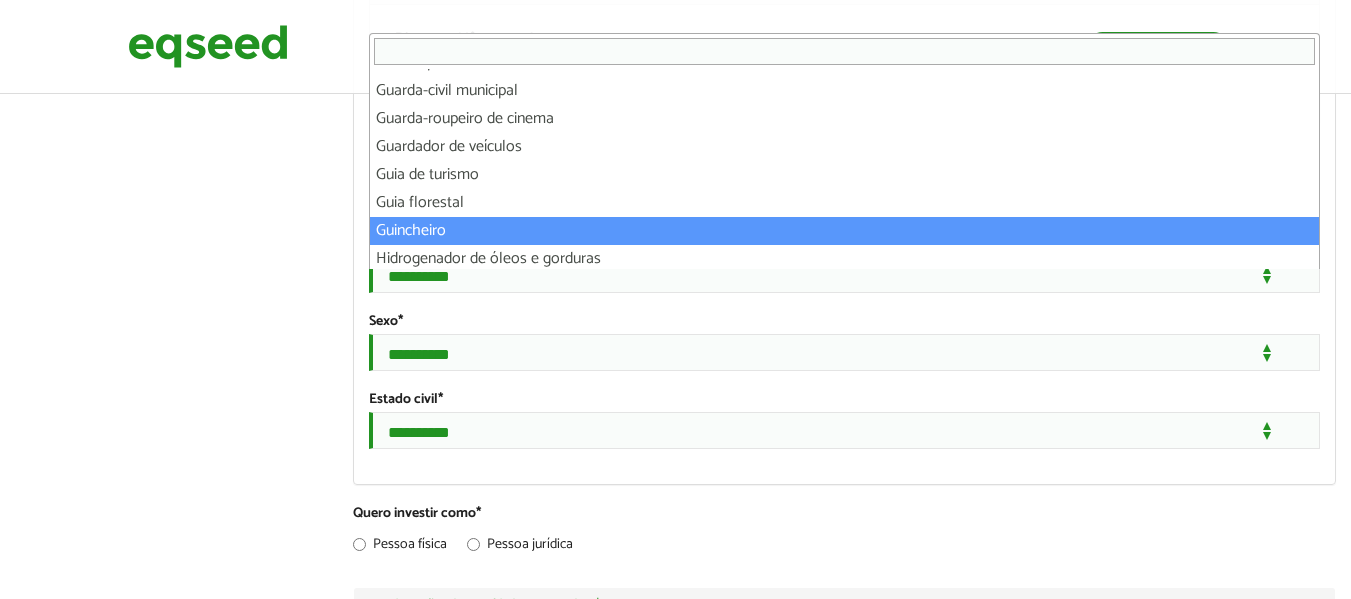 scroll, scrollTop: 16600, scrollLeft: 0, axis: vertical 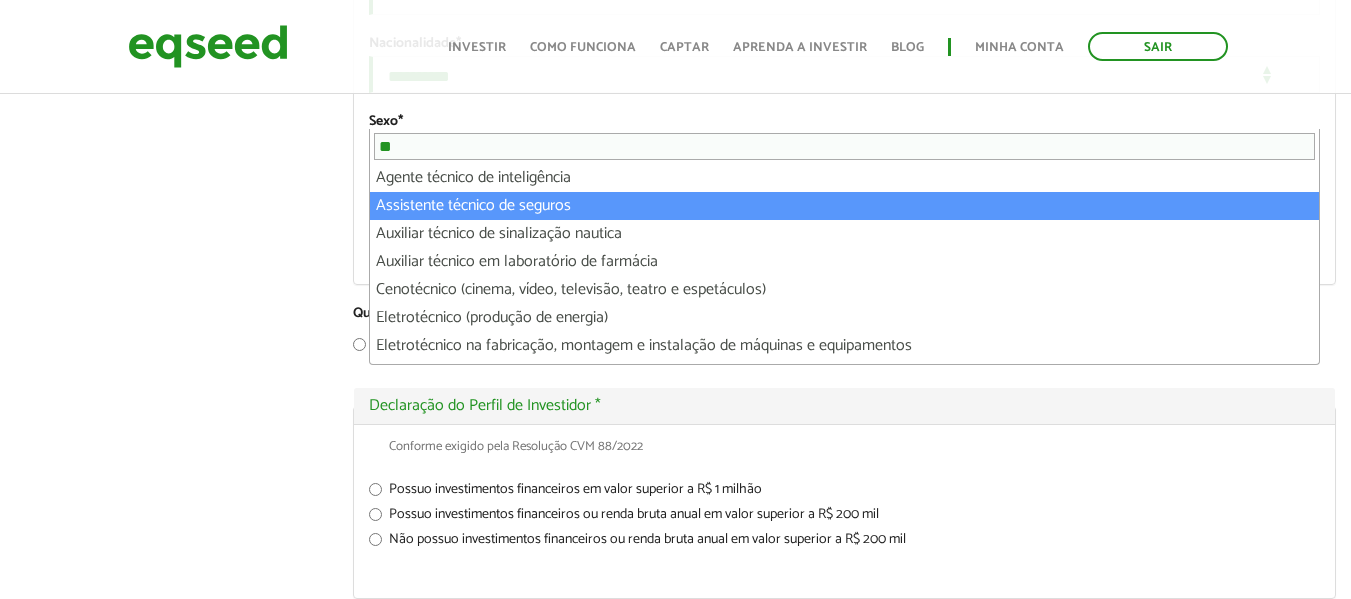 type on "*" 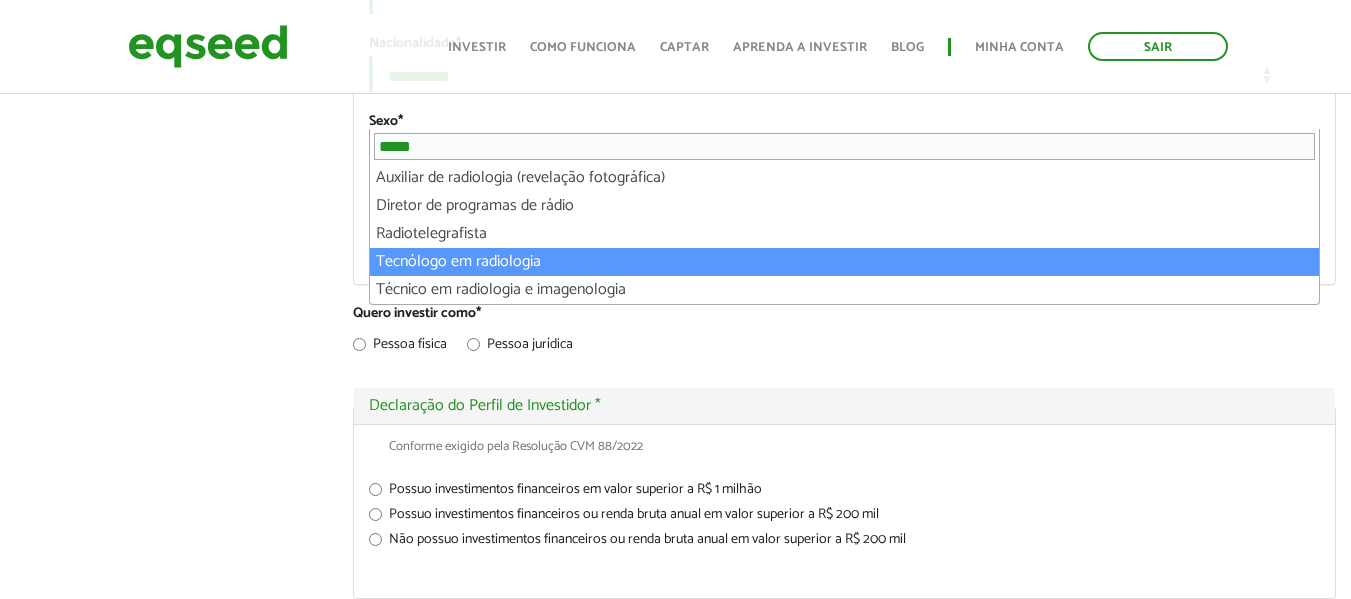 type on "*****" 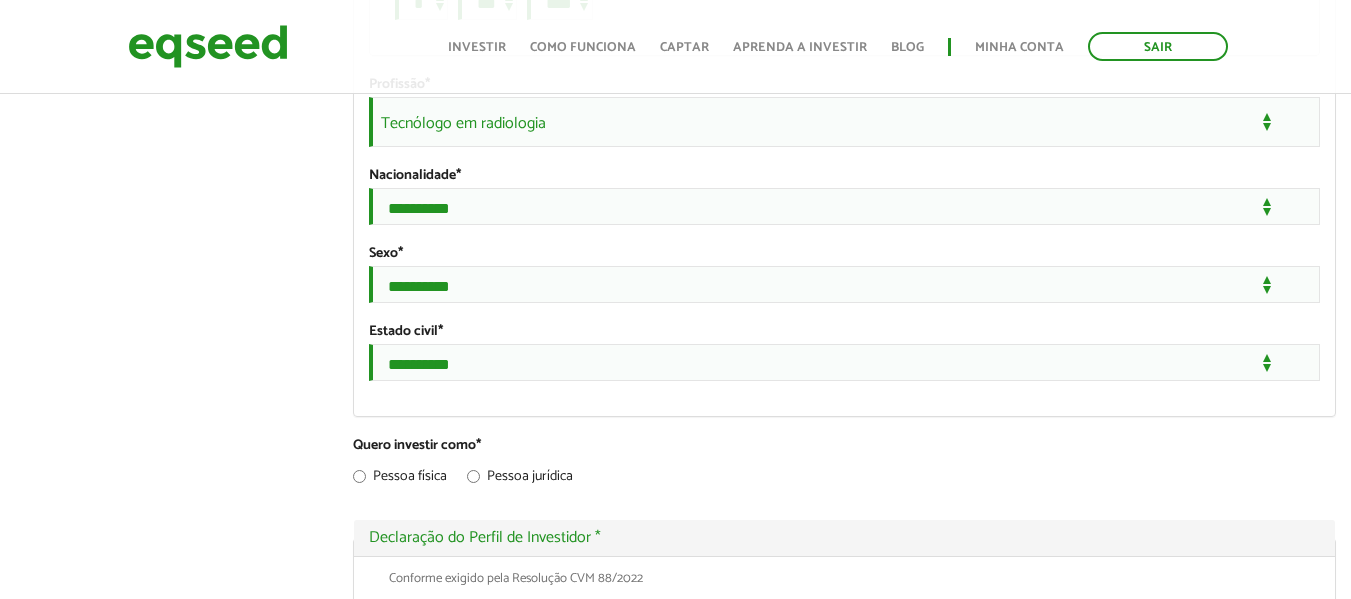 scroll, scrollTop: 1700, scrollLeft: 0, axis: vertical 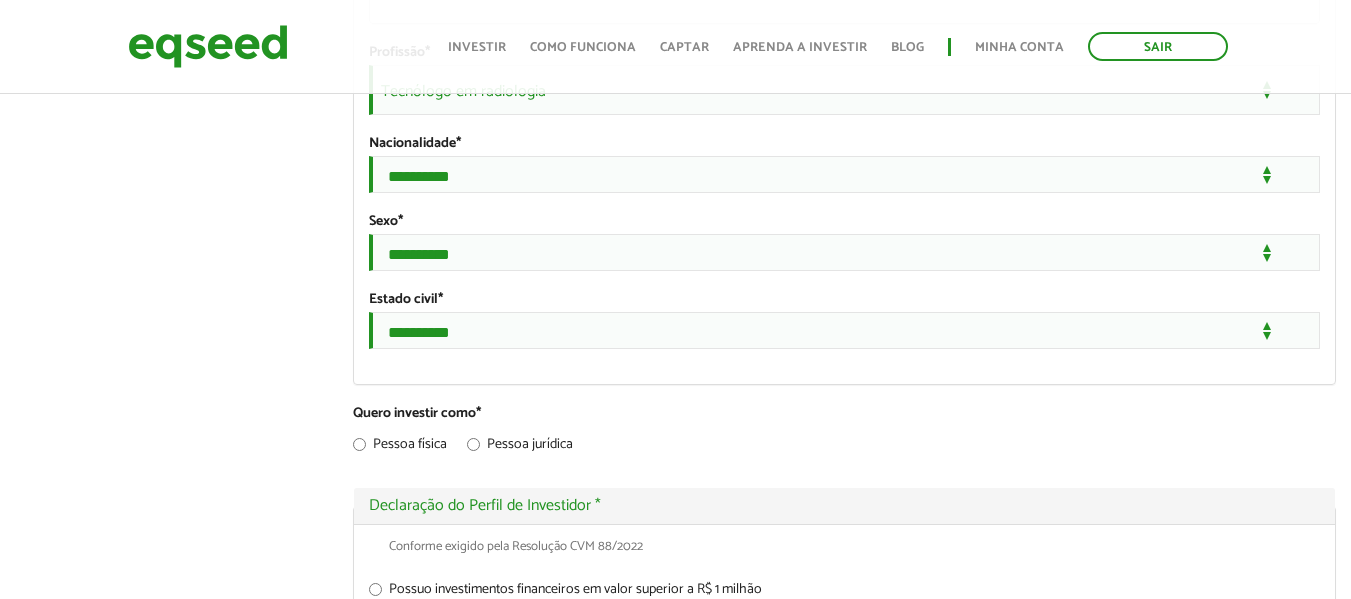 click on "Tecnólogo em radiologia" at bounding box center (844, 90) 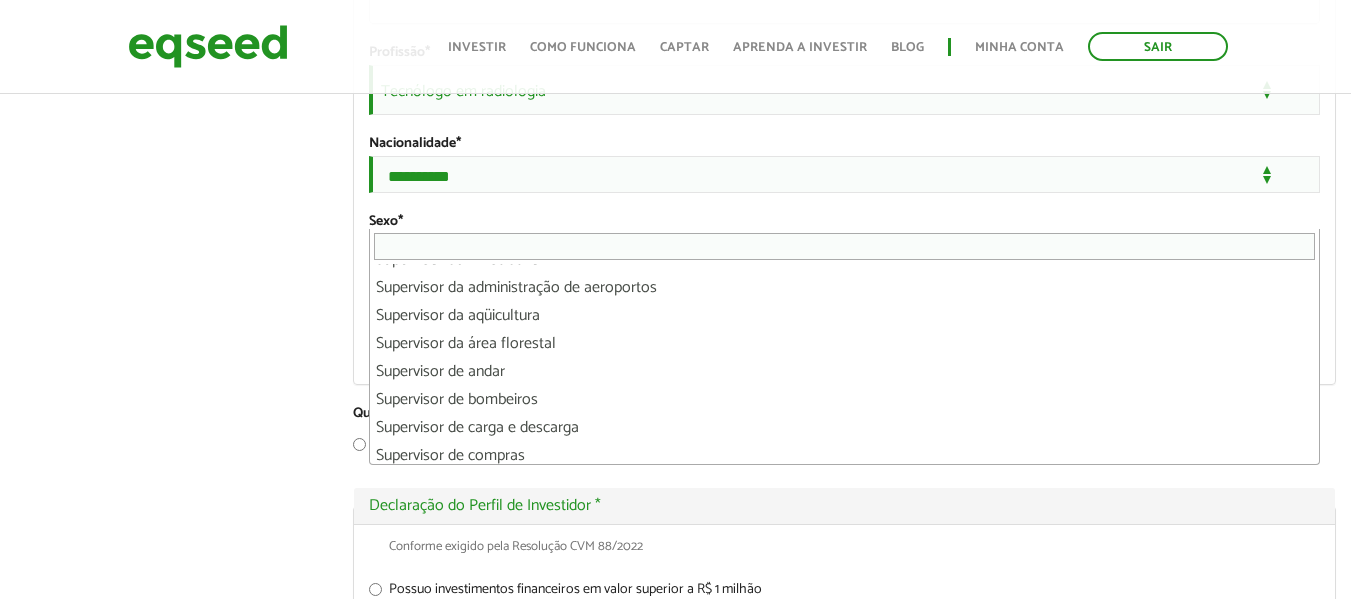 scroll, scrollTop: 26272, scrollLeft: 0, axis: vertical 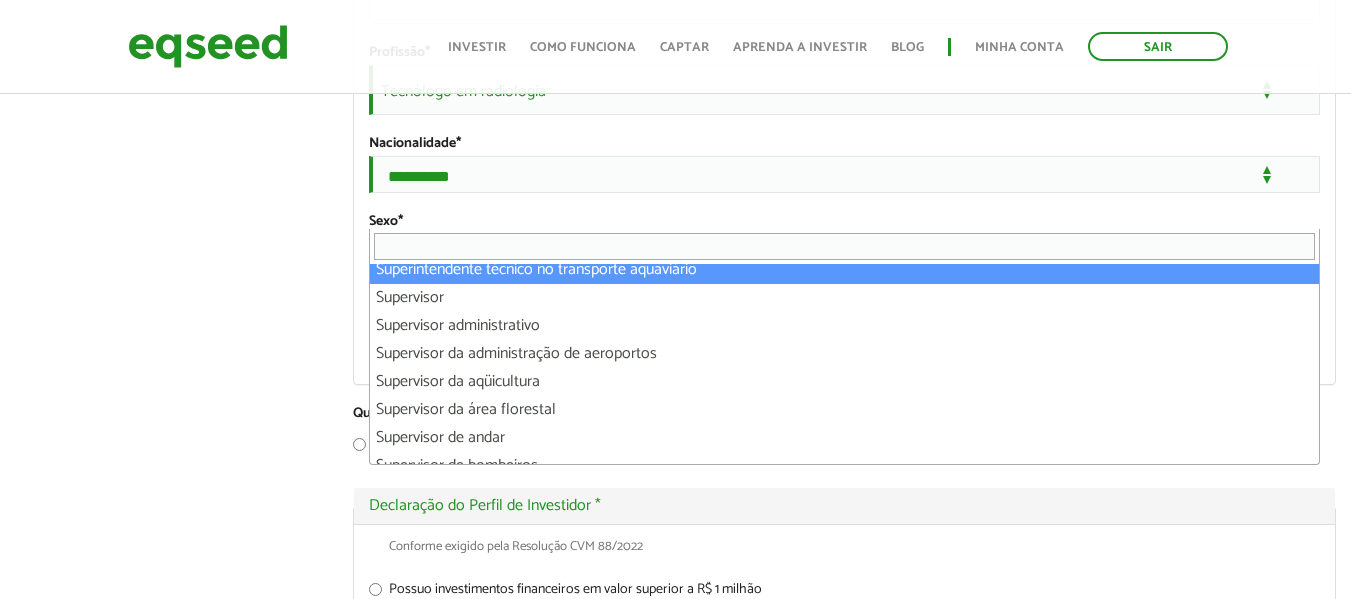 click at bounding box center [844, 246] 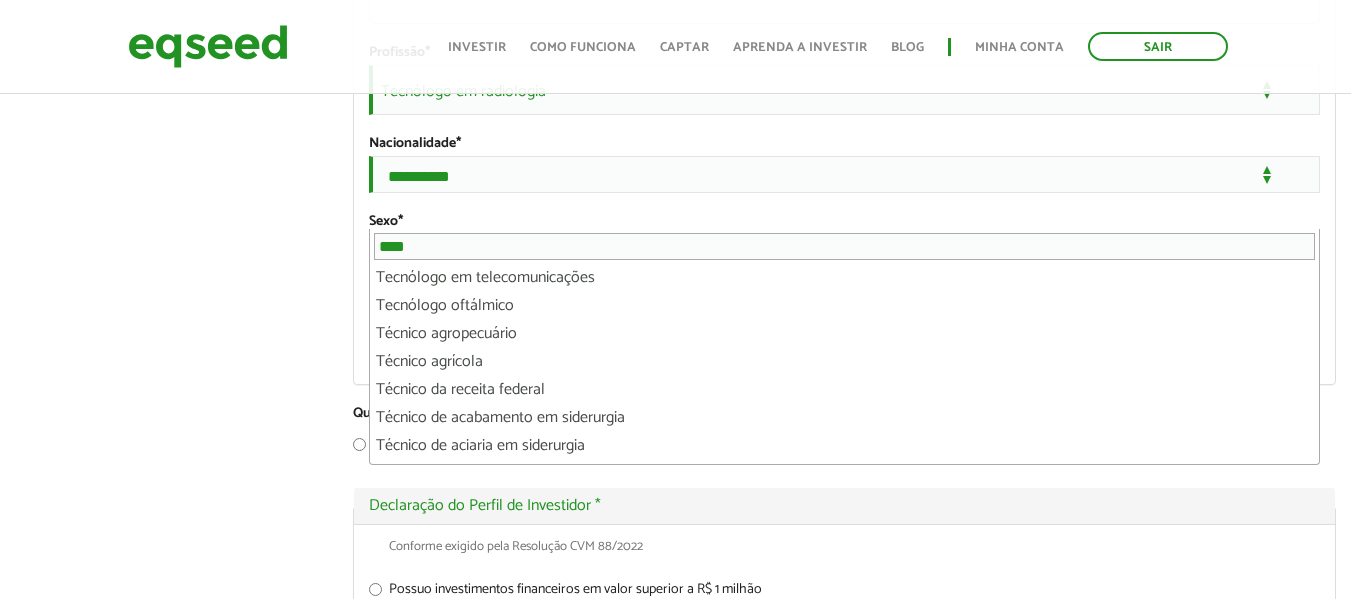 scroll, scrollTop: 0, scrollLeft: 0, axis: both 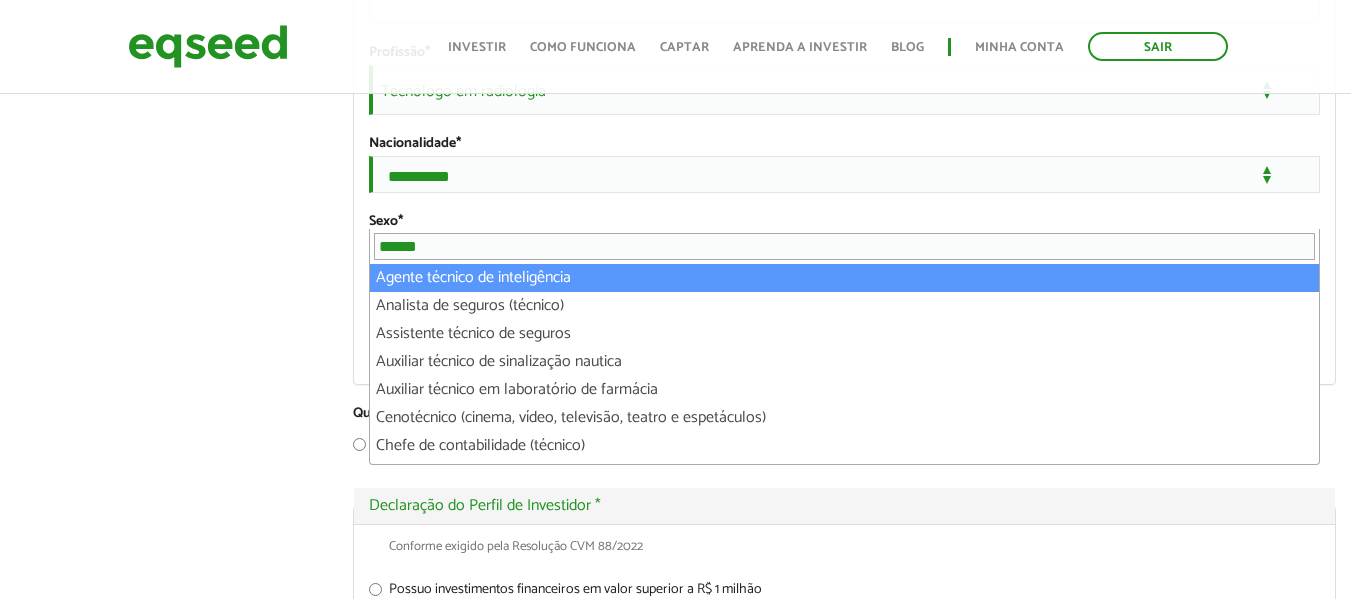 type on "*******" 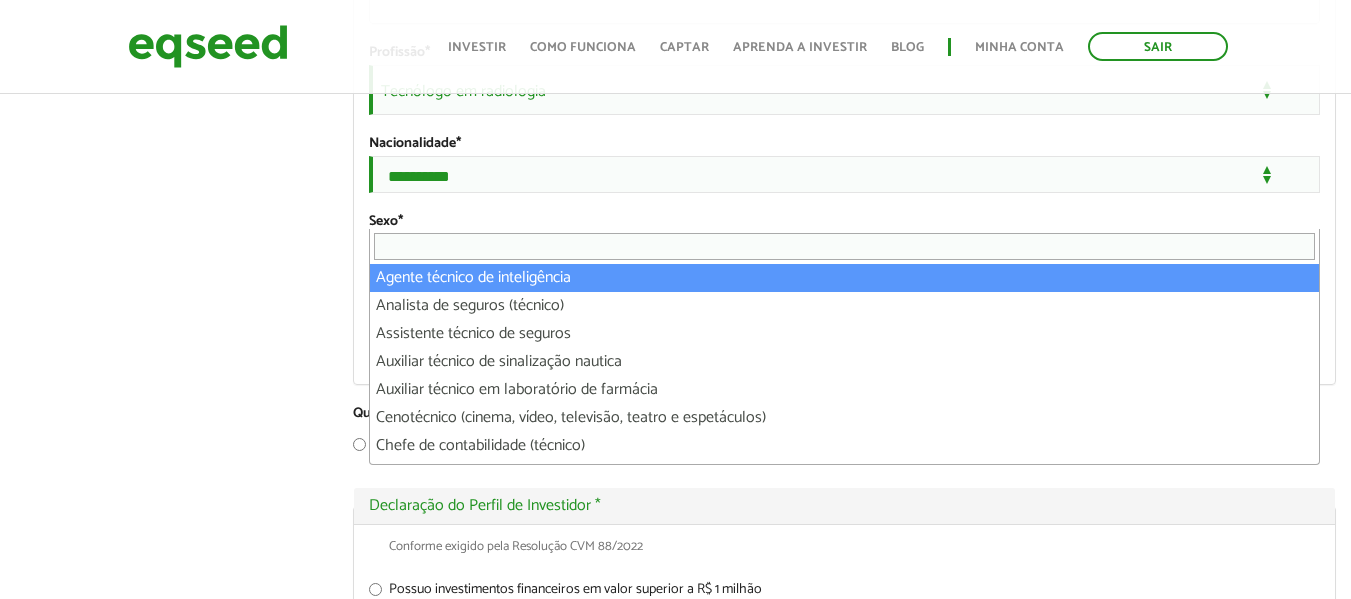 click on "**********" at bounding box center (675, 321) 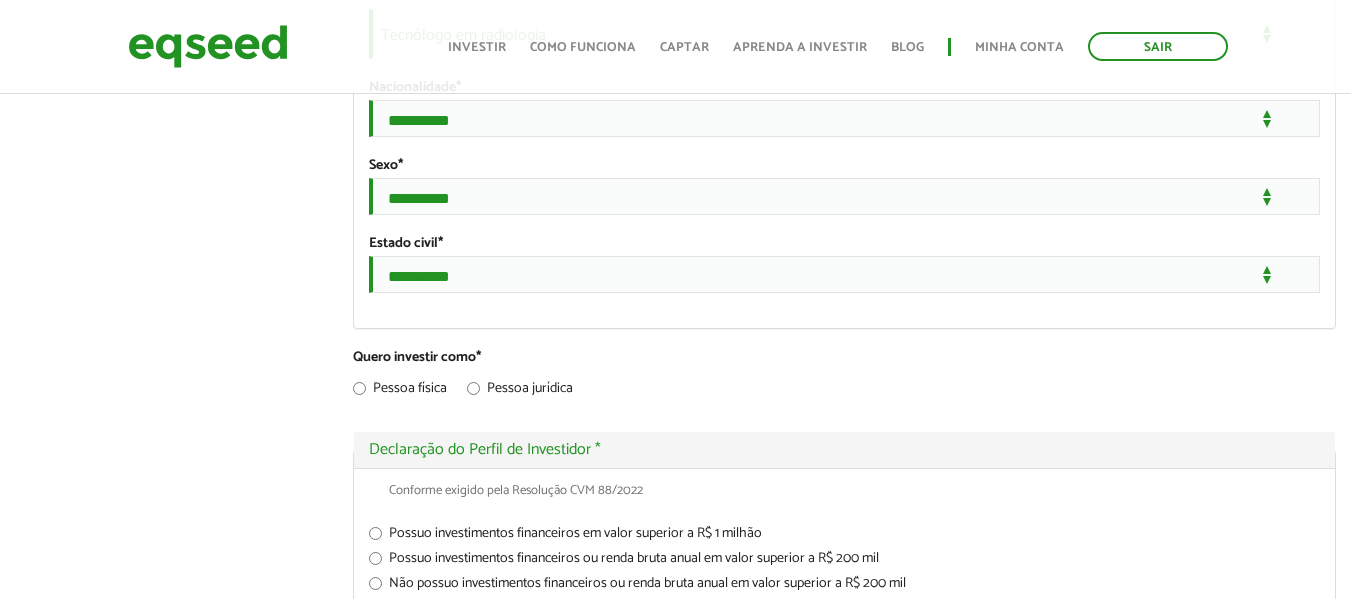 scroll, scrollTop: 1800, scrollLeft: 0, axis: vertical 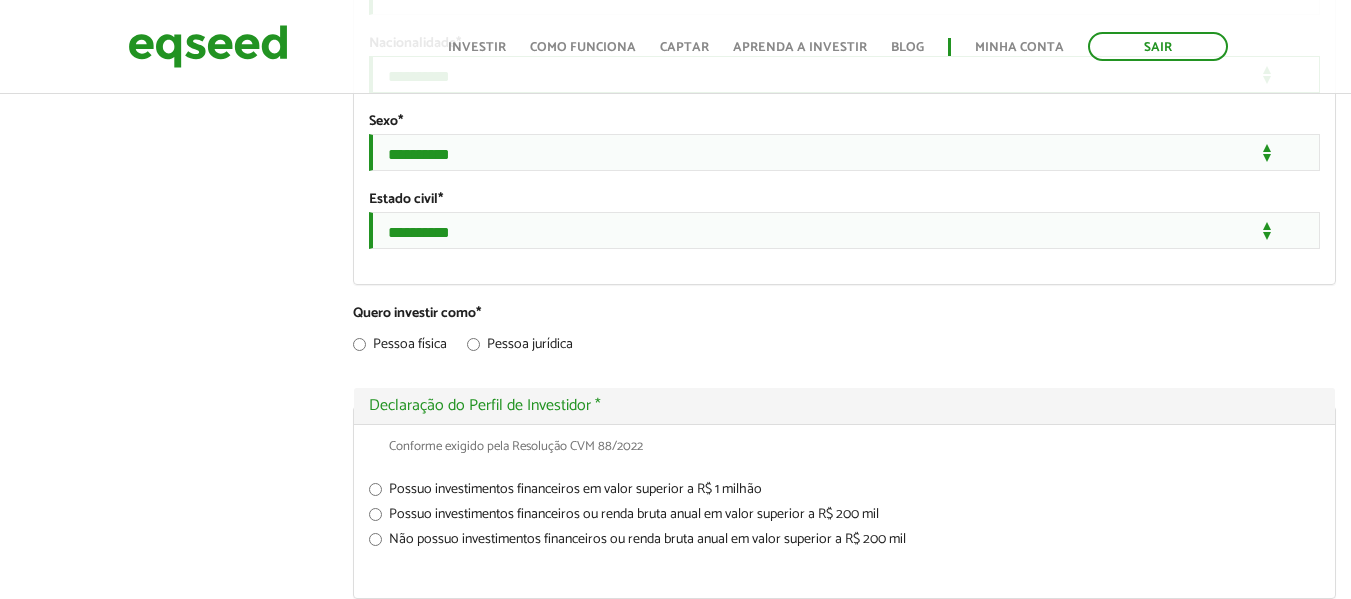 click on "**********" at bounding box center [844, 74] 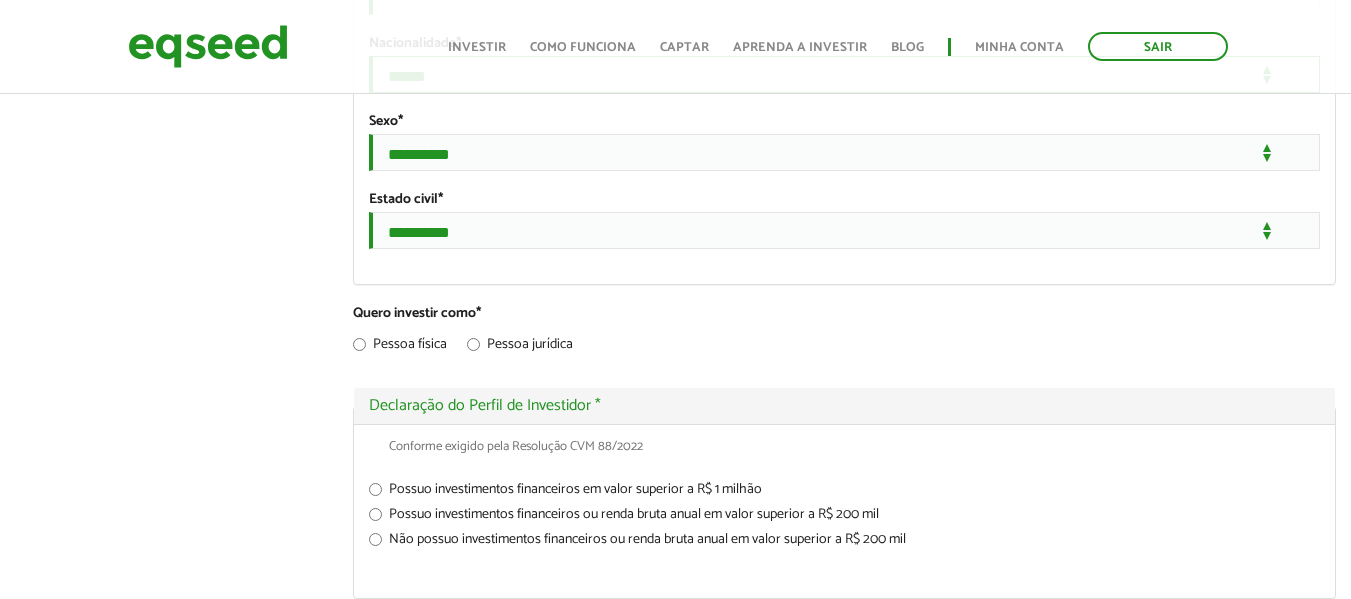 click on "**********" at bounding box center (844, 74) 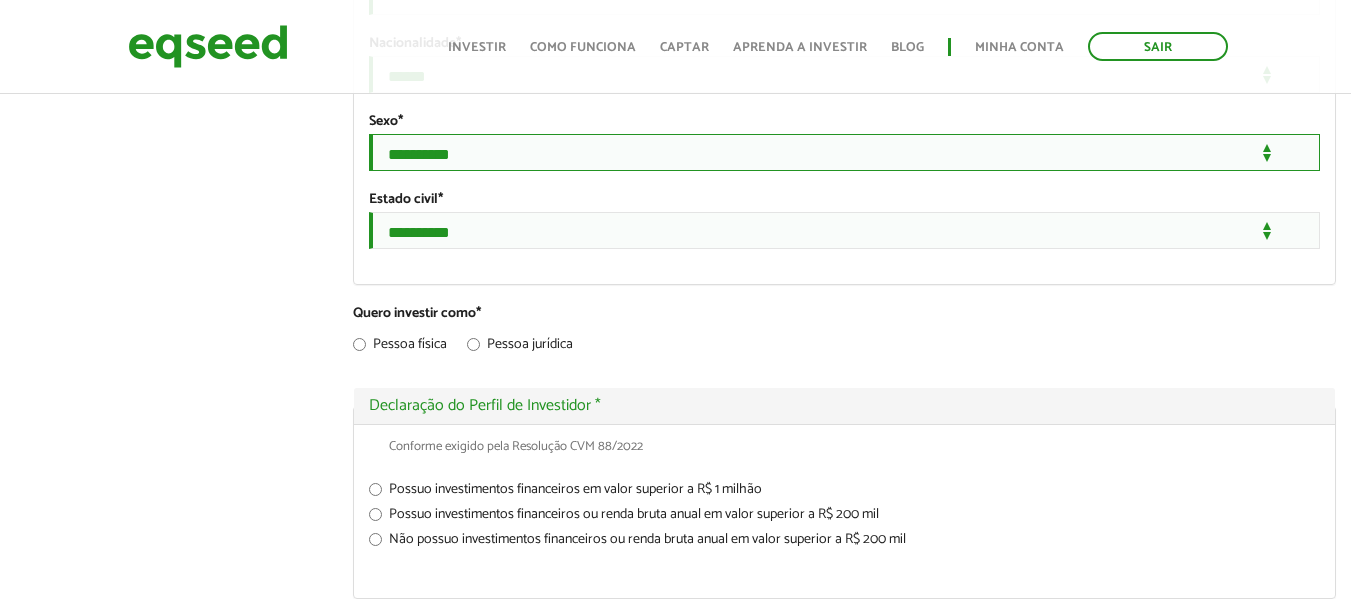 click on "**********" at bounding box center [844, 152] 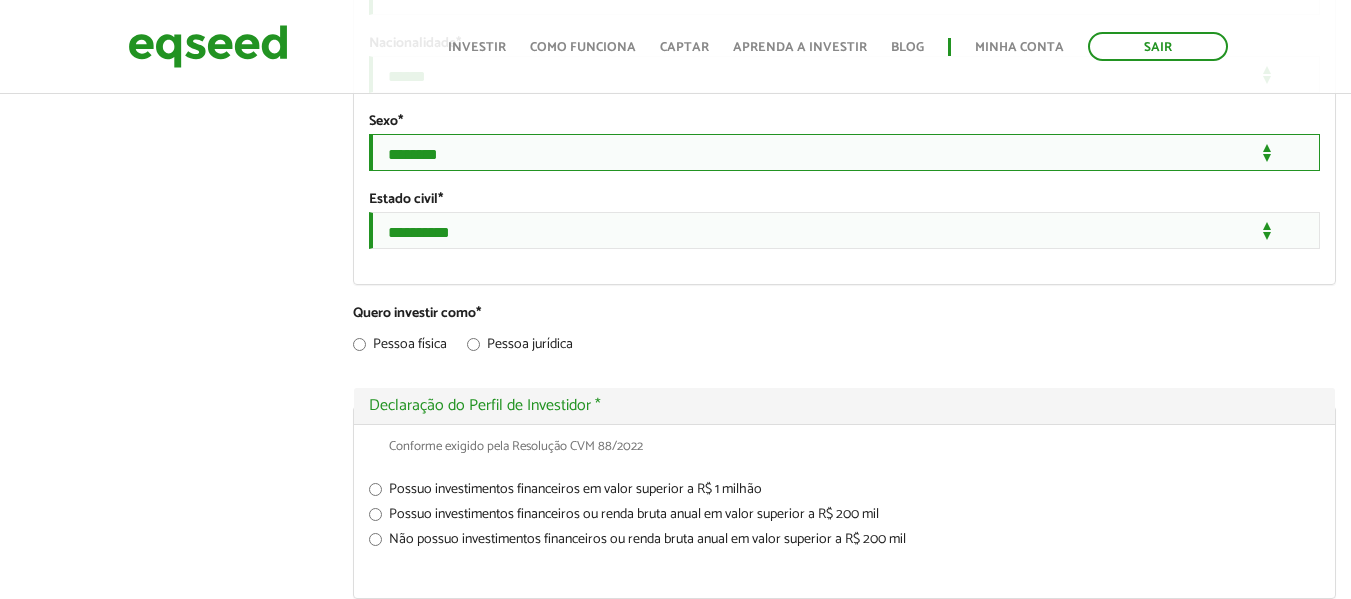 click on "**********" at bounding box center (844, 152) 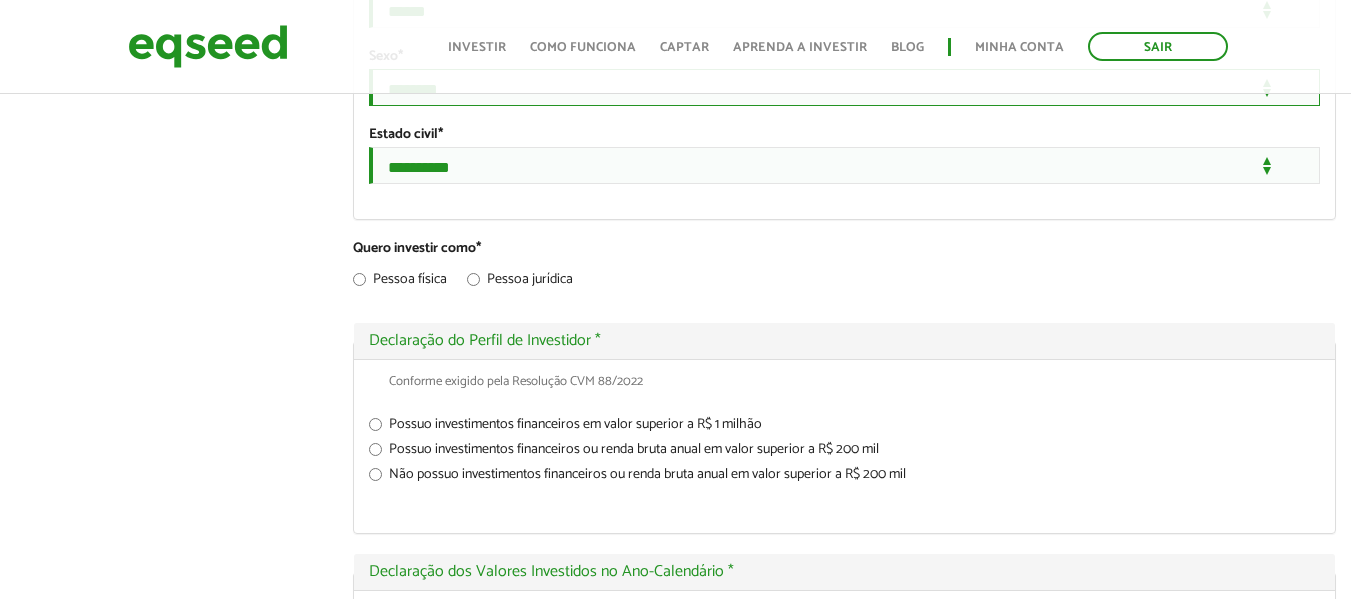 scroll, scrollTop: 1900, scrollLeft: 0, axis: vertical 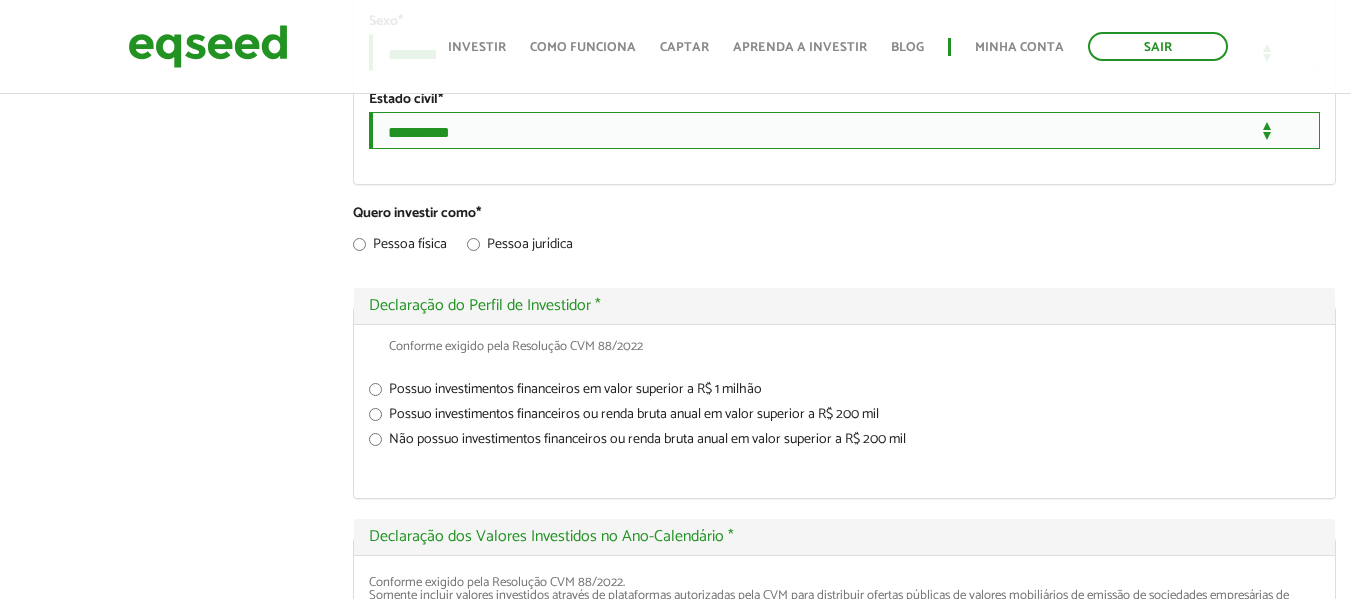 click on "**********" at bounding box center [844, 130] 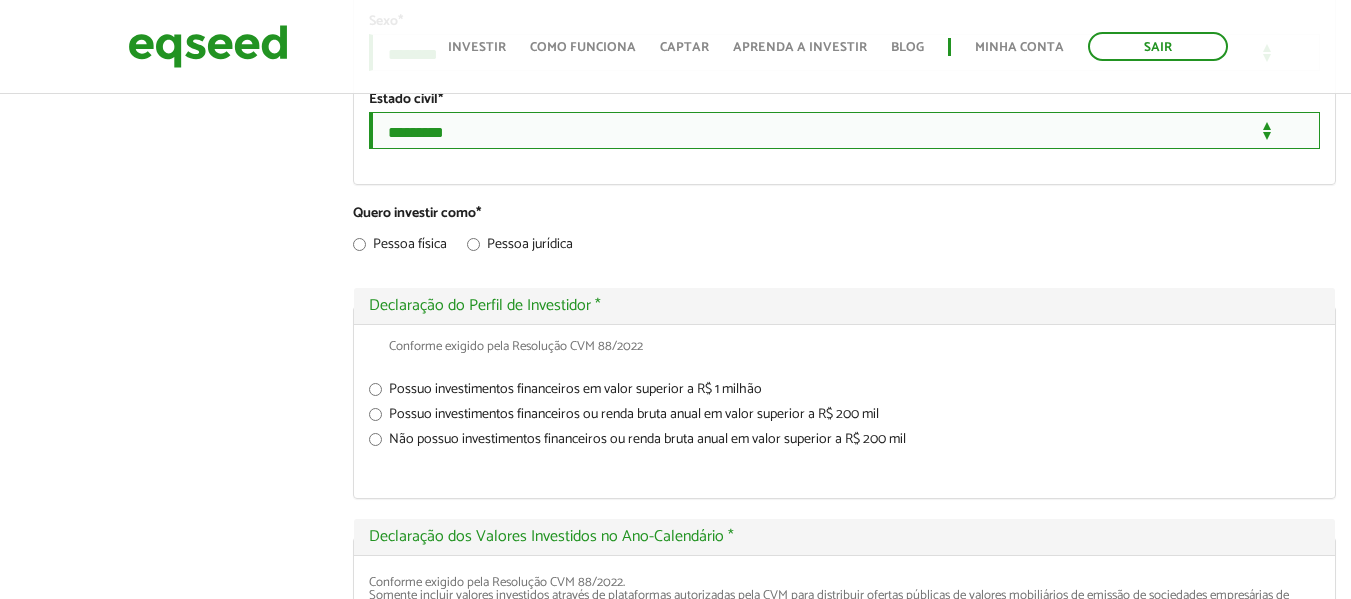 click on "**********" at bounding box center [844, 130] 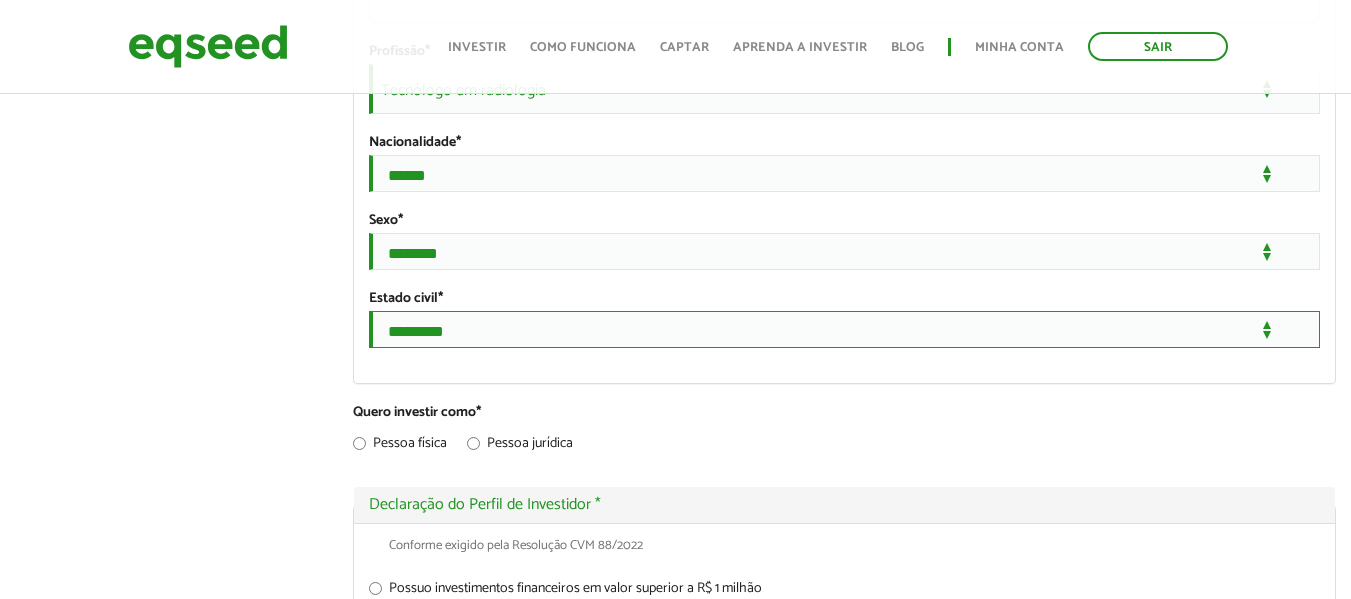 scroll, scrollTop: 1700, scrollLeft: 0, axis: vertical 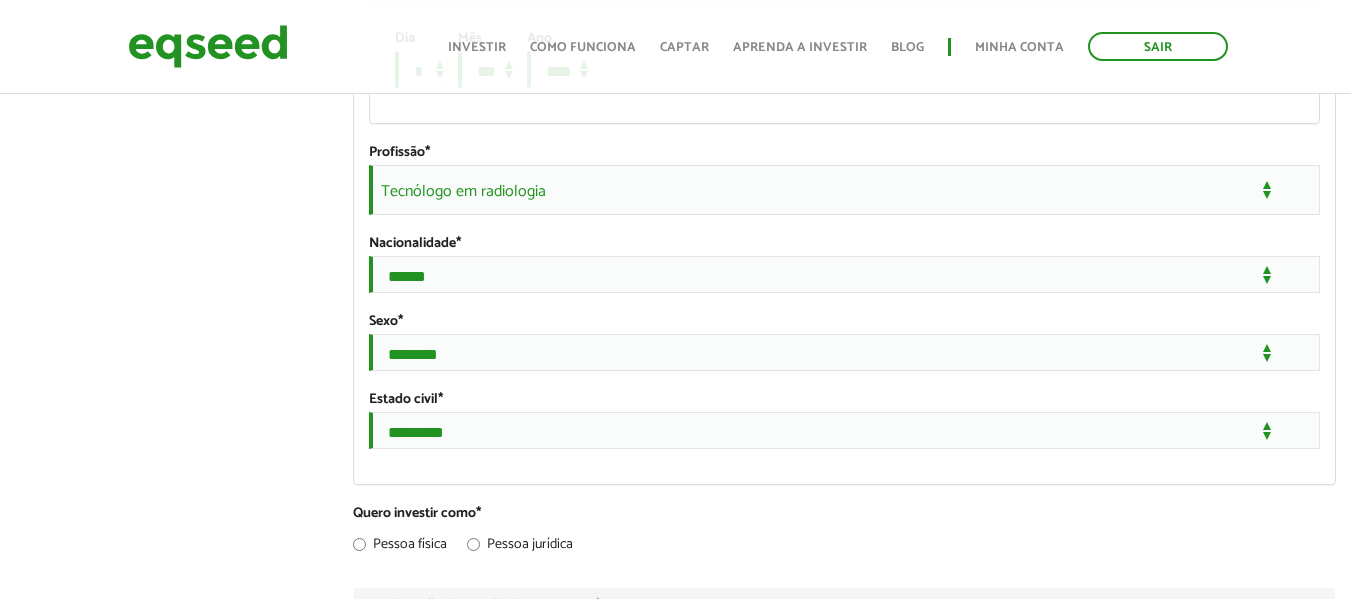click on "Tecnólogo em radiologia" at bounding box center [844, 190] 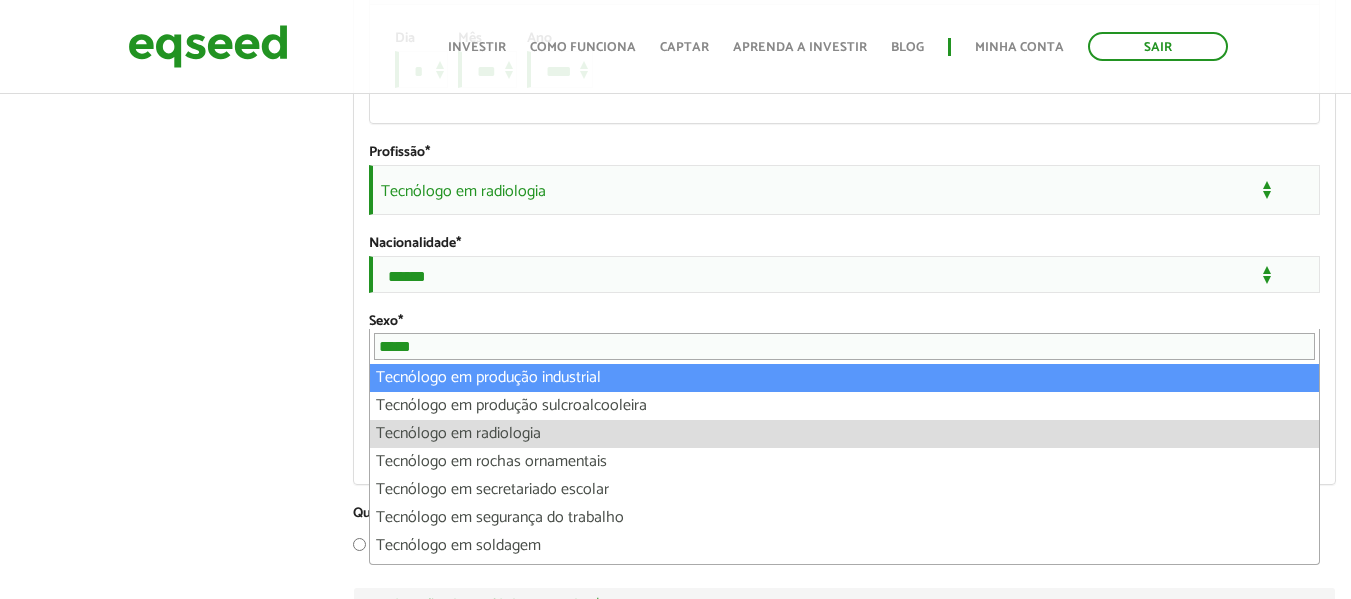 scroll, scrollTop: 0, scrollLeft: 0, axis: both 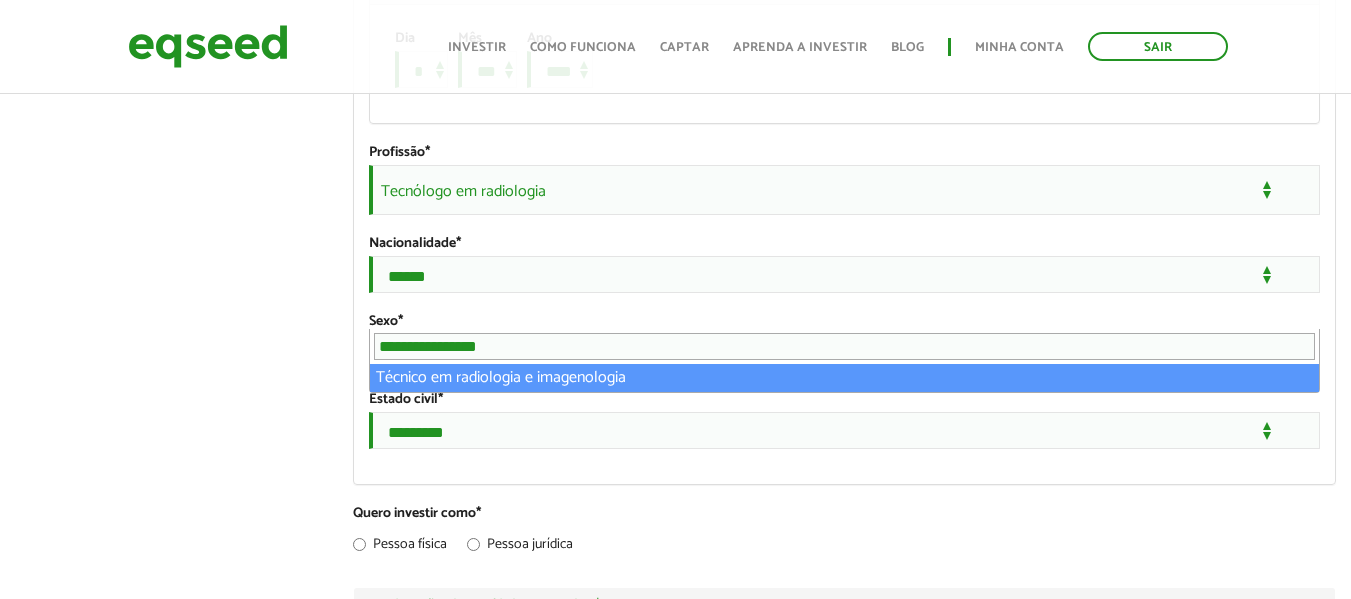 type on "**********" 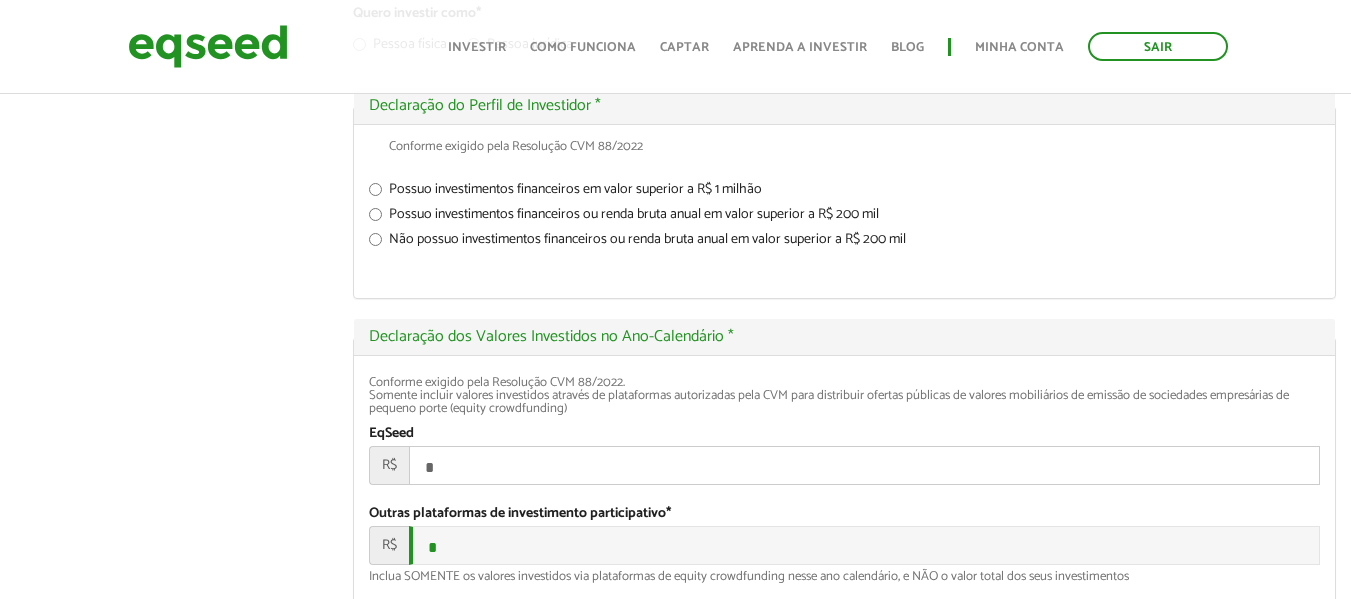 scroll, scrollTop: 2200, scrollLeft: 0, axis: vertical 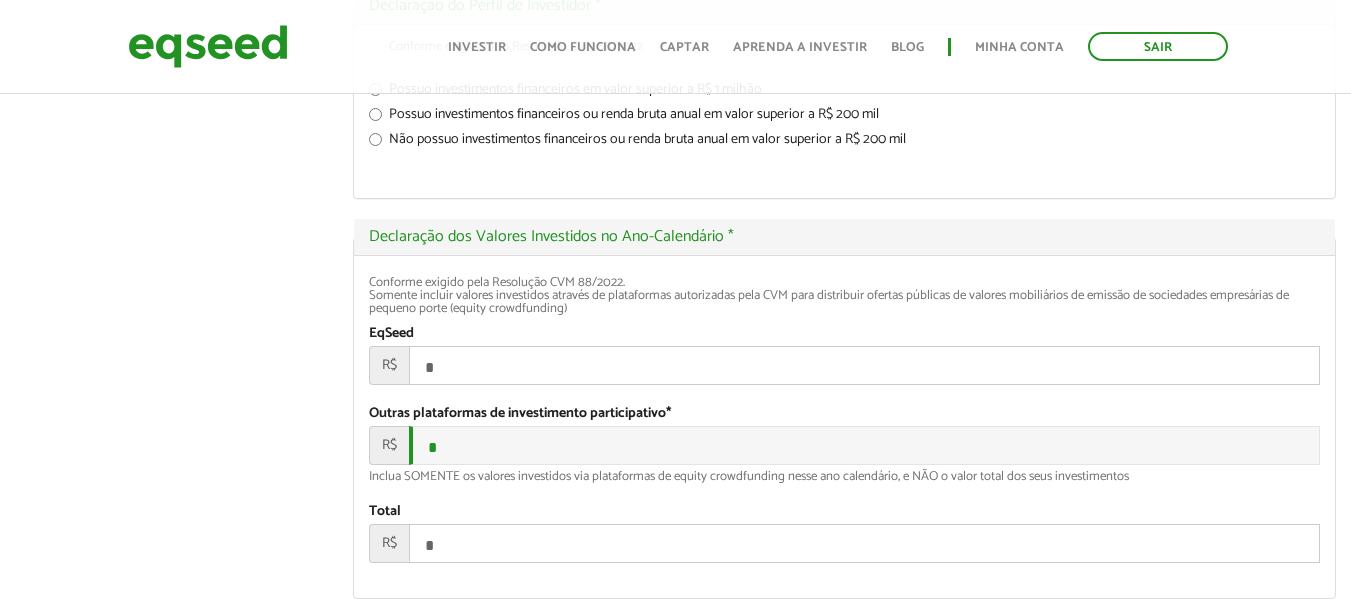 click on "Não possuo investimentos financeiros ou renda bruta anual em valor superior a R$ 200 mil" at bounding box center (844, 143) 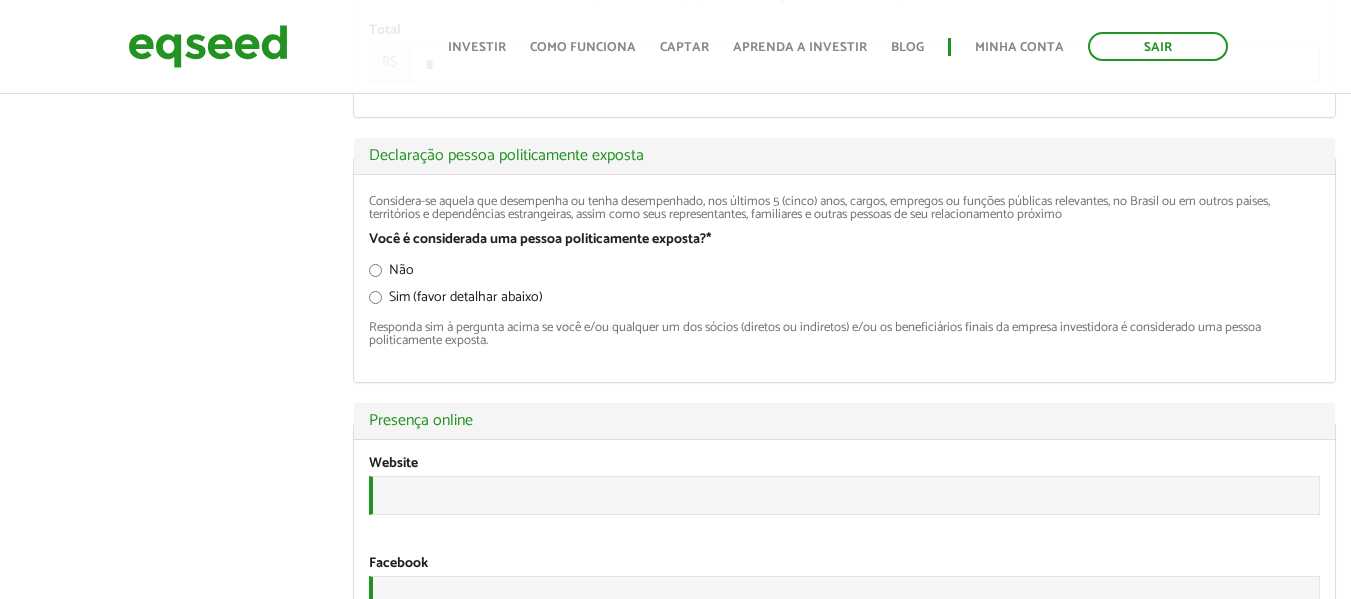 scroll, scrollTop: 2800, scrollLeft: 0, axis: vertical 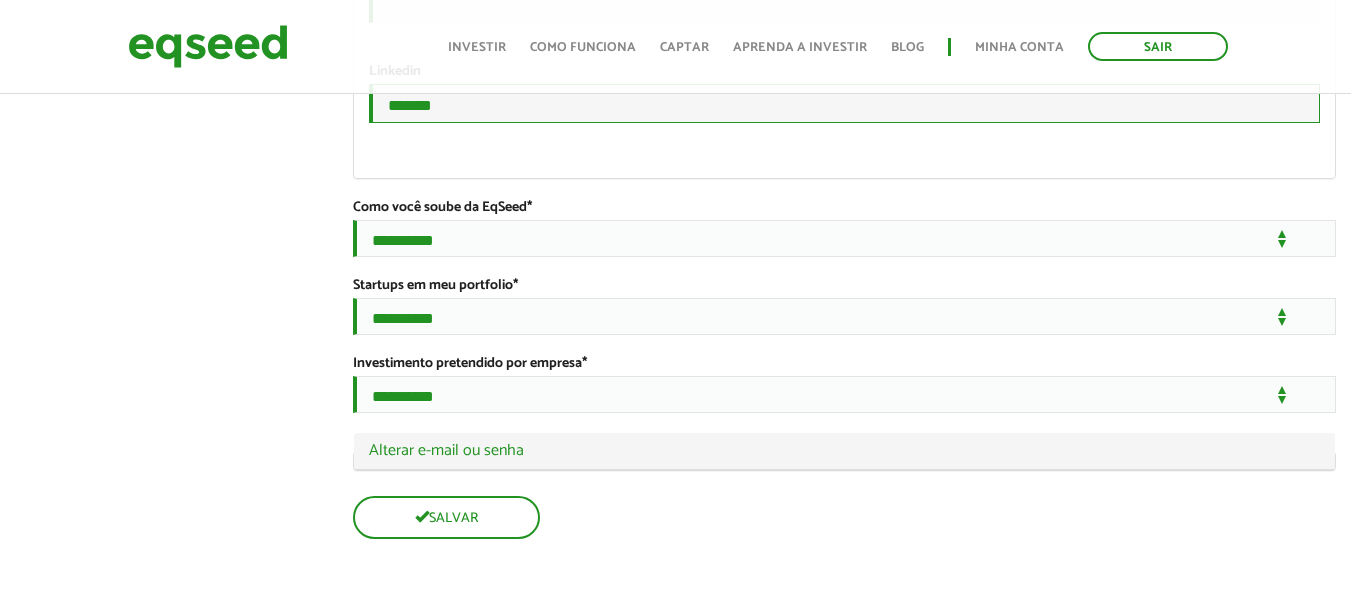 drag, startPoint x: 464, startPoint y: 305, endPoint x: 360, endPoint y: 292, distance: 104.80935 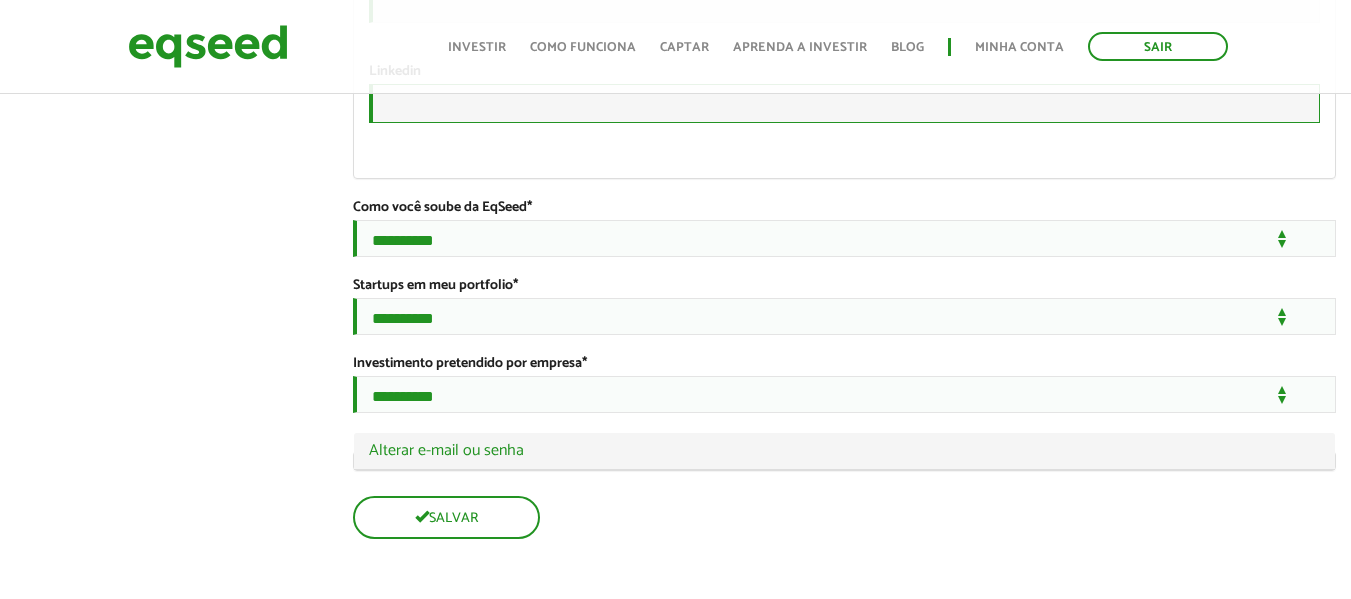 scroll, scrollTop: 3600, scrollLeft: 0, axis: vertical 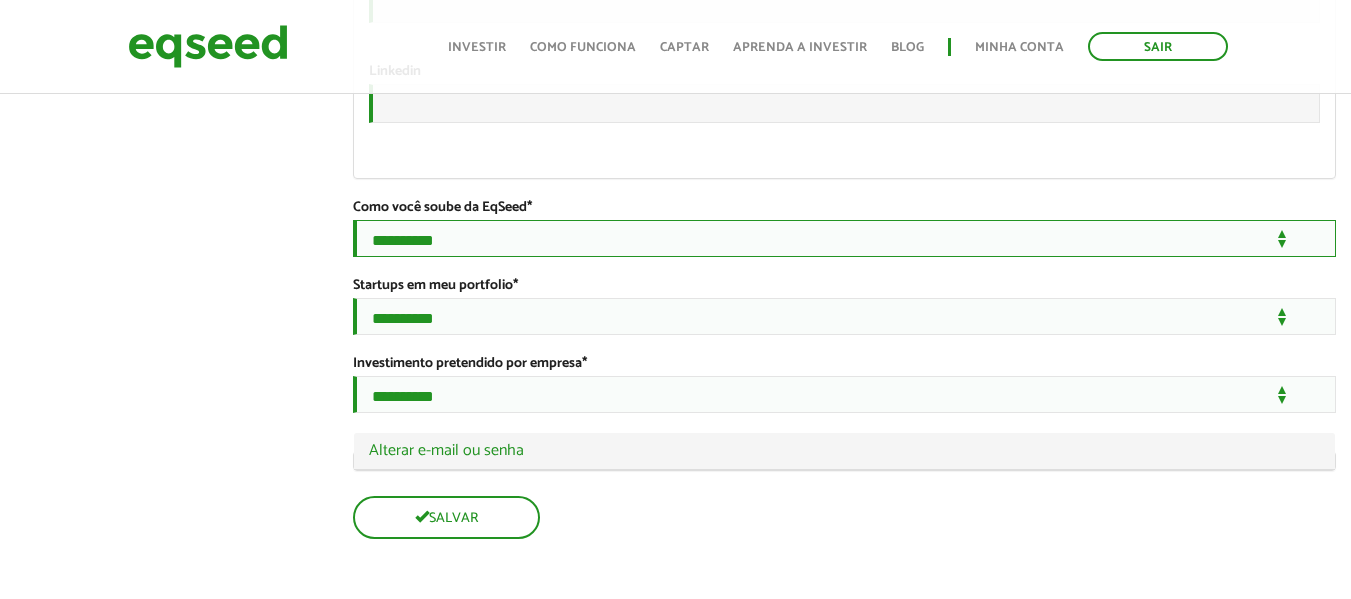 click on "**********" at bounding box center (844, 238) 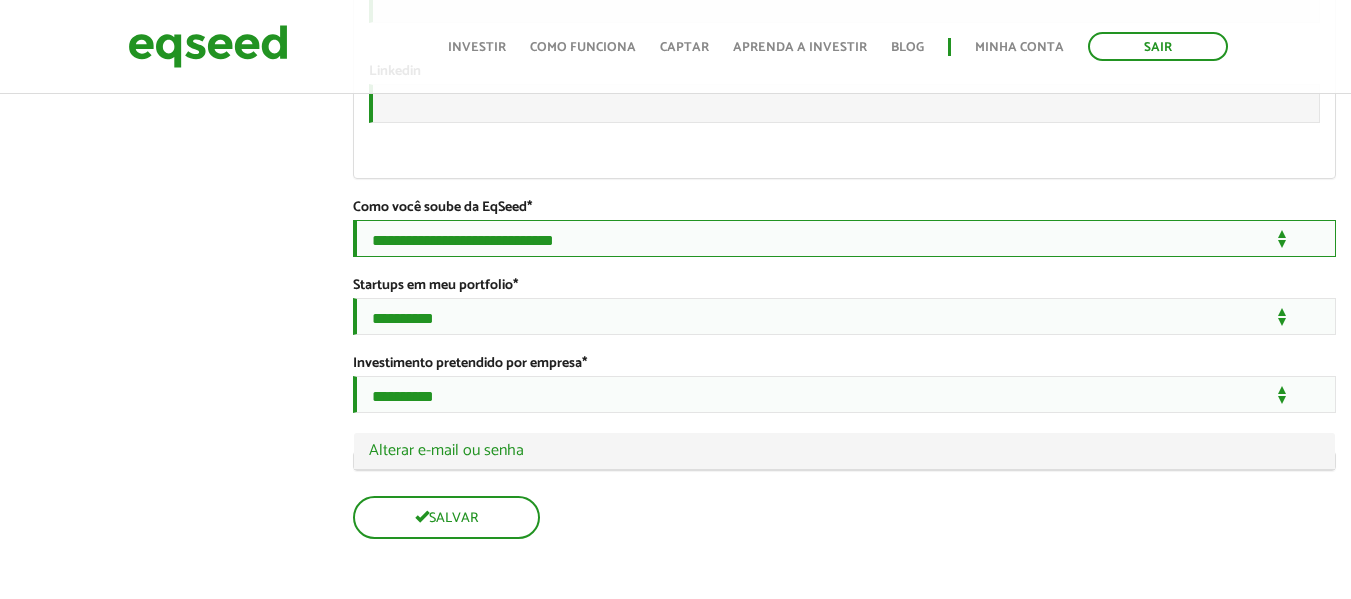 click on "**********" at bounding box center [844, 238] 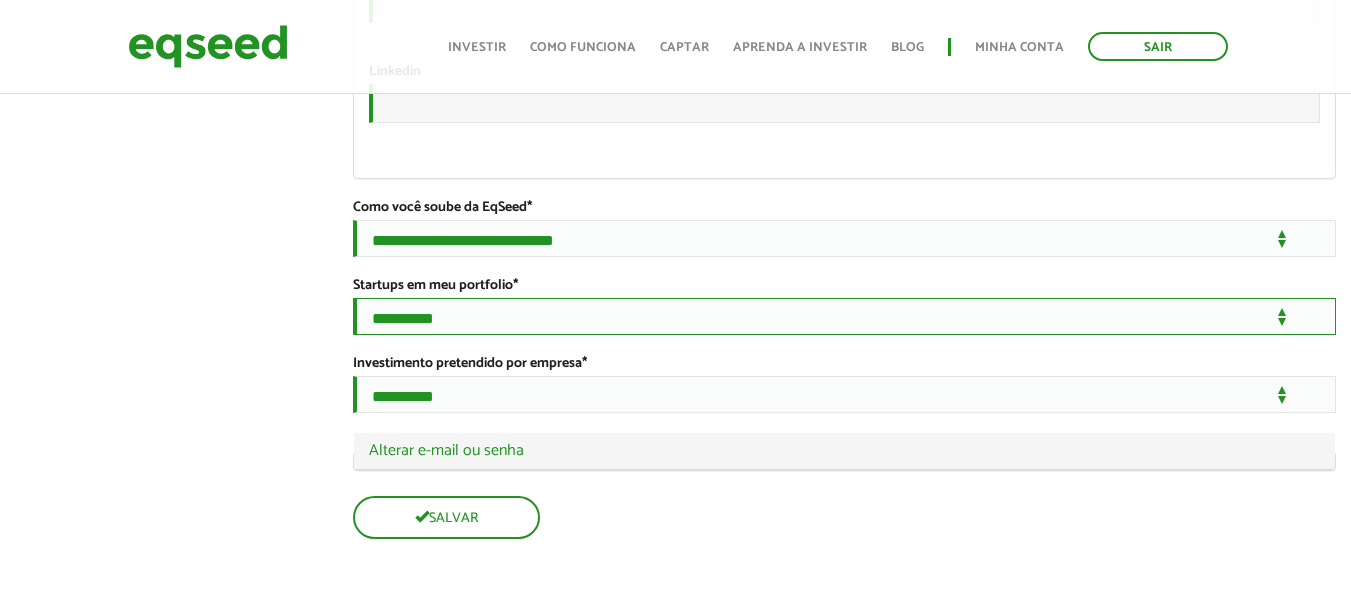 click on "**********" at bounding box center (844, 316) 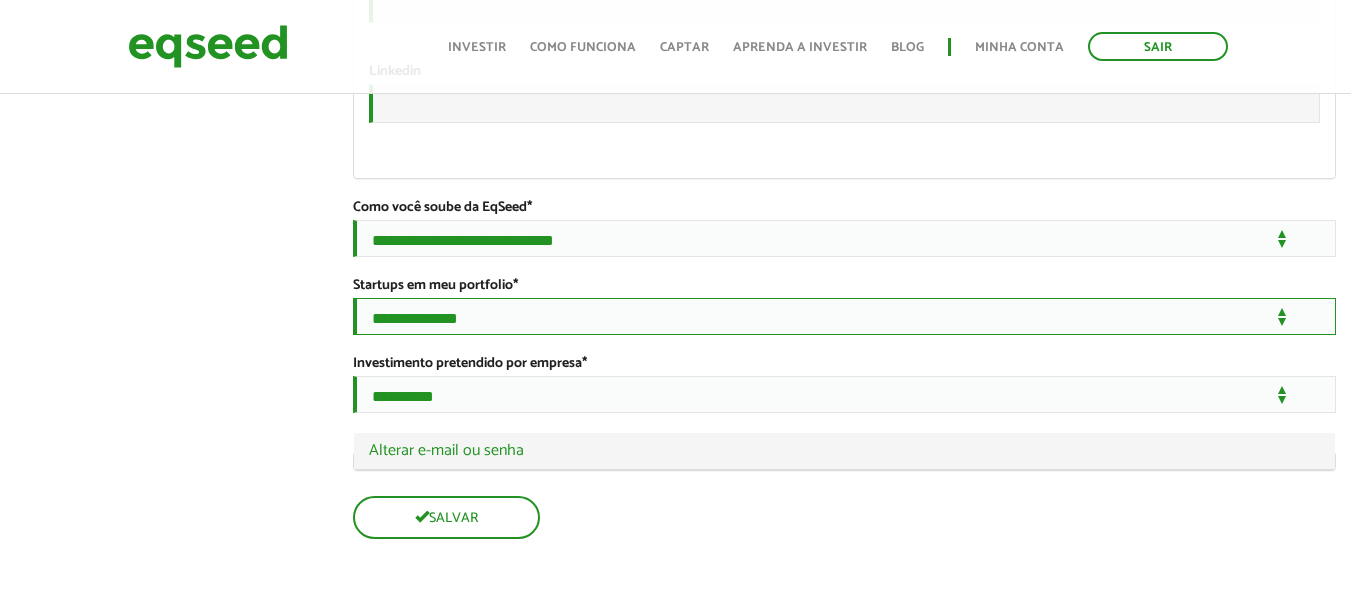 click on "**********" at bounding box center (844, 316) 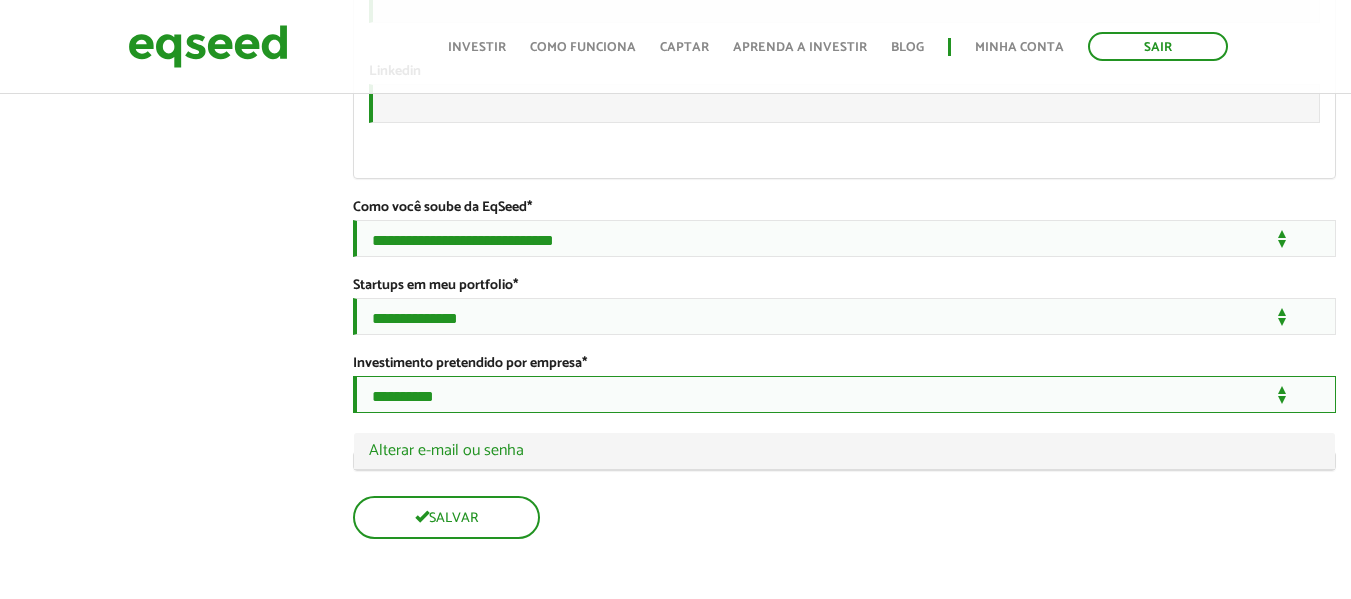 click on "**********" at bounding box center [844, 394] 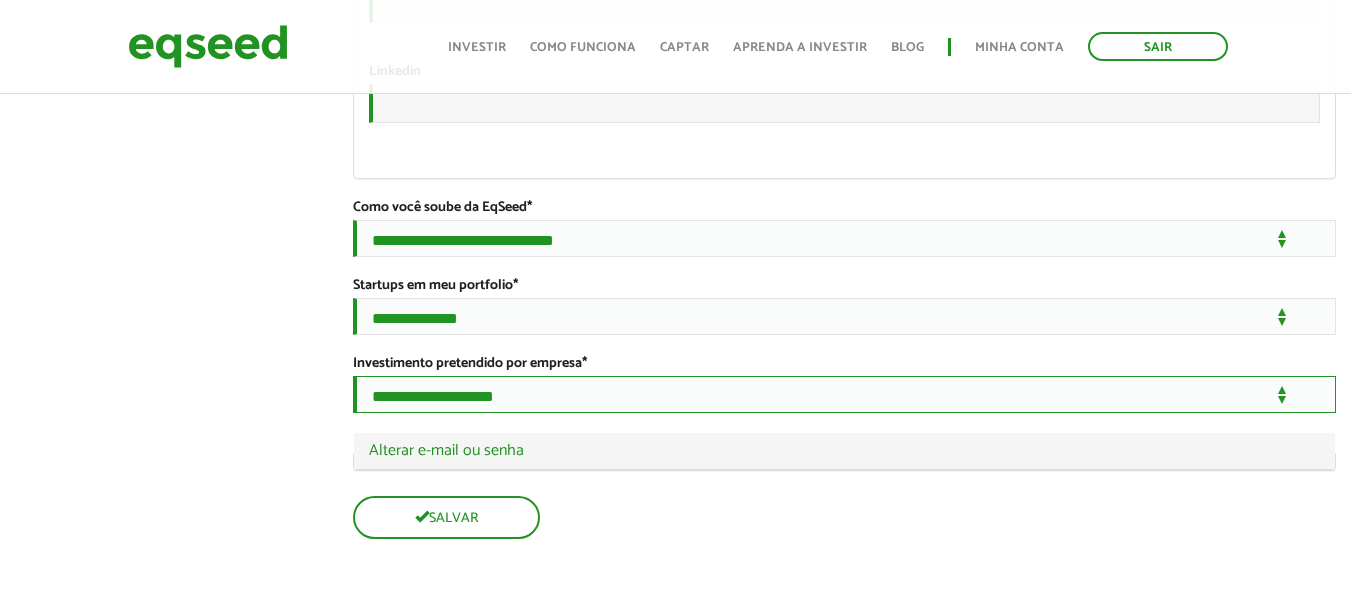 click on "**********" at bounding box center [844, 394] 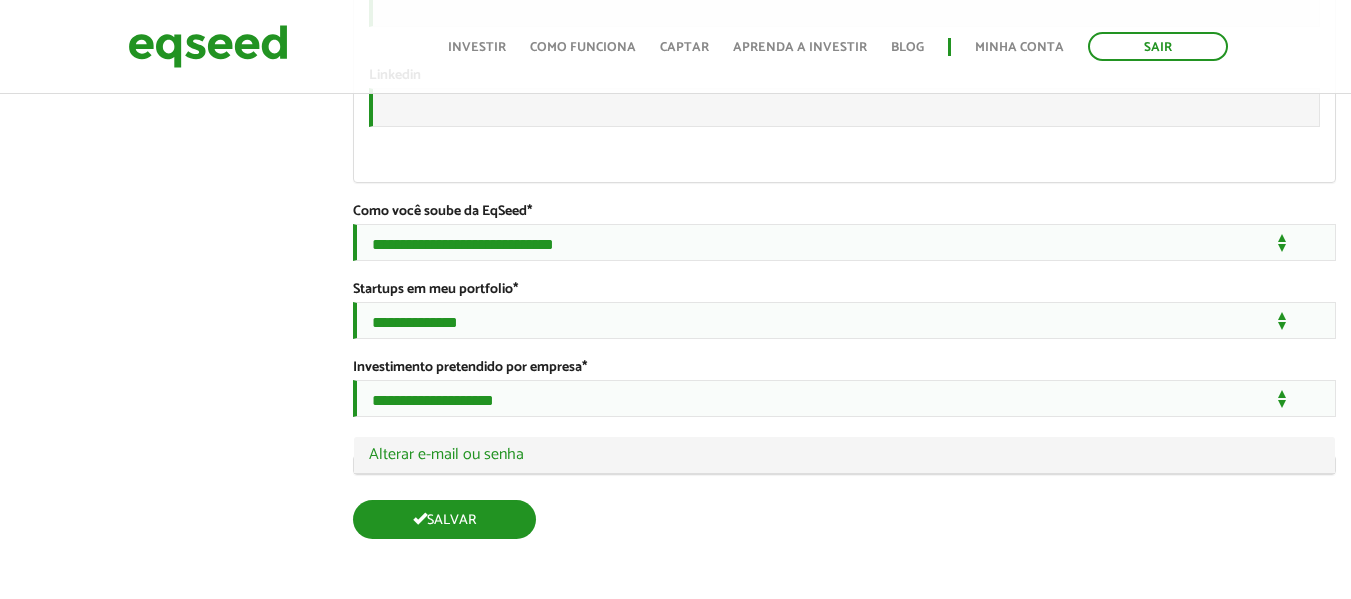 click on "Salvar" at bounding box center (444, 519) 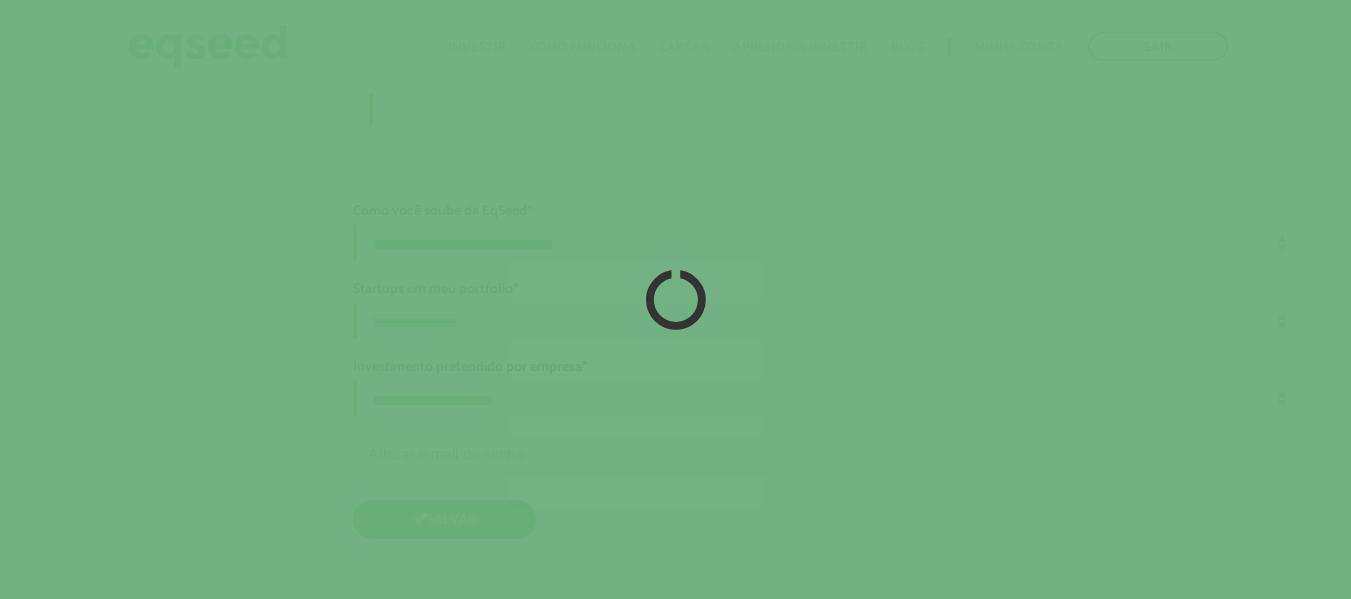 scroll, scrollTop: 3625, scrollLeft: 0, axis: vertical 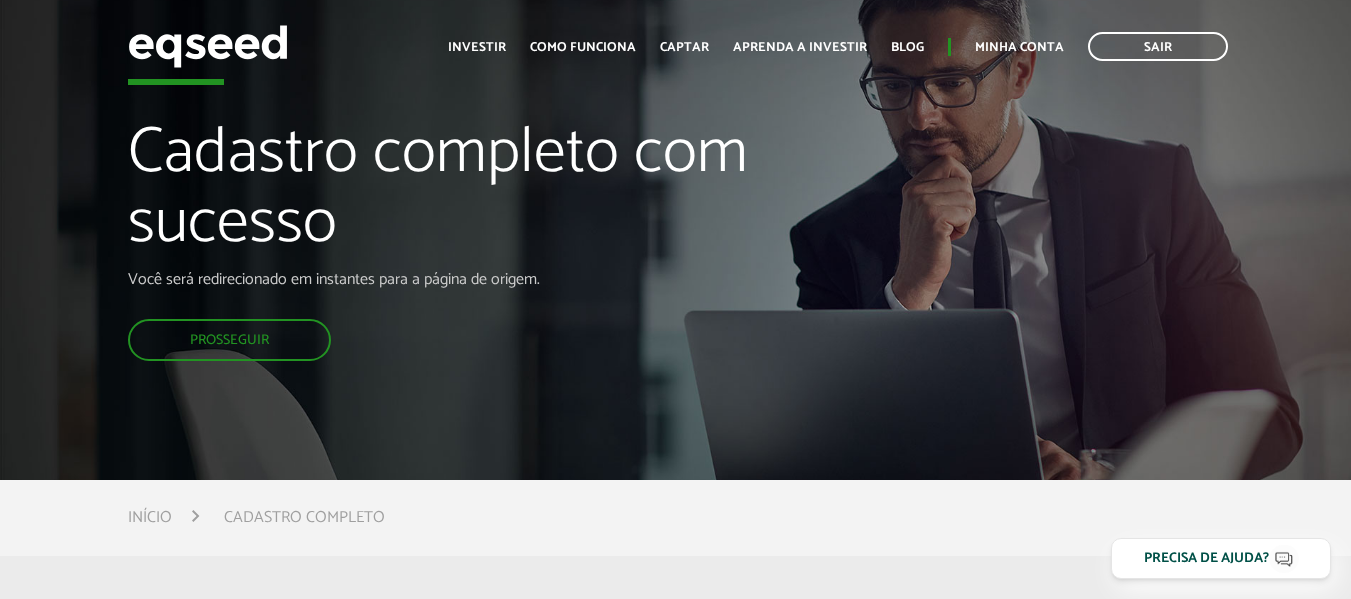 click on "Início
Investir
Como funciona
Captar
Aprenda a investir
Blog
Minha conta
Sair" at bounding box center [838, 46] 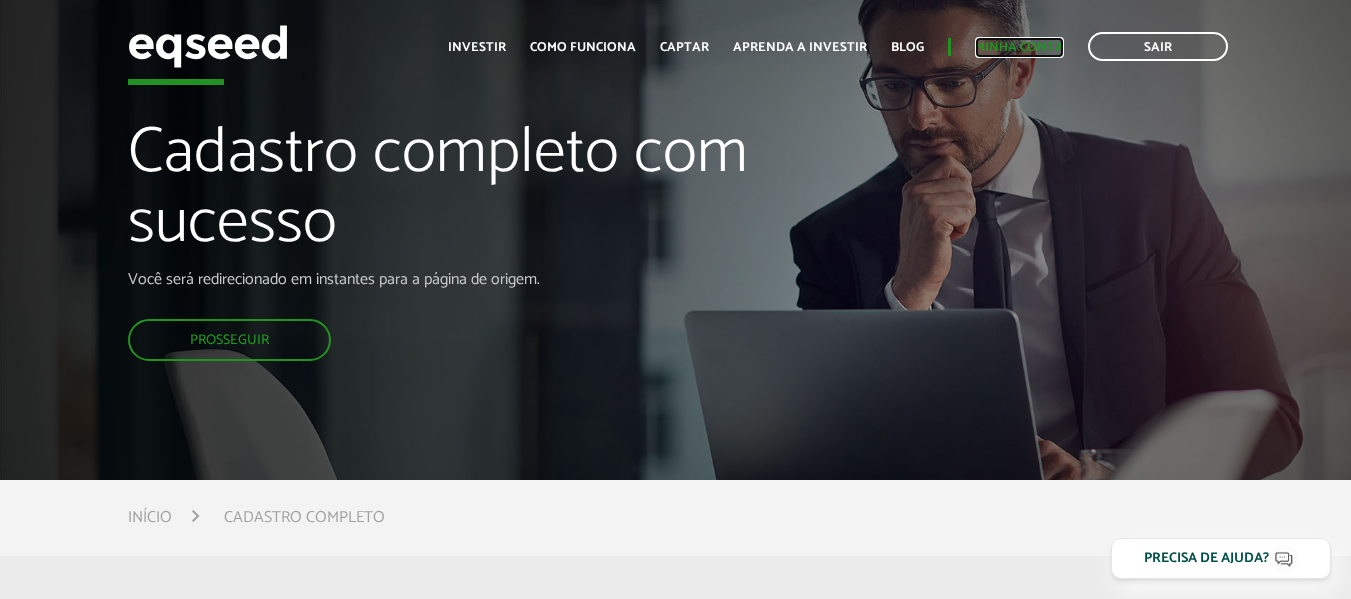 click on "Minha conta" at bounding box center (1019, 47) 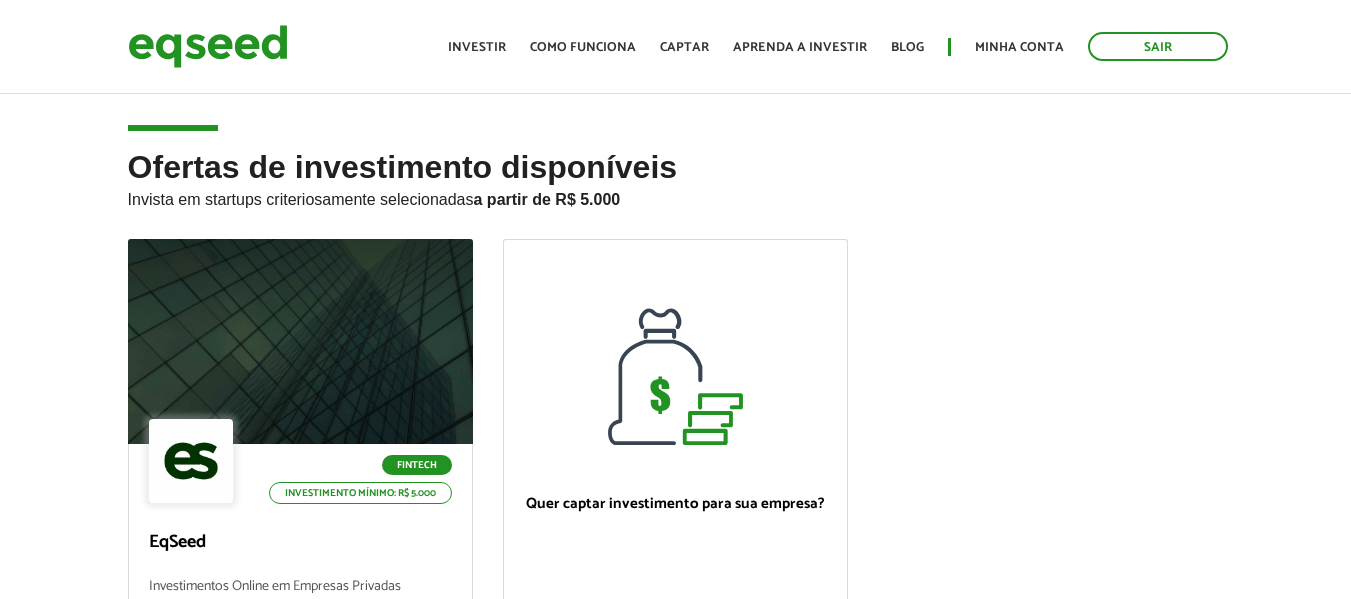 scroll, scrollTop: 0, scrollLeft: 0, axis: both 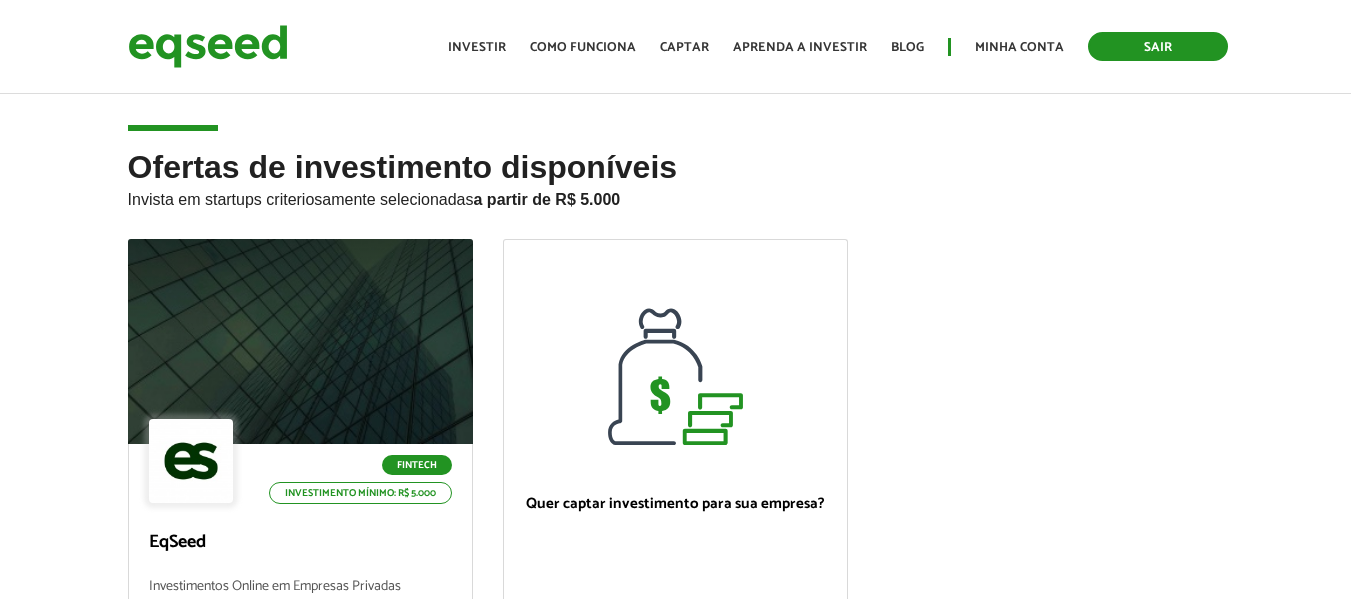 click on "Sair" at bounding box center [1158, 46] 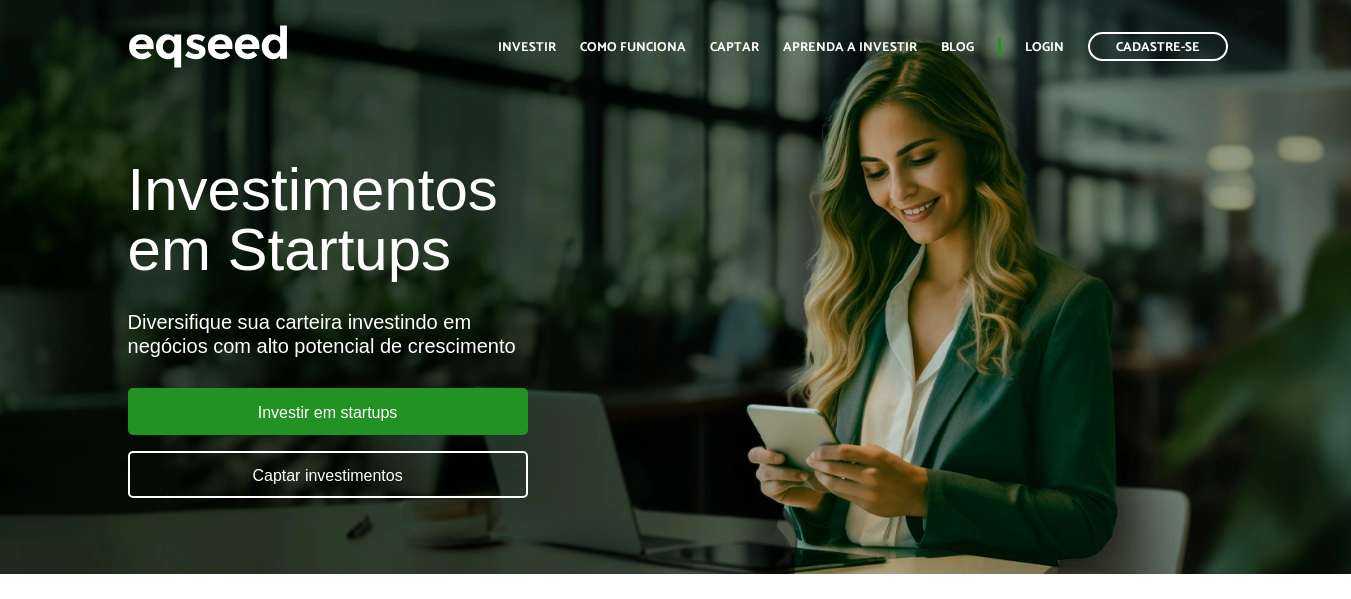scroll, scrollTop: 0, scrollLeft: 0, axis: both 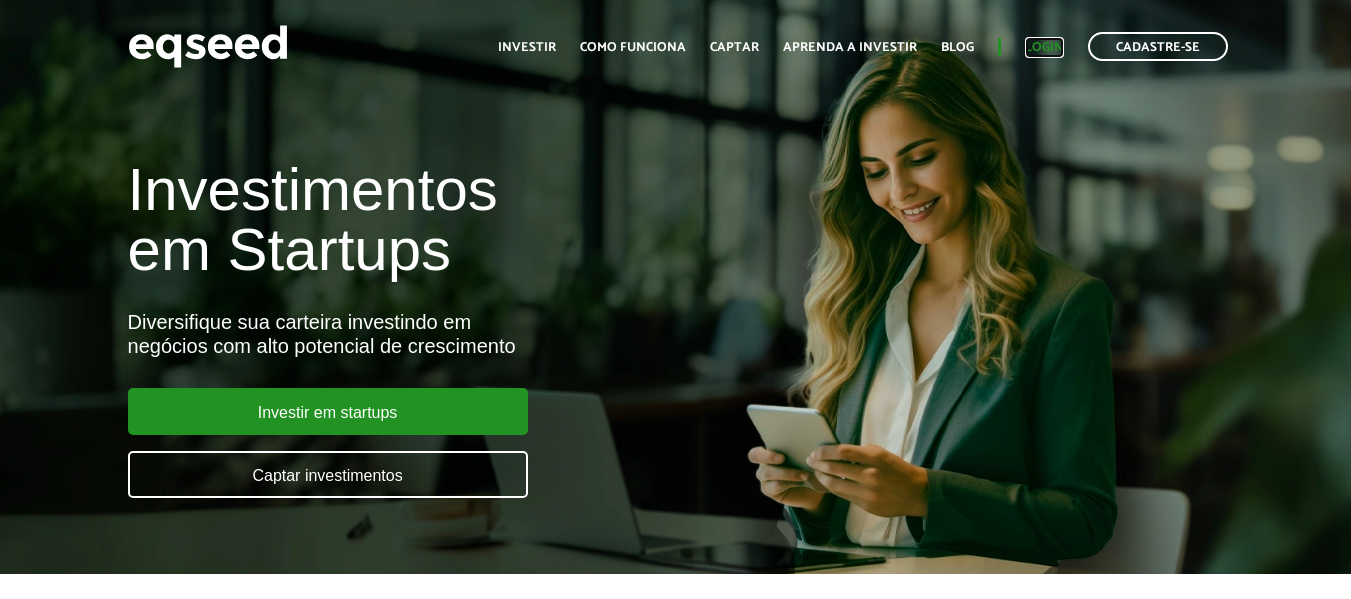 click on "Login" at bounding box center [1044, 47] 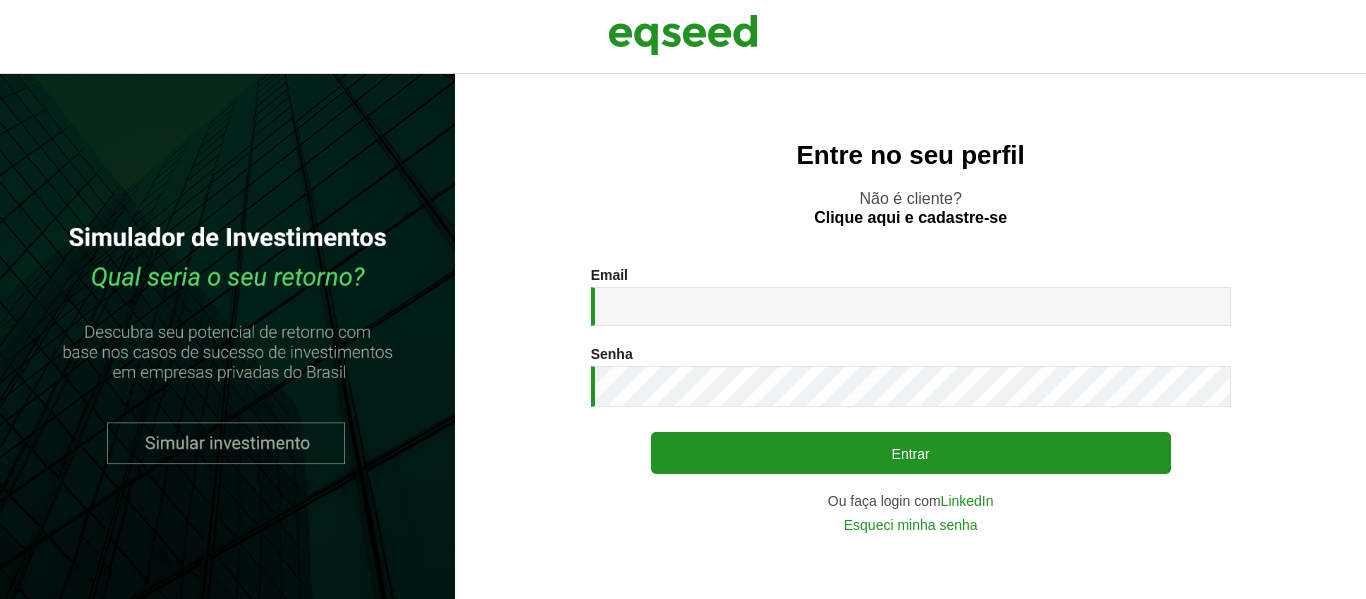 scroll, scrollTop: 0, scrollLeft: 0, axis: both 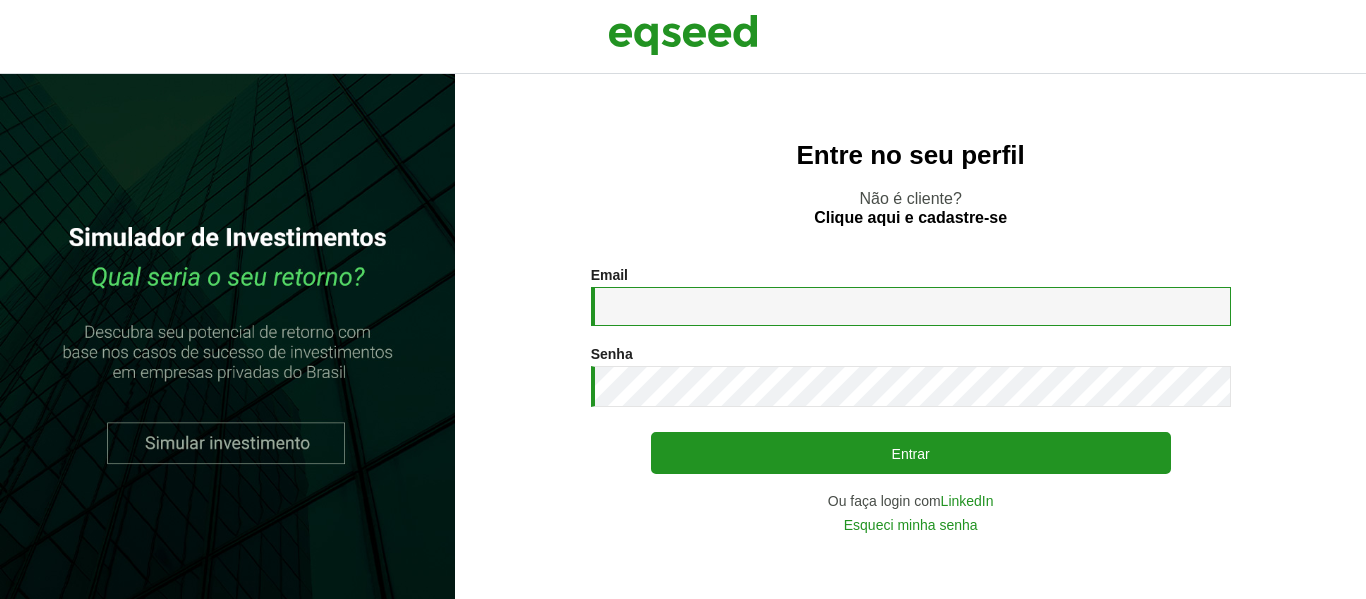 type on "*******" 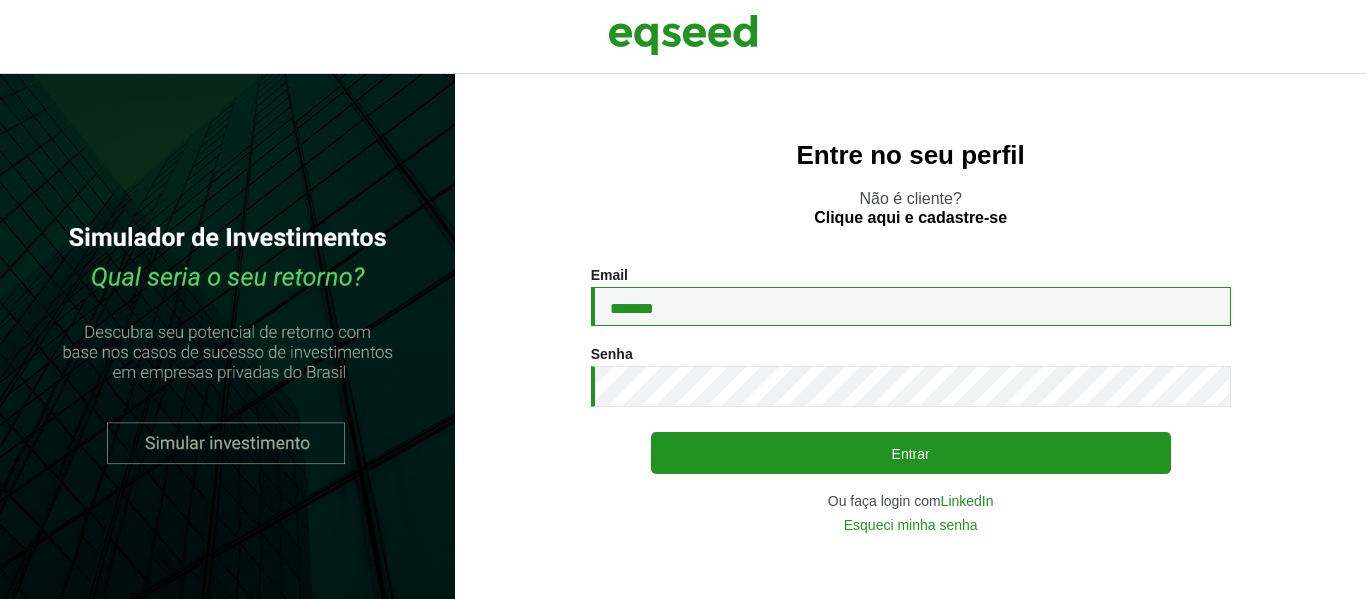 drag, startPoint x: 646, startPoint y: 314, endPoint x: 563, endPoint y: 312, distance: 83.02409 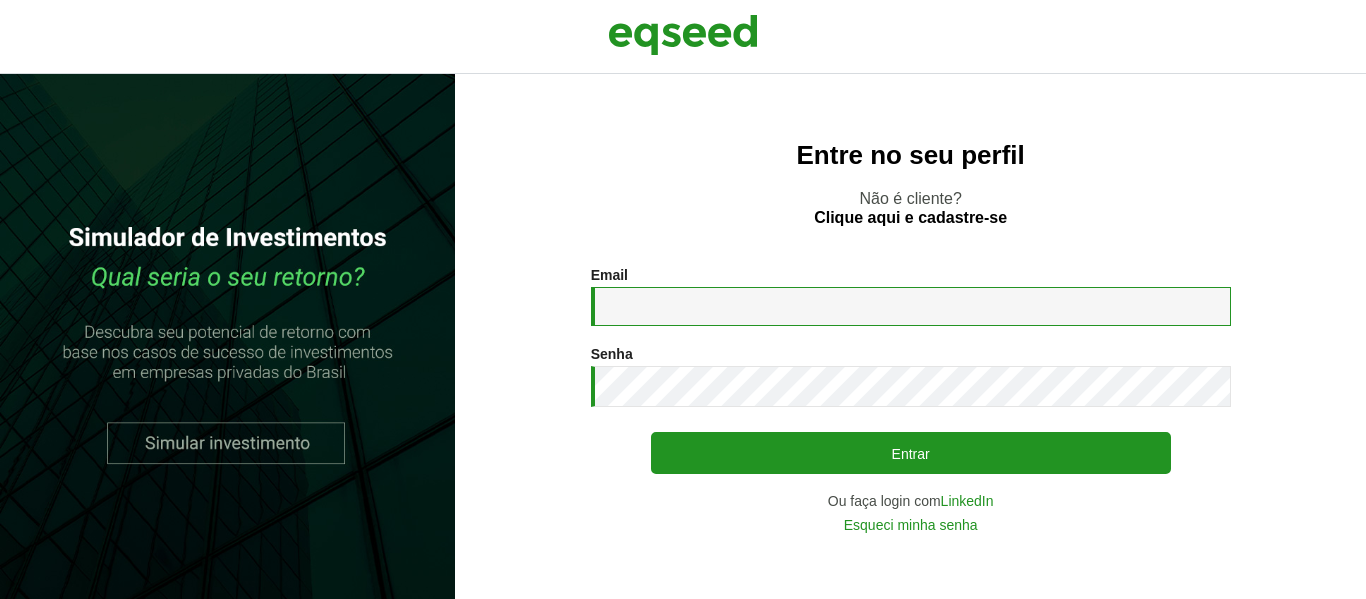 click on "Email  *" at bounding box center [911, 306] 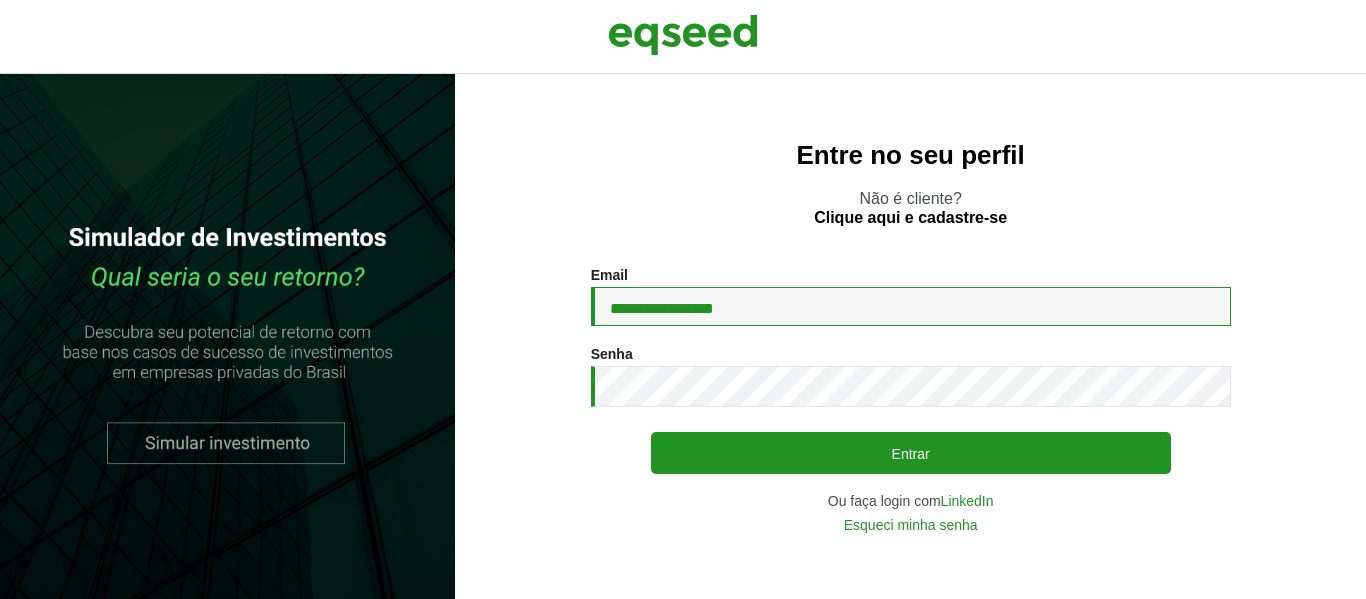 type on "**********" 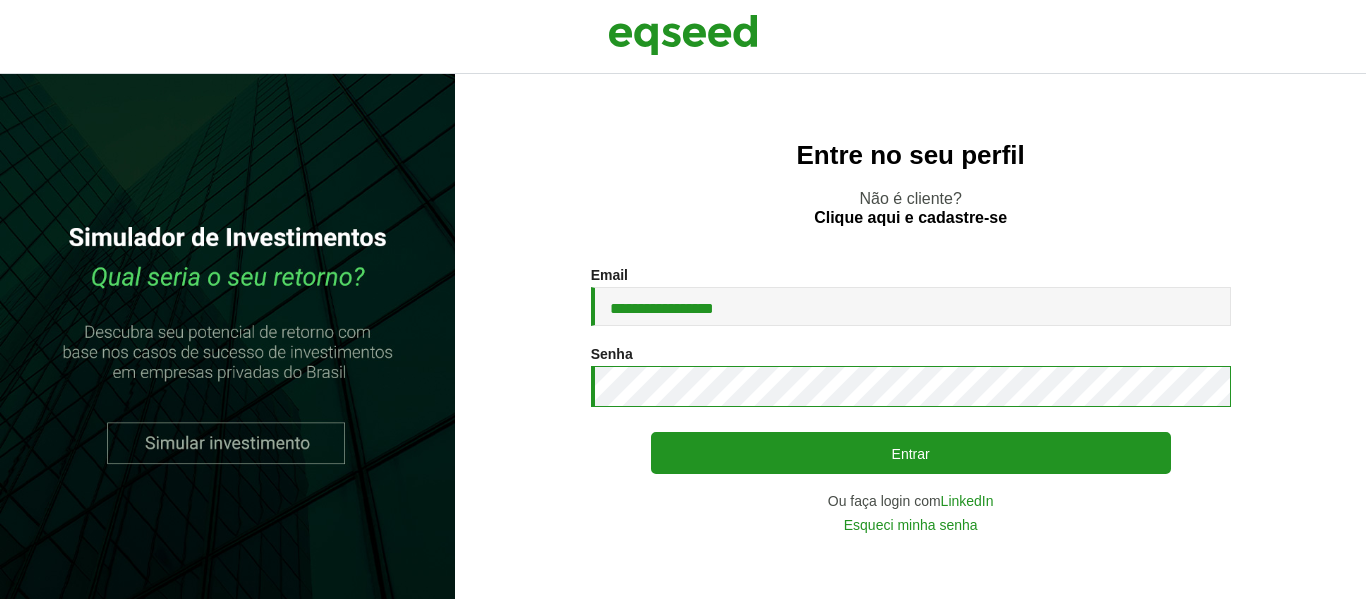 click on "**********" at bounding box center [683, 336] 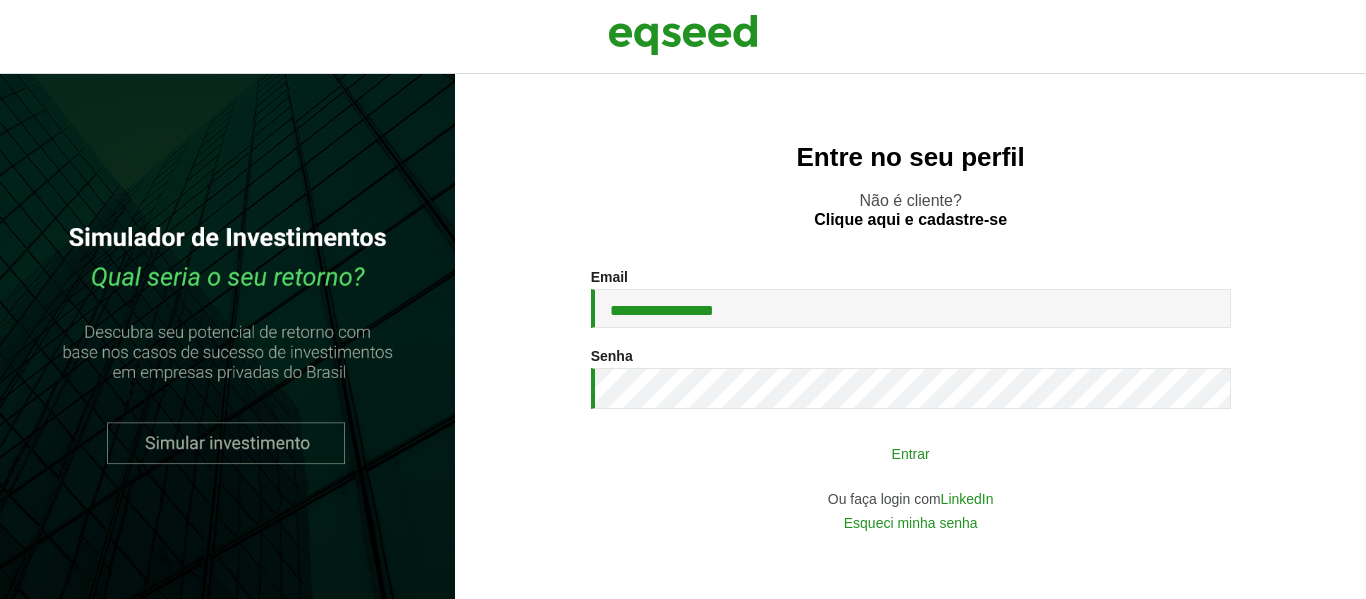 click on "Entrar" at bounding box center (911, 453) 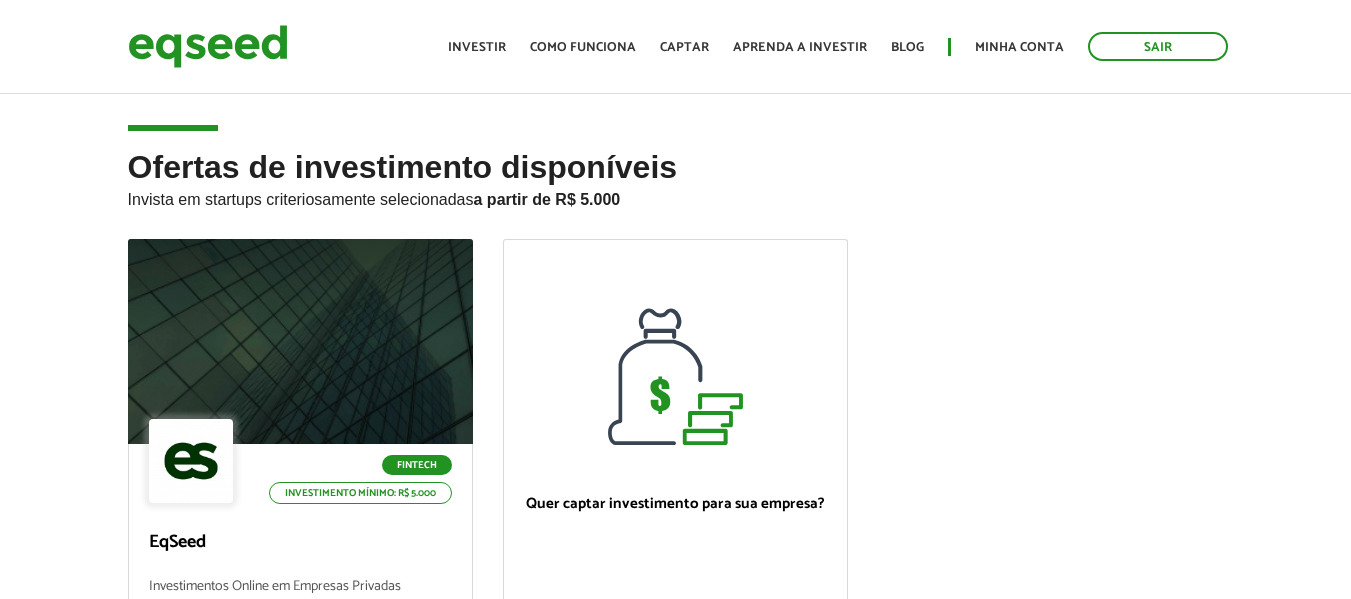 scroll, scrollTop: 0, scrollLeft: 0, axis: both 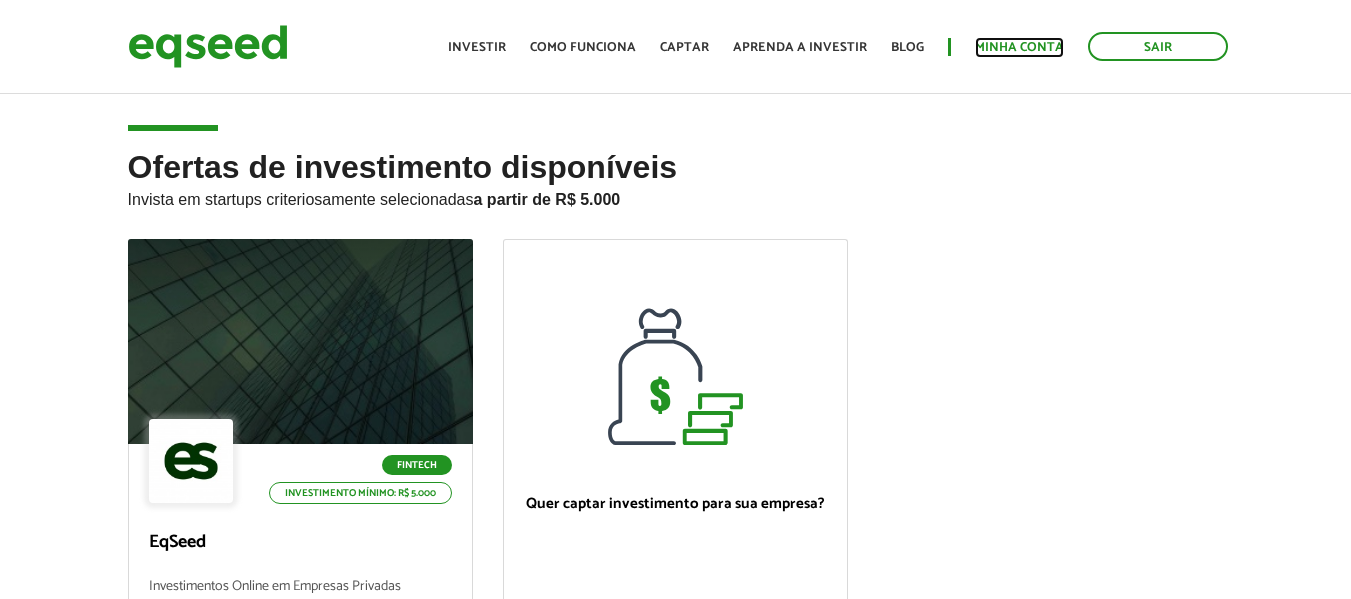 click on "Minha conta" at bounding box center [1019, 47] 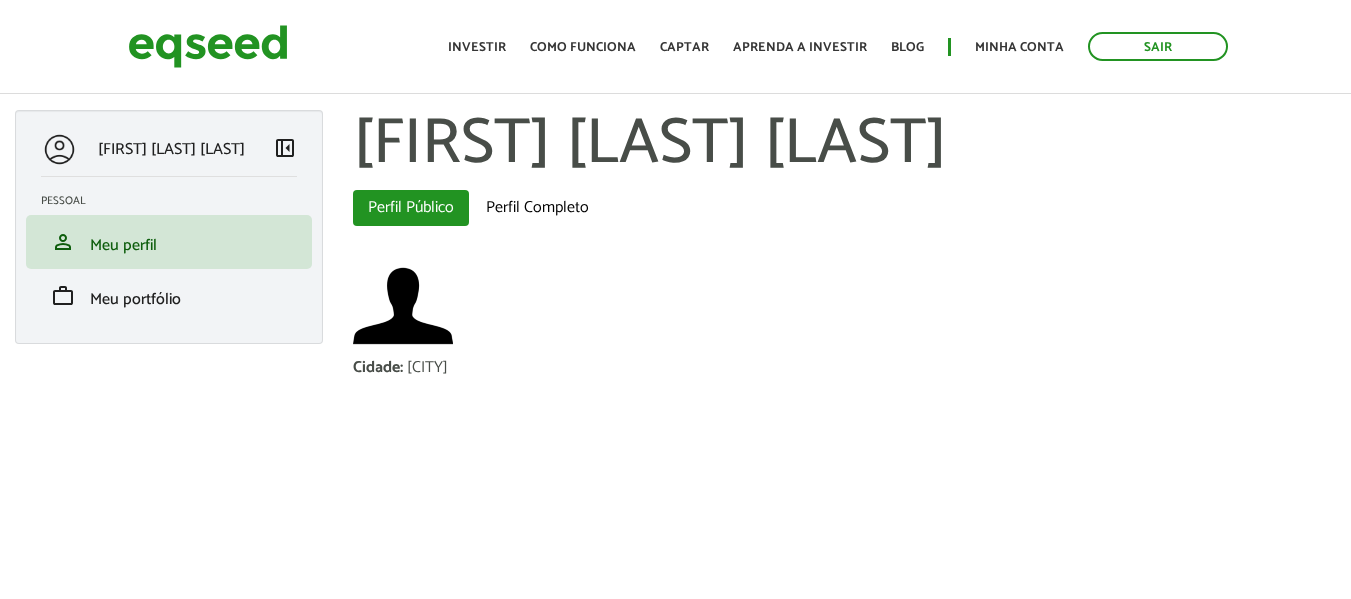 scroll, scrollTop: 0, scrollLeft: 0, axis: both 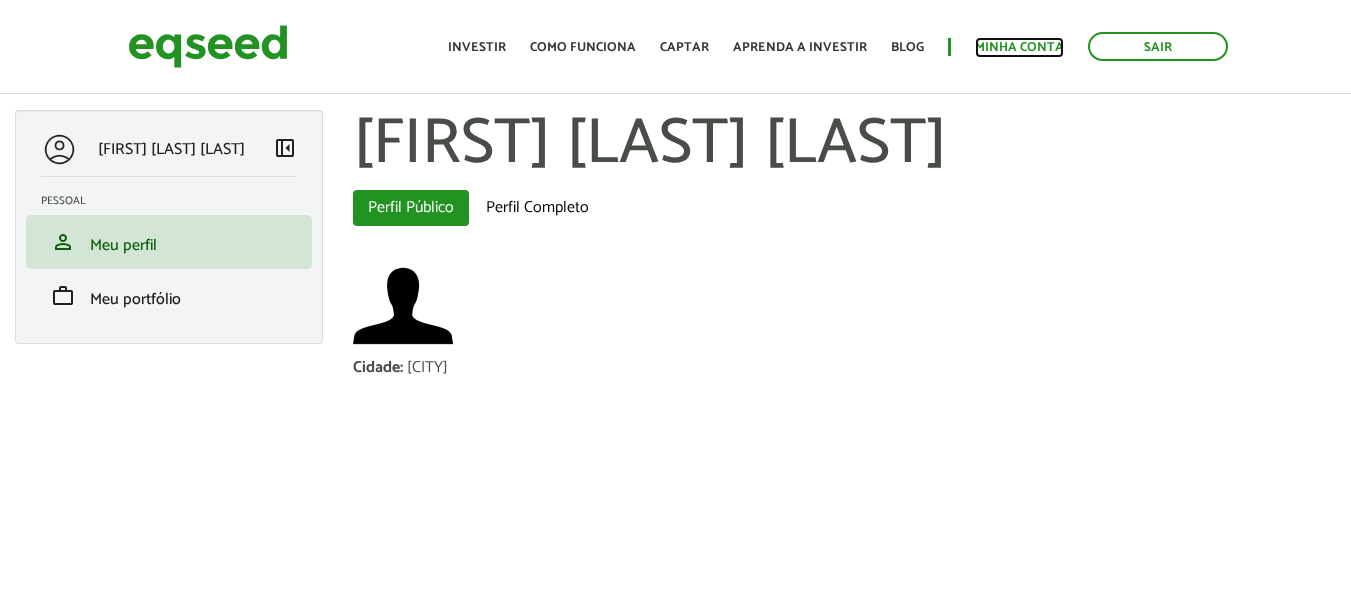 click on "Minha conta" at bounding box center [1019, 47] 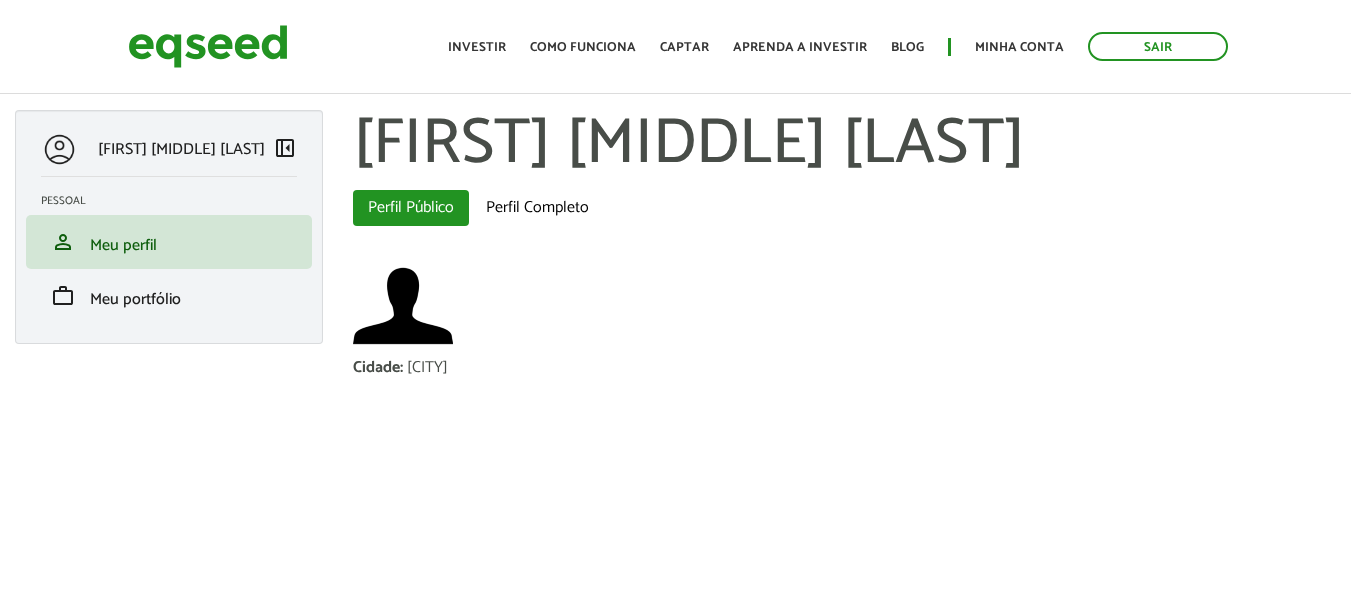 scroll, scrollTop: 0, scrollLeft: 0, axis: both 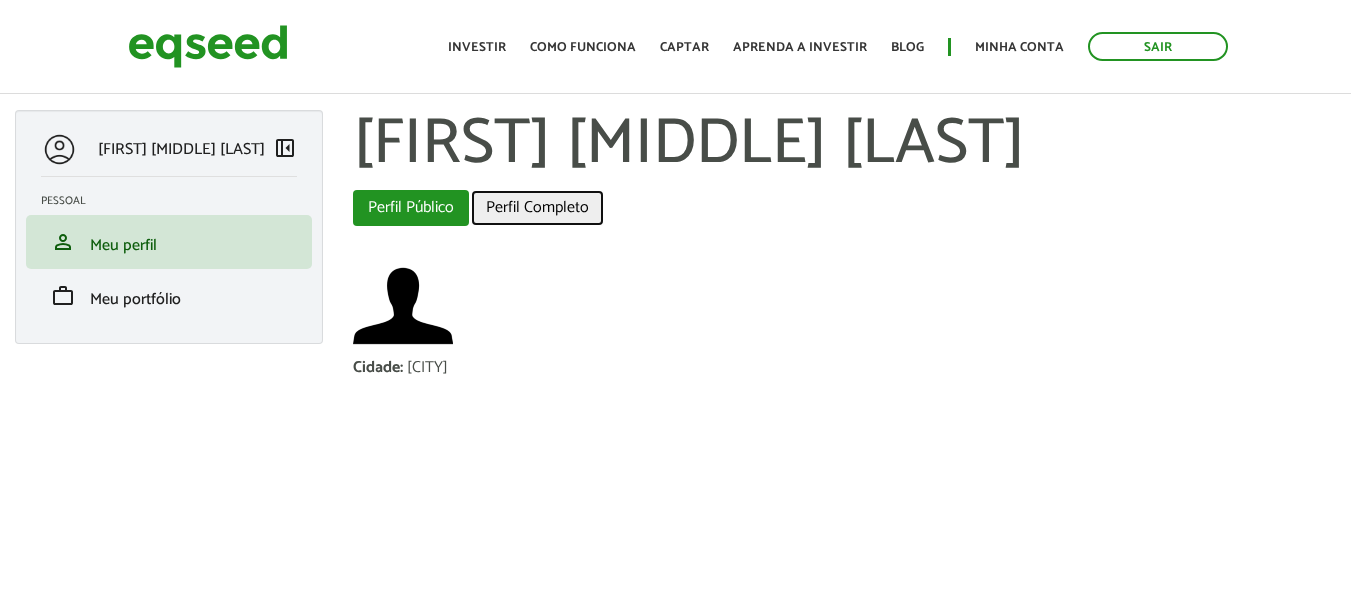 click on "Perfil Completo" at bounding box center [537, 208] 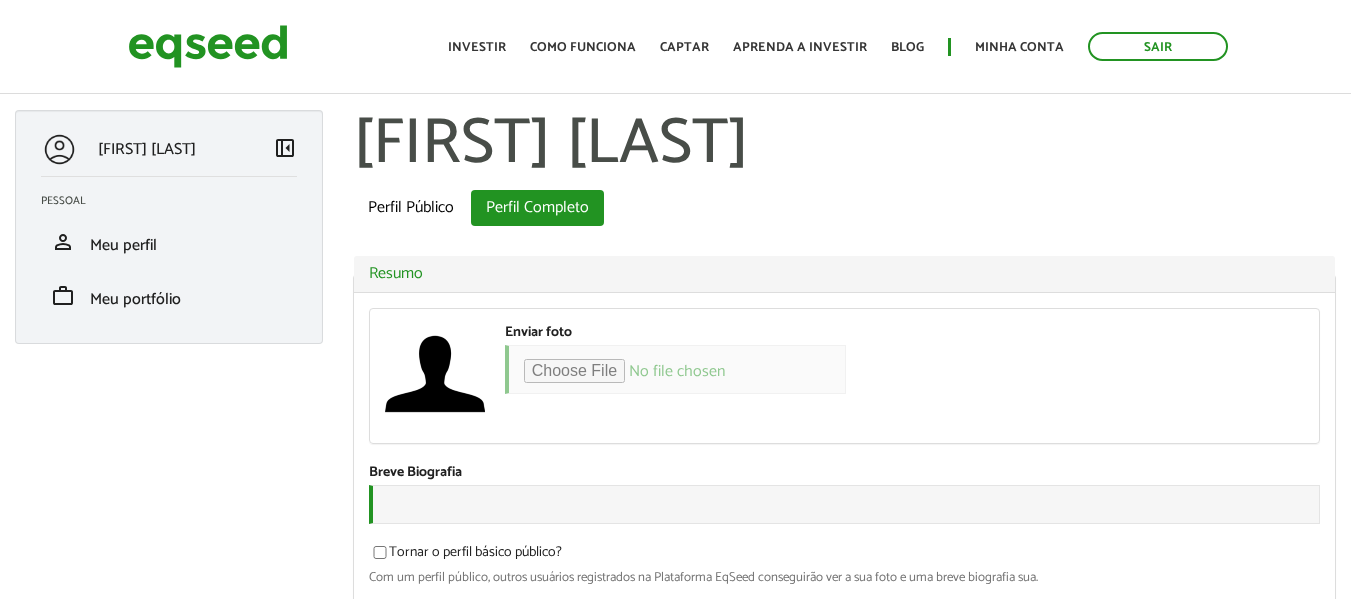 scroll, scrollTop: 0, scrollLeft: 0, axis: both 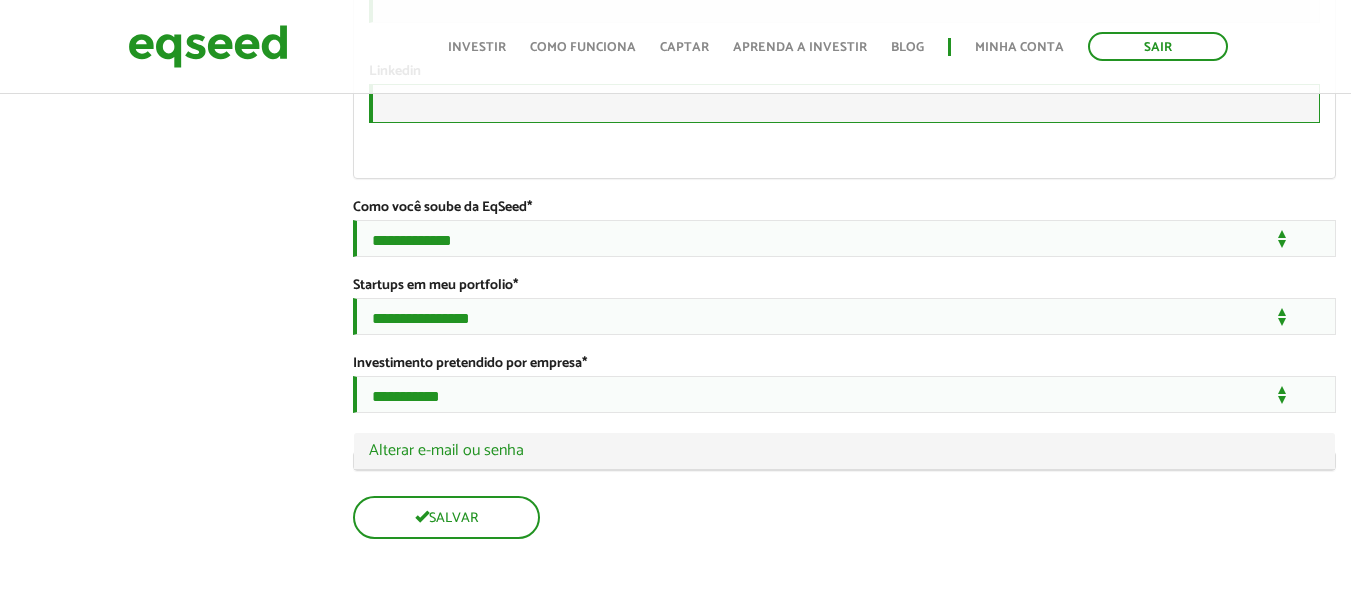 type on "*******" 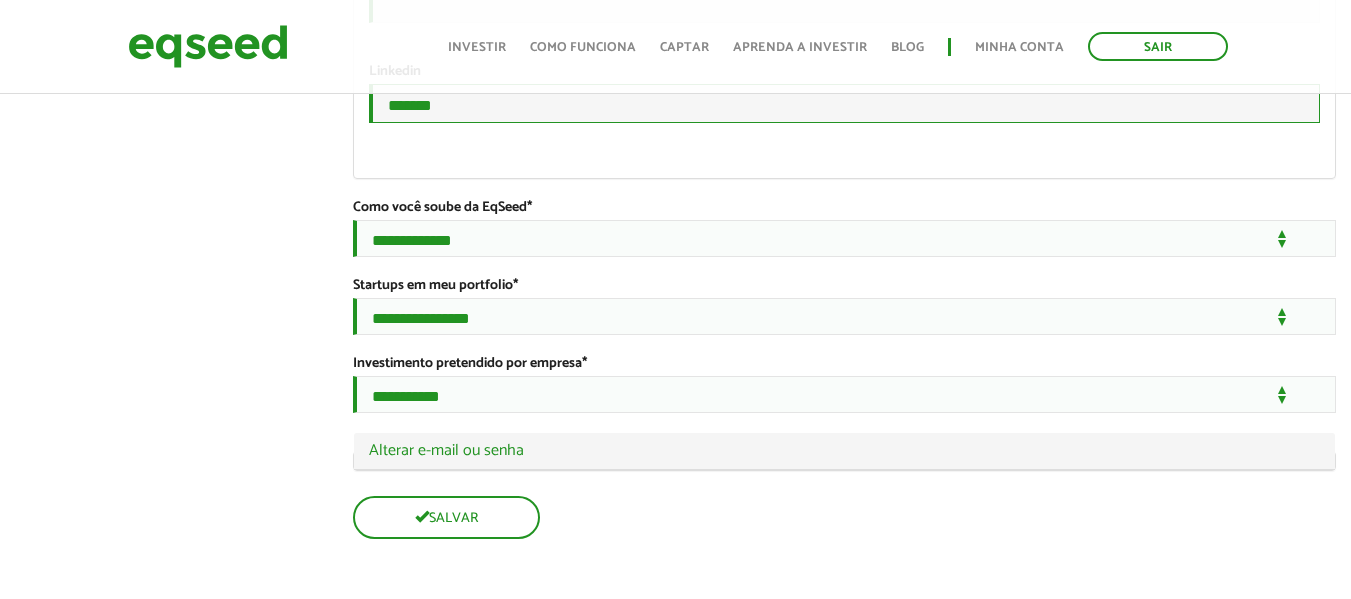 drag, startPoint x: 511, startPoint y: 181, endPoint x: 339, endPoint y: 173, distance: 172.18594 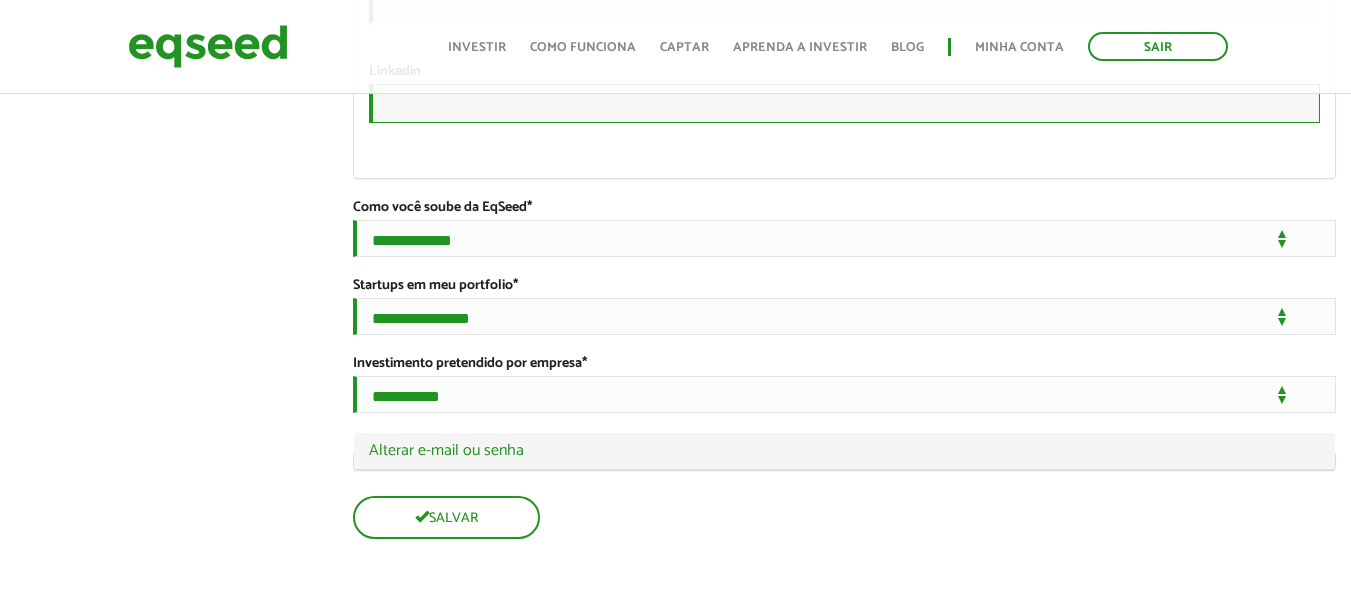 scroll, scrollTop: 3629, scrollLeft: 0, axis: vertical 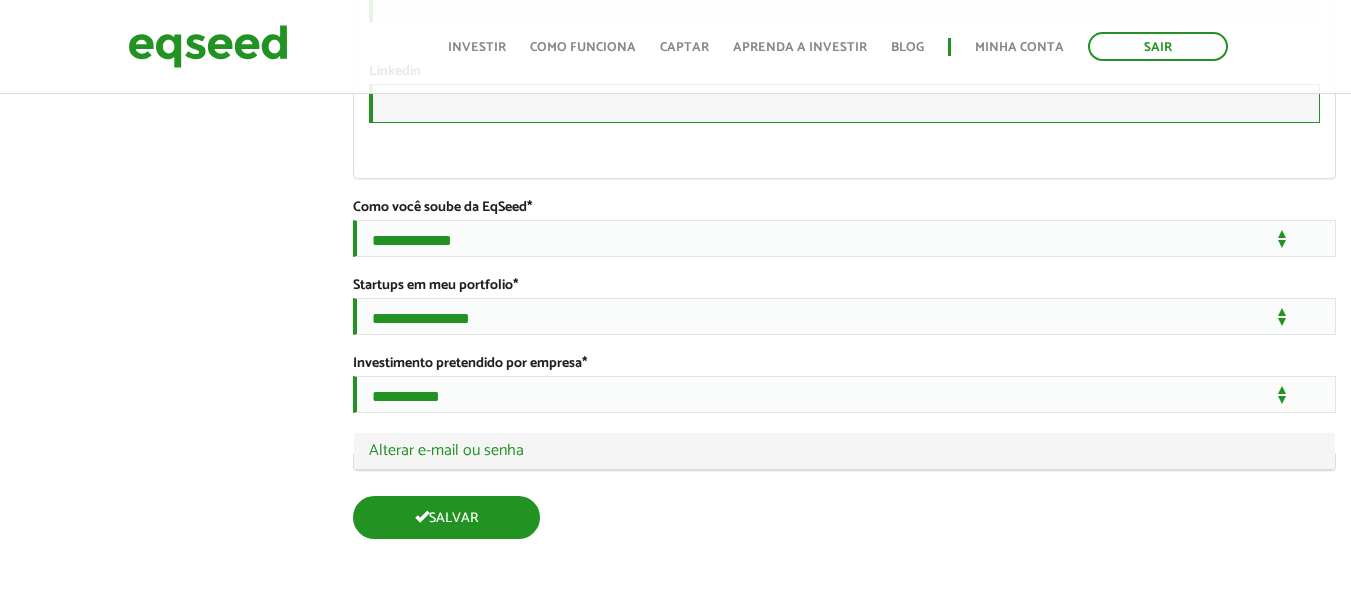 type 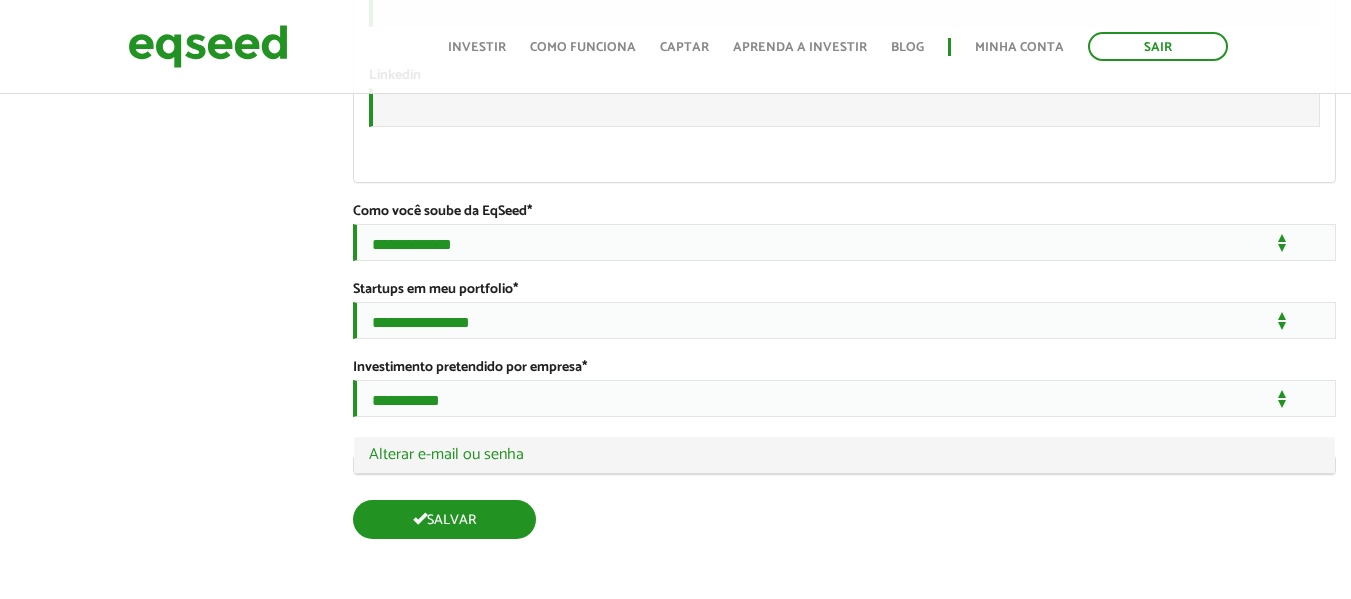click on "Salvar" at bounding box center [444, 519] 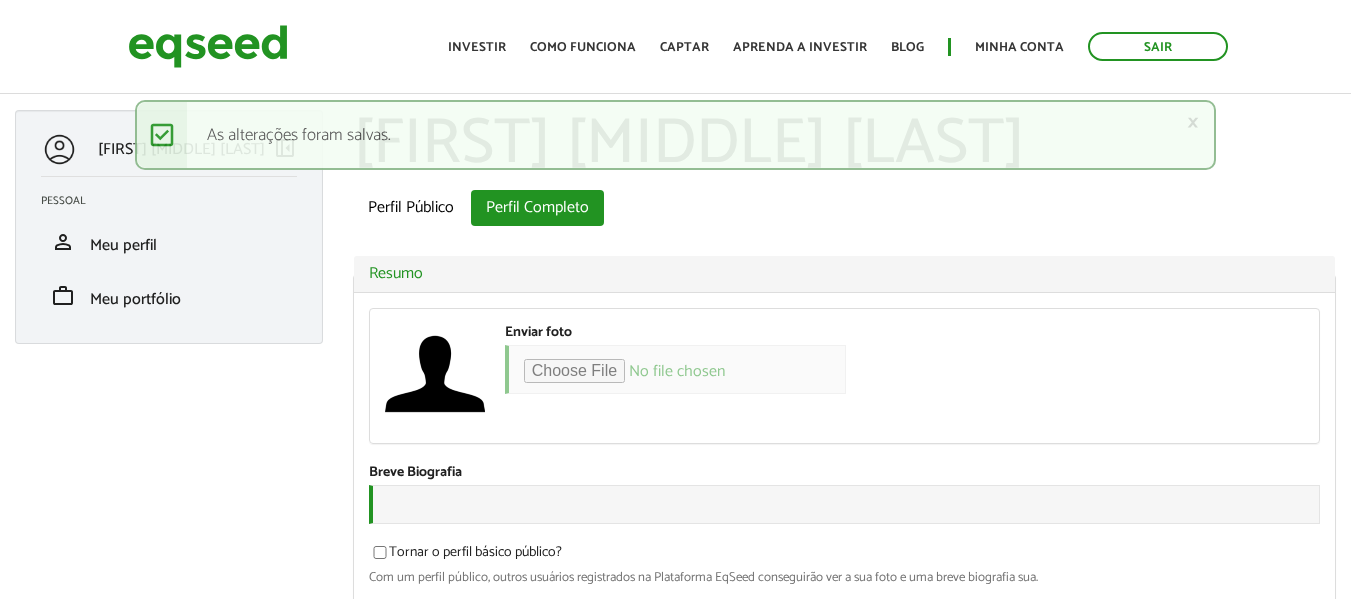 scroll, scrollTop: 0, scrollLeft: 0, axis: both 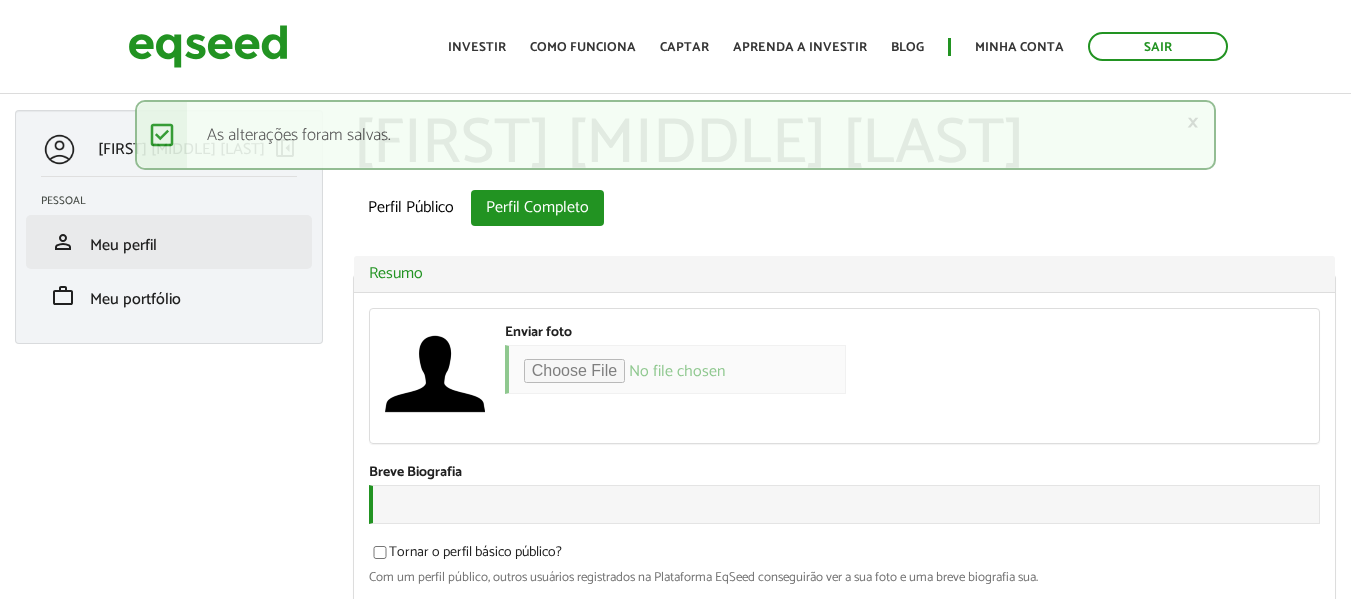type on "*******" 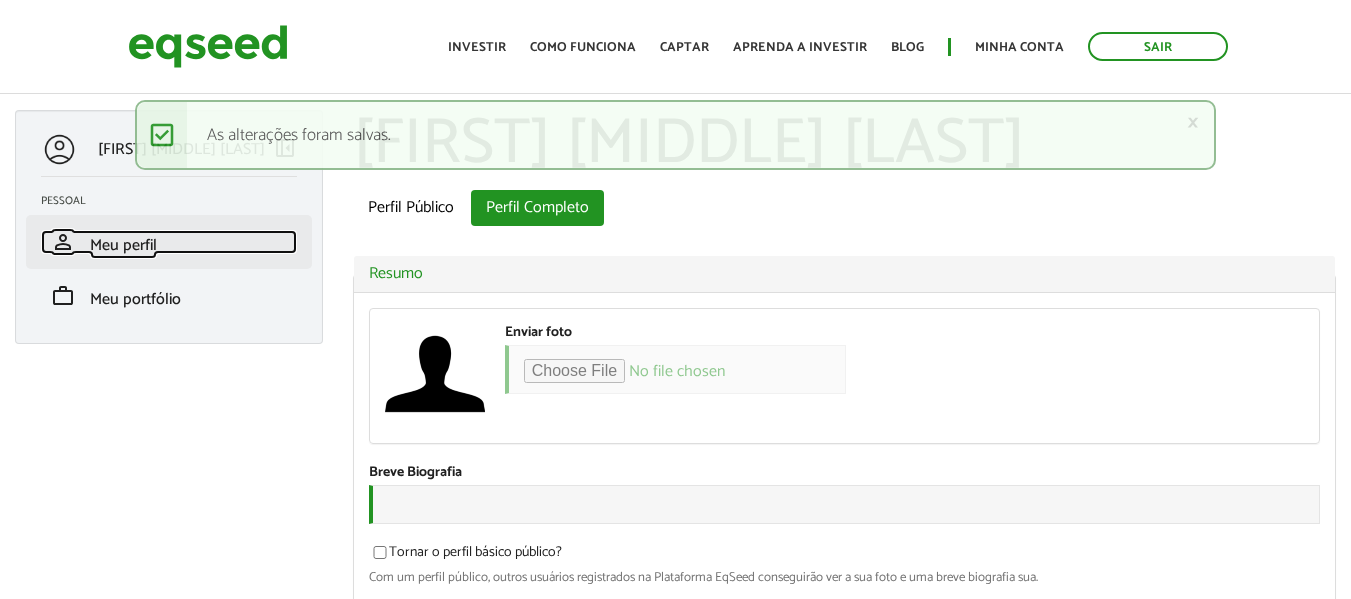click on "Meu perfil" at bounding box center (123, 245) 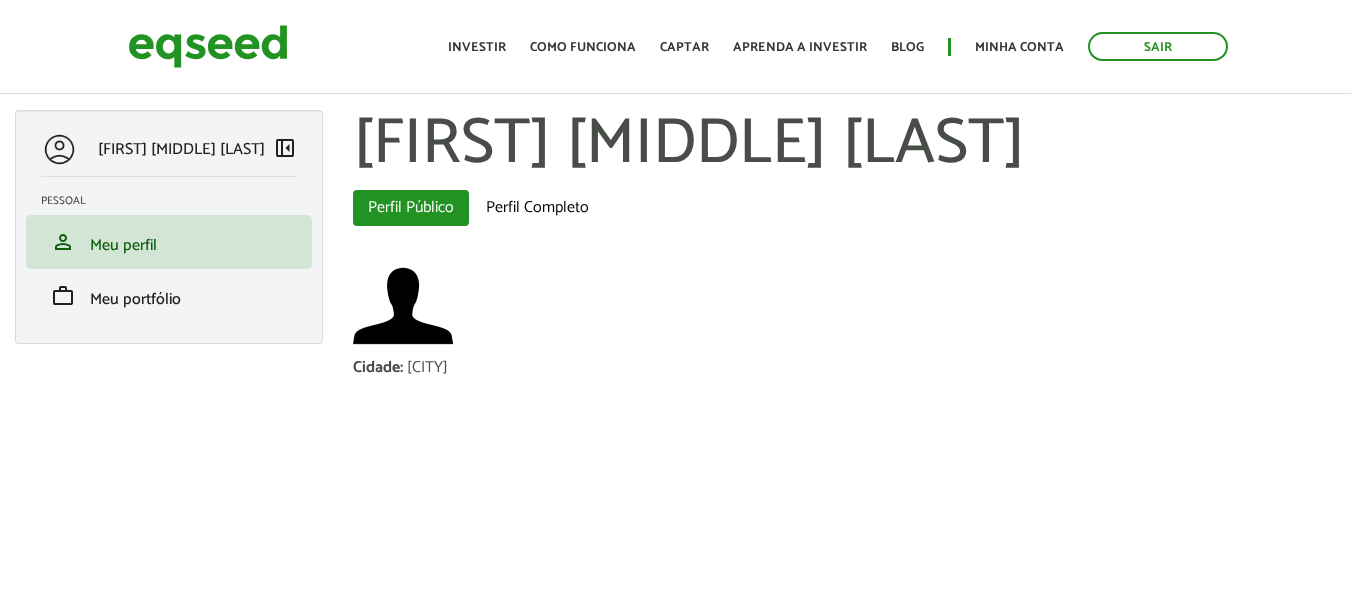 scroll, scrollTop: 0, scrollLeft: 0, axis: both 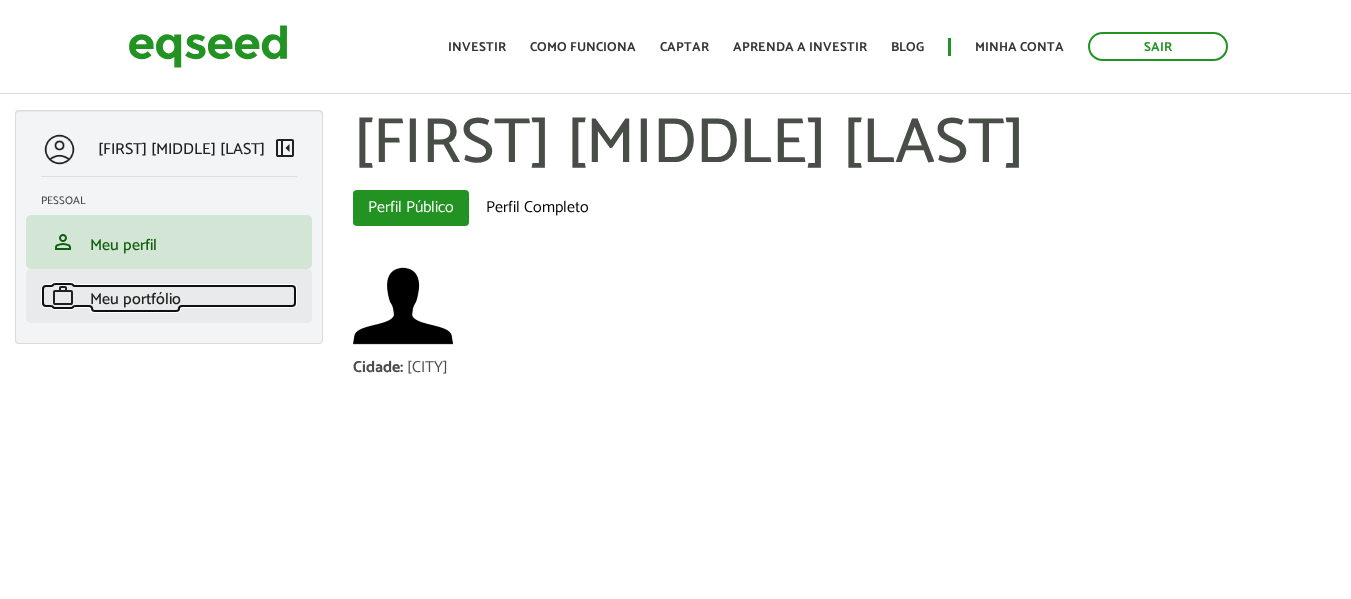 click on "Meu portfólio" at bounding box center [135, 299] 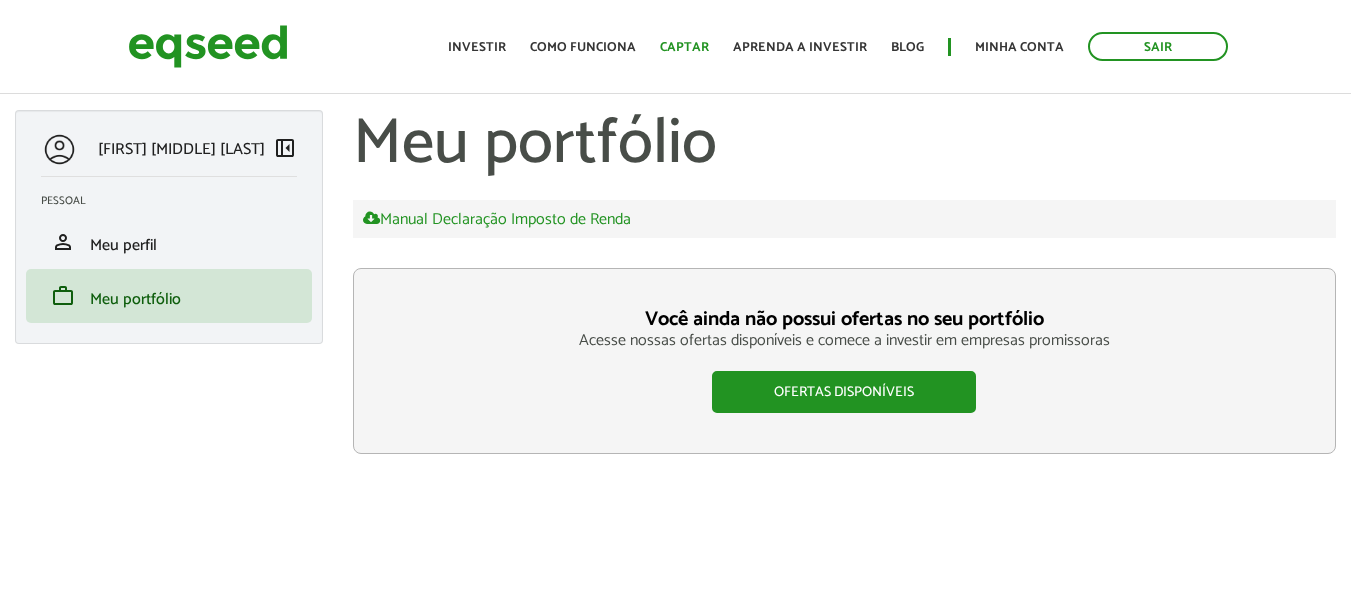 scroll, scrollTop: 0, scrollLeft: 0, axis: both 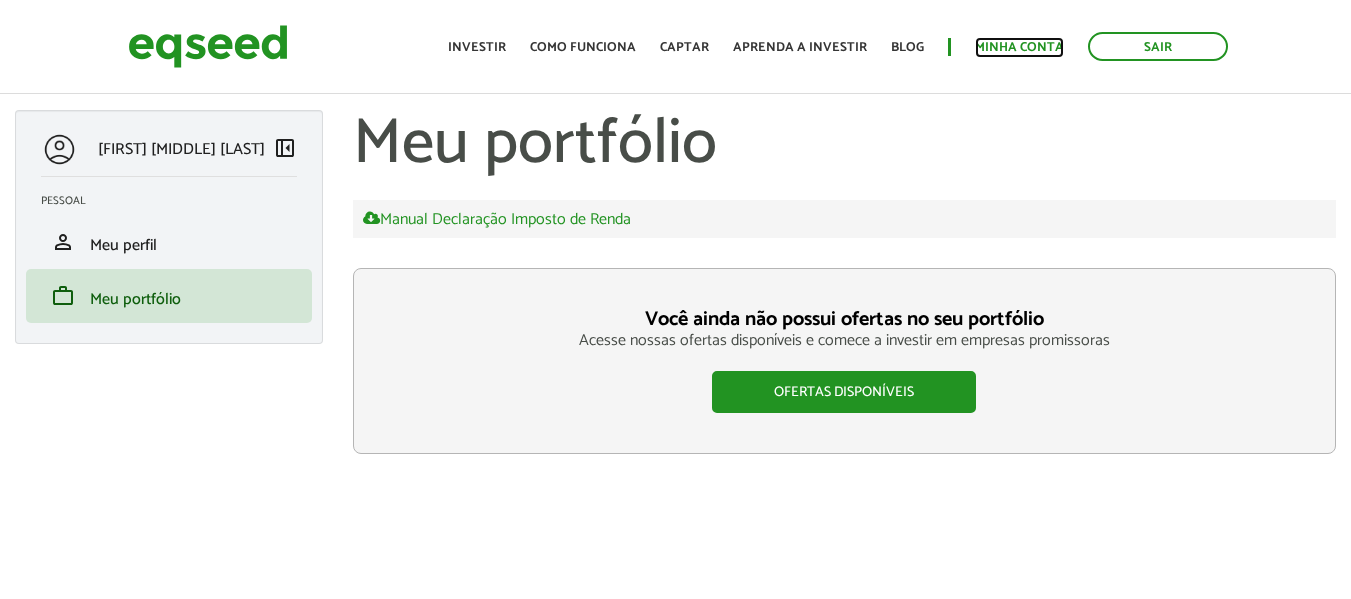 click on "Minha conta" at bounding box center [1019, 47] 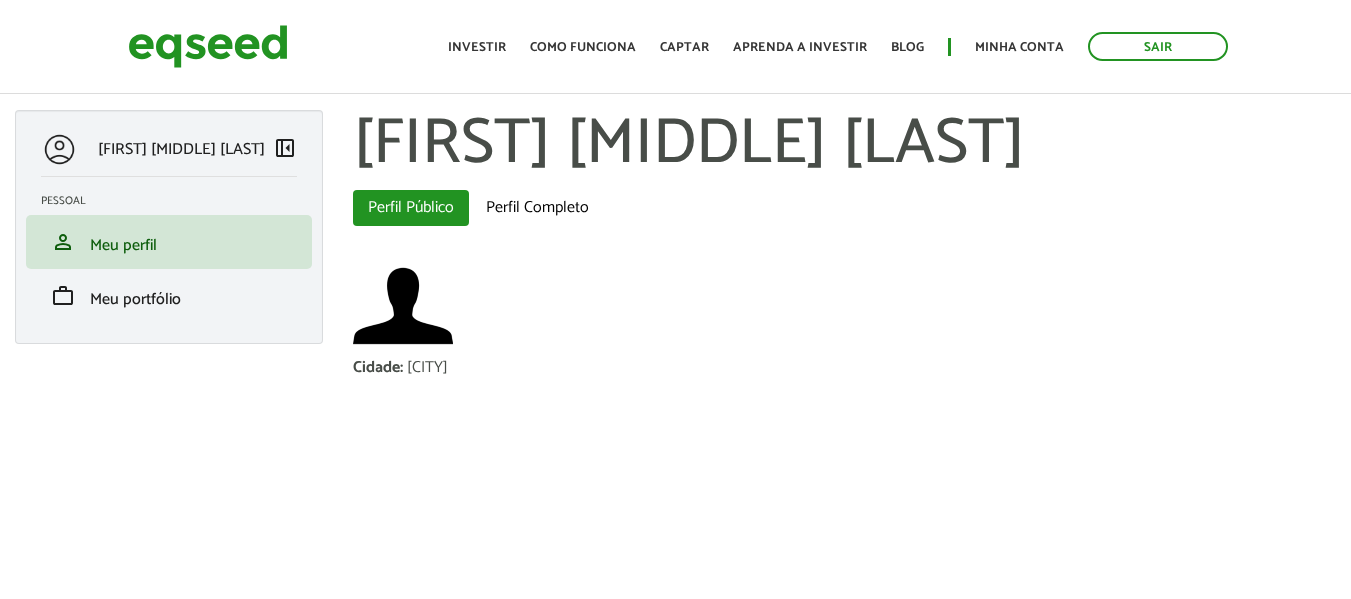 scroll, scrollTop: 0, scrollLeft: 0, axis: both 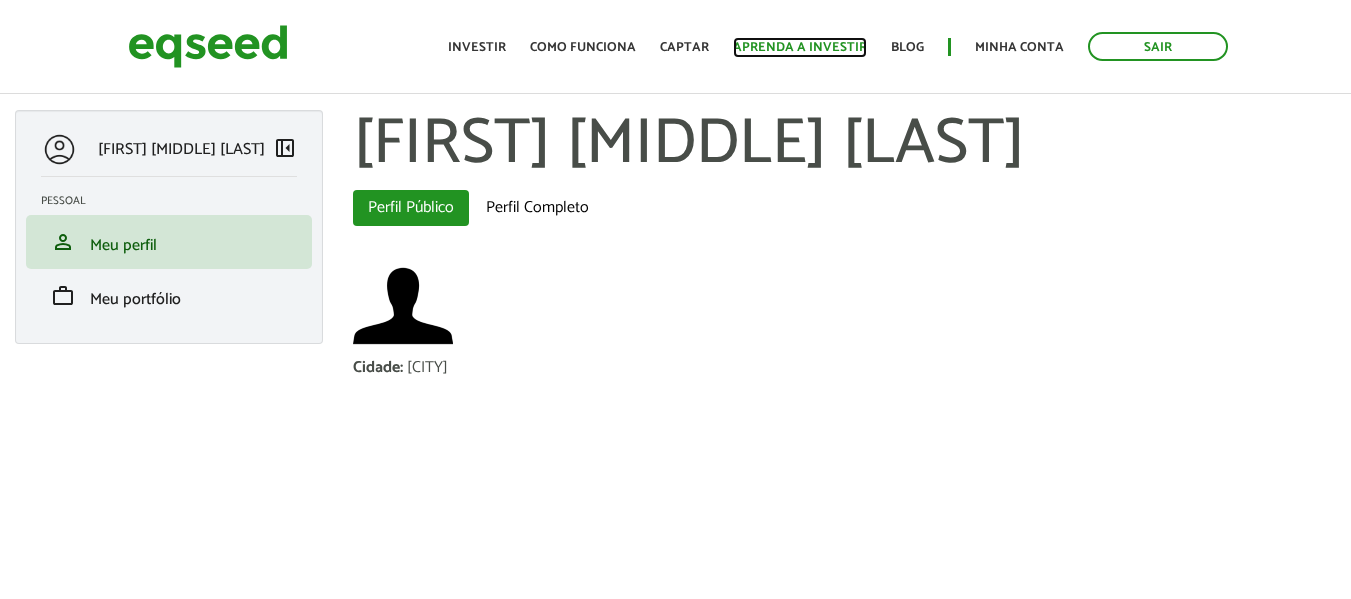click on "Aprenda a investir" at bounding box center (800, 47) 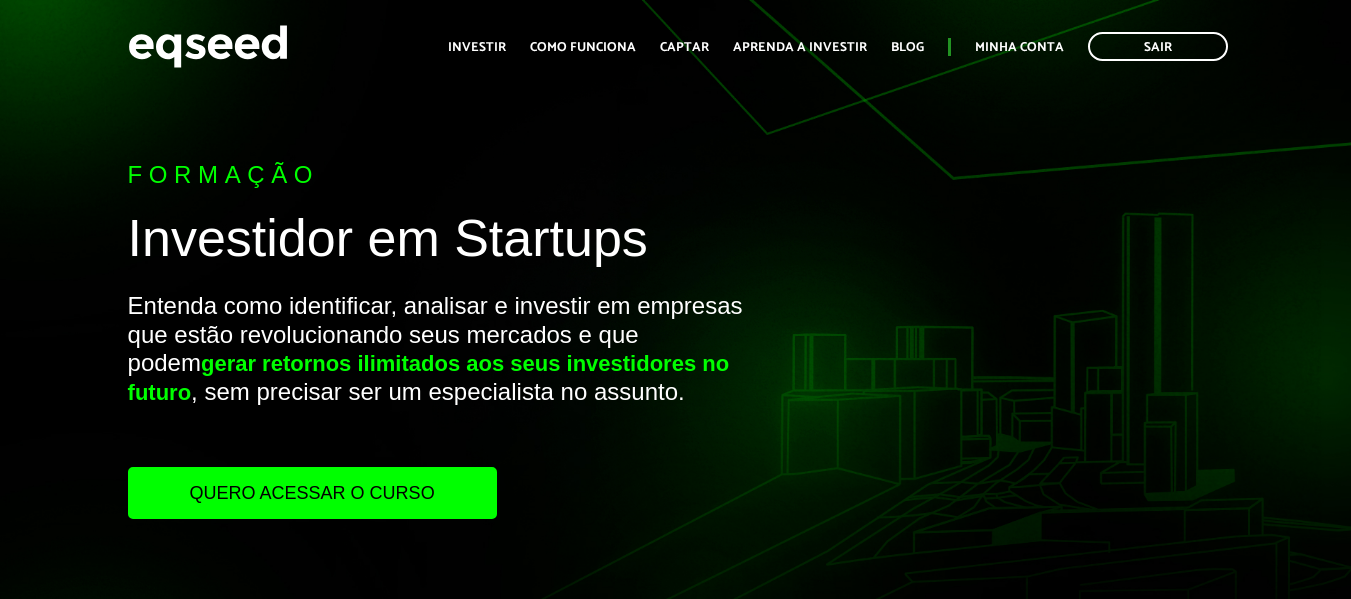 scroll, scrollTop: 0, scrollLeft: 0, axis: both 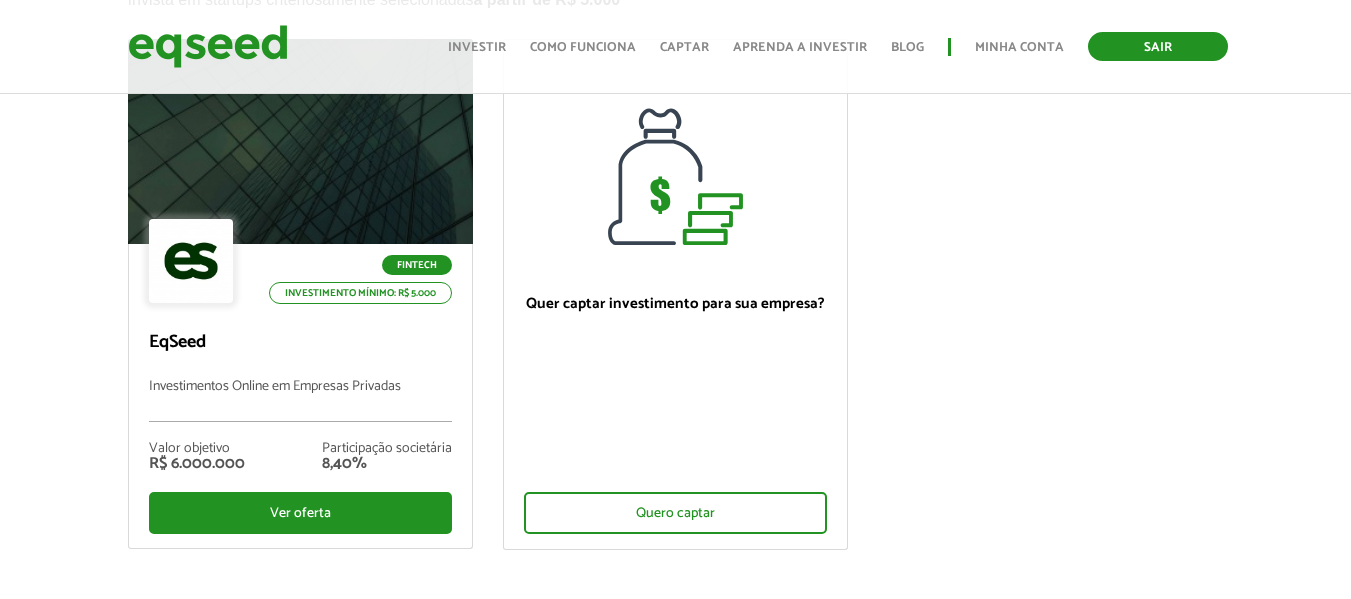 click on "Sair" at bounding box center (1158, 46) 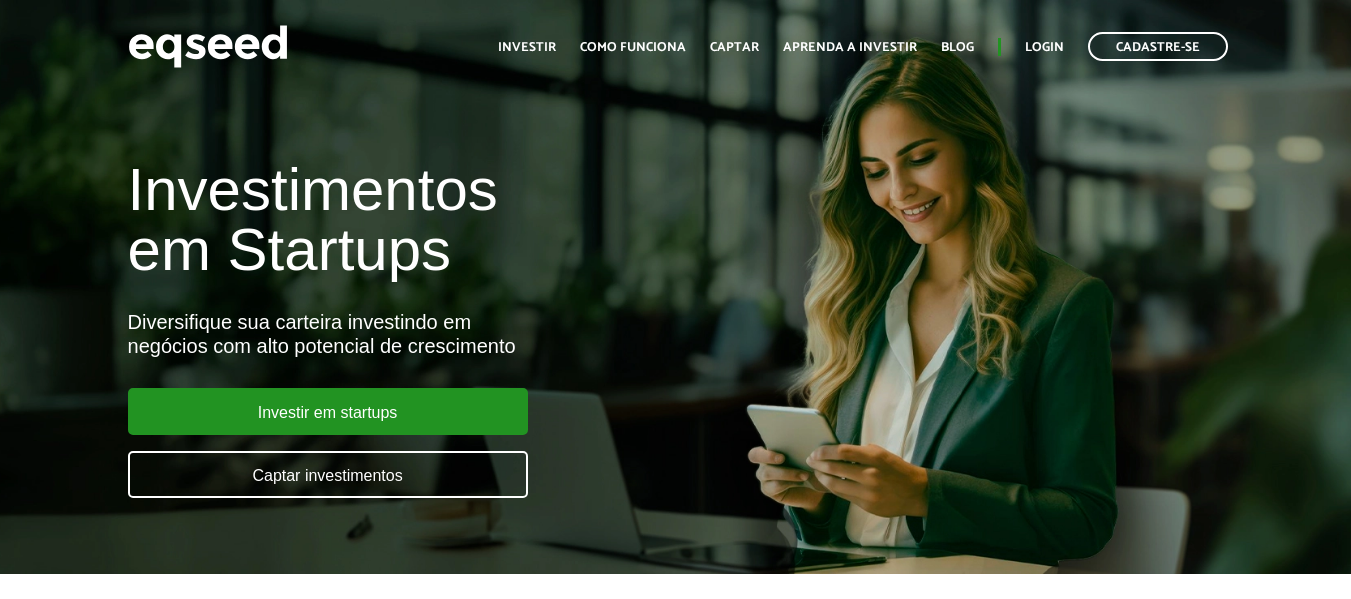 scroll, scrollTop: 0, scrollLeft: 0, axis: both 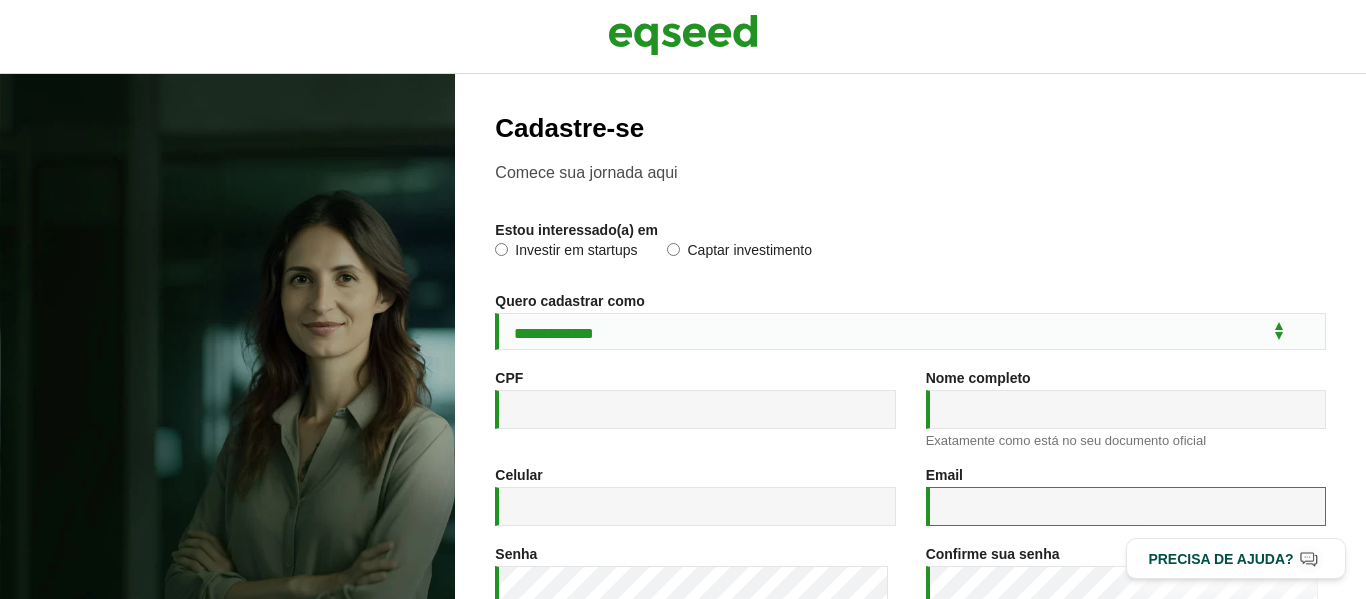 type on "*******" 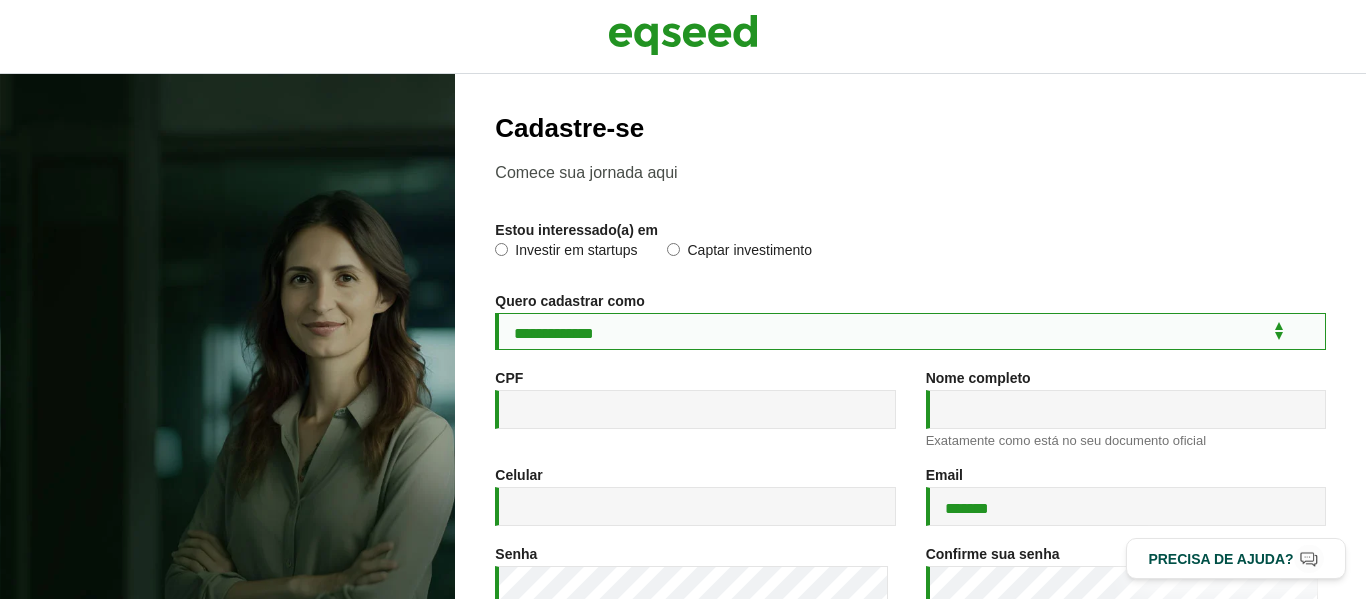 click on "**********" at bounding box center [910, 331] 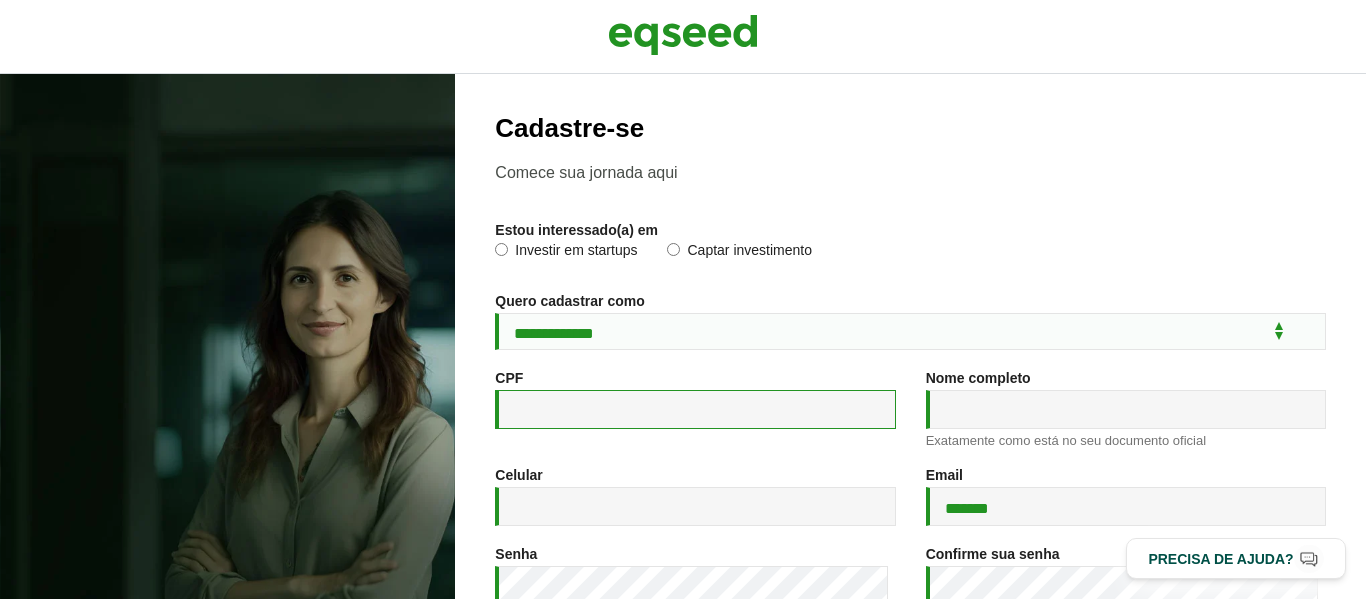 click on "CPF  *" at bounding box center [695, 409] 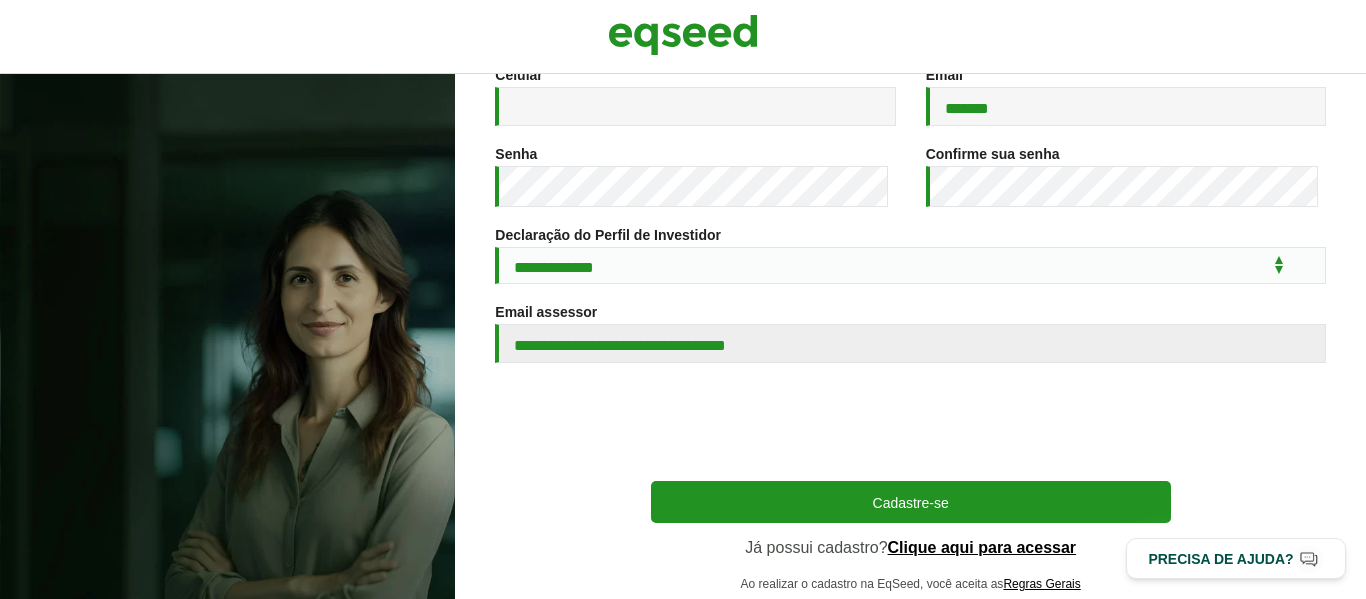 scroll, scrollTop: 0, scrollLeft: 0, axis: both 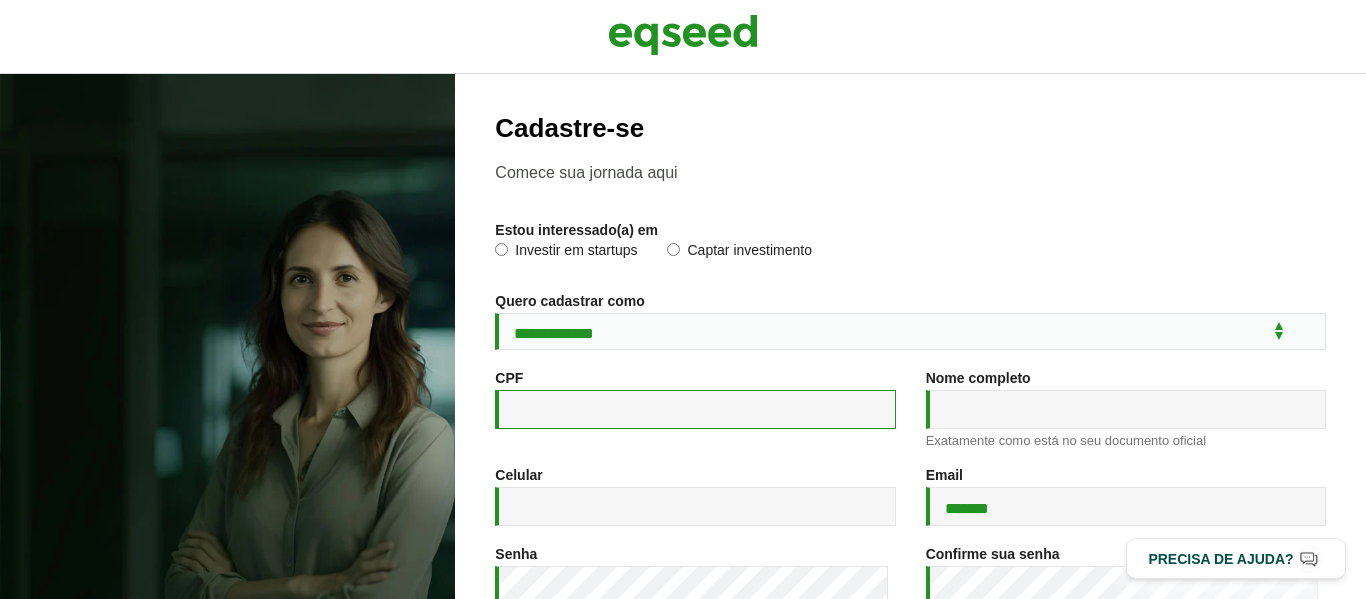 click on "CPF  *" at bounding box center [695, 409] 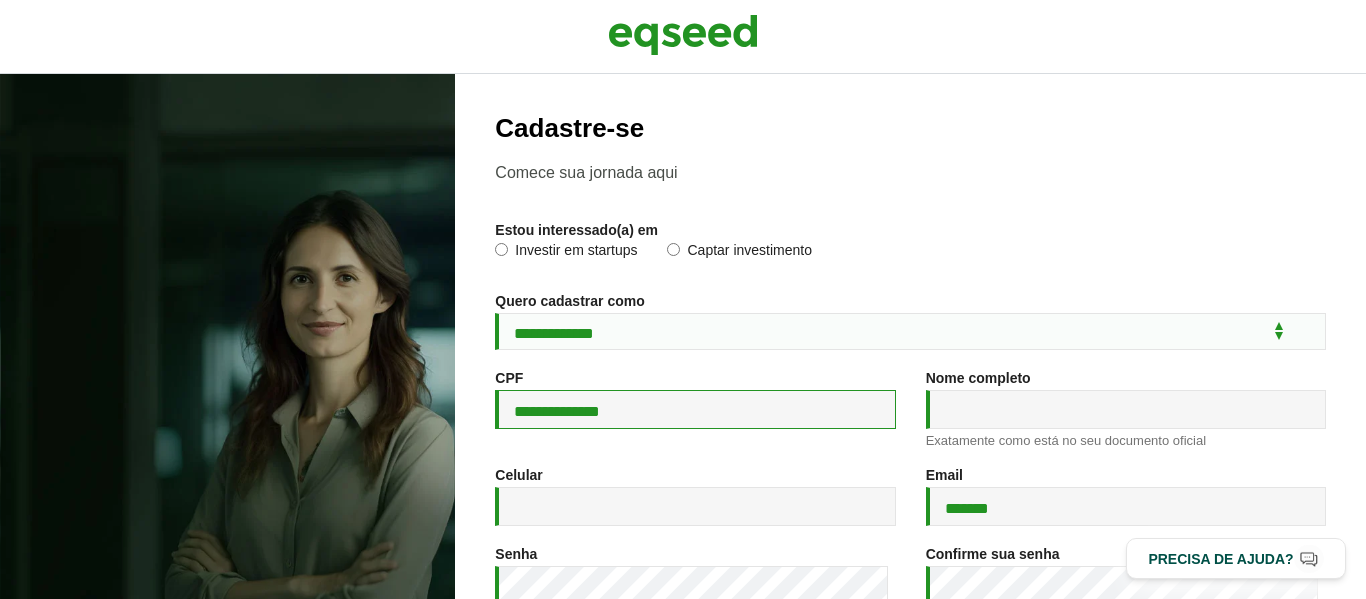 type on "**********" 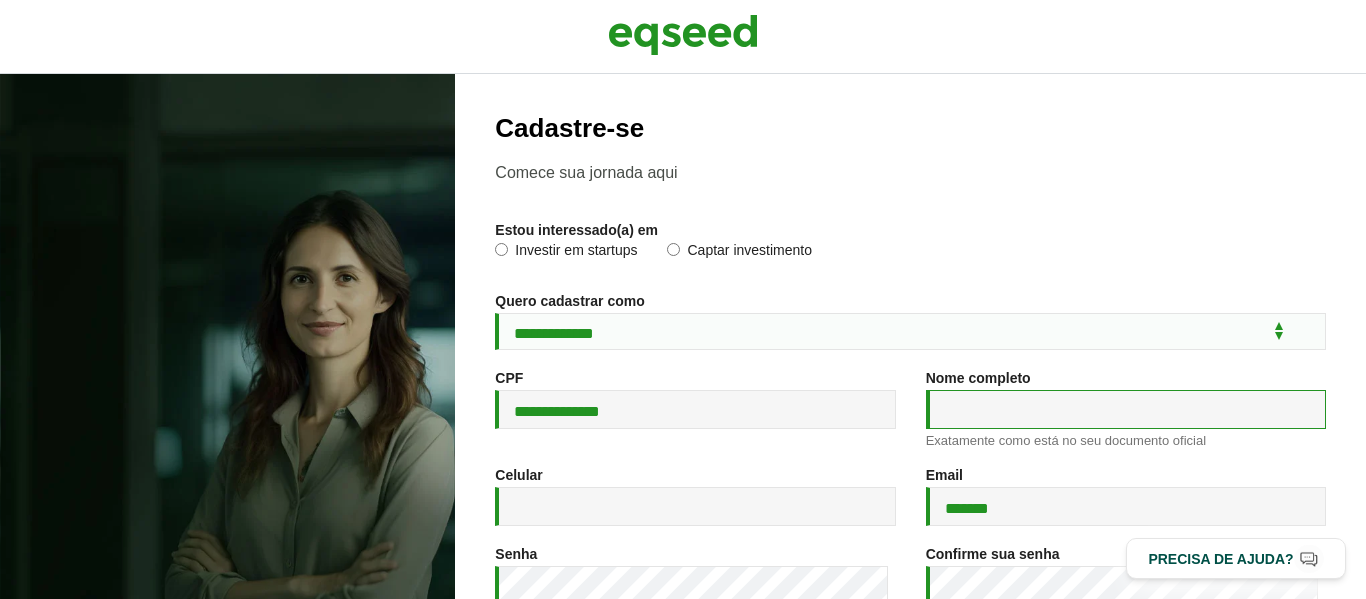 click on "Nome completo  *" at bounding box center (1126, 409) 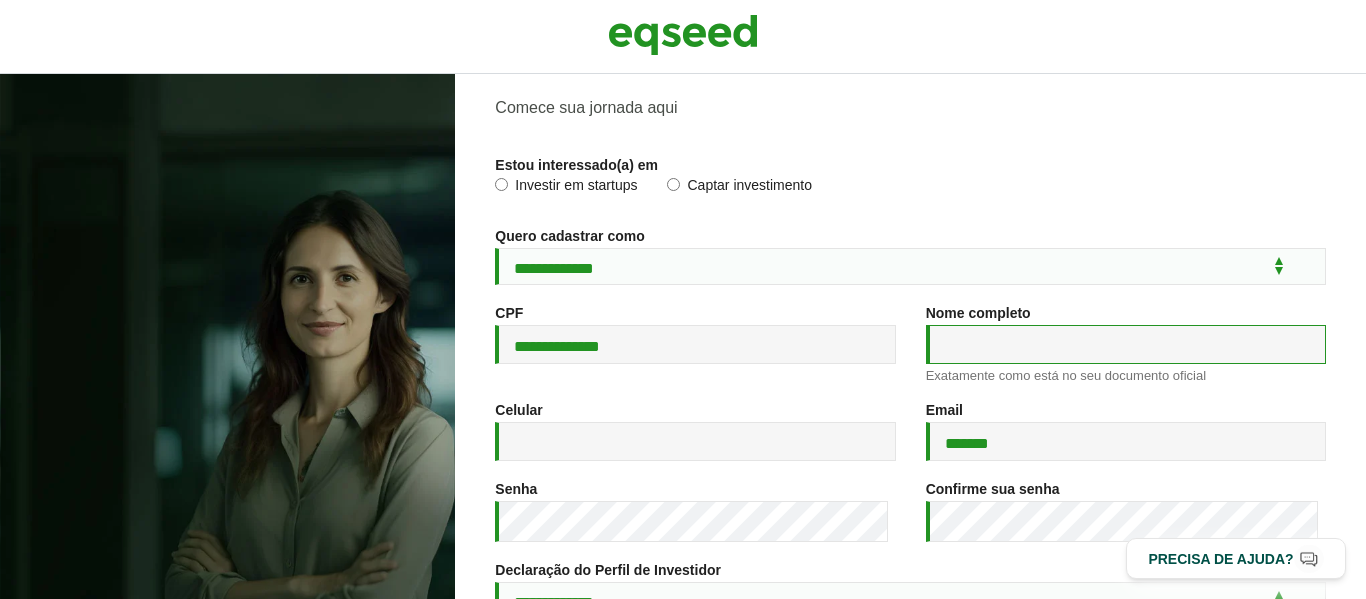 scroll, scrollTop: 100, scrollLeft: 0, axis: vertical 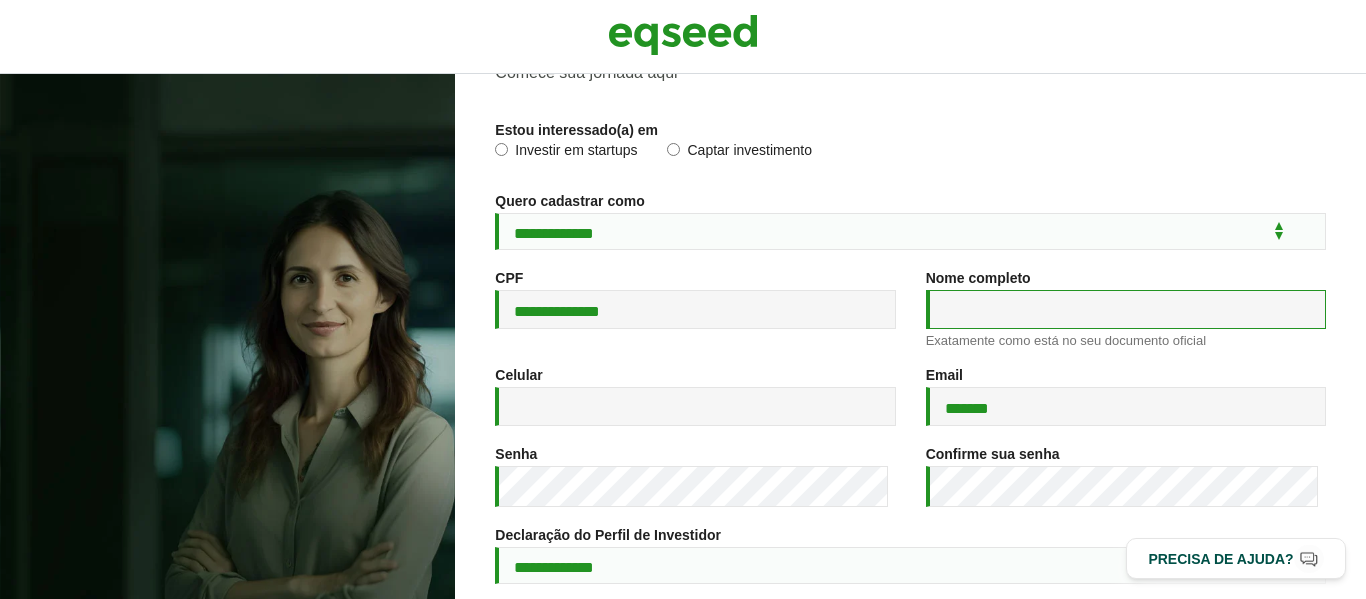 click on "Nome completo  *" at bounding box center (1126, 309) 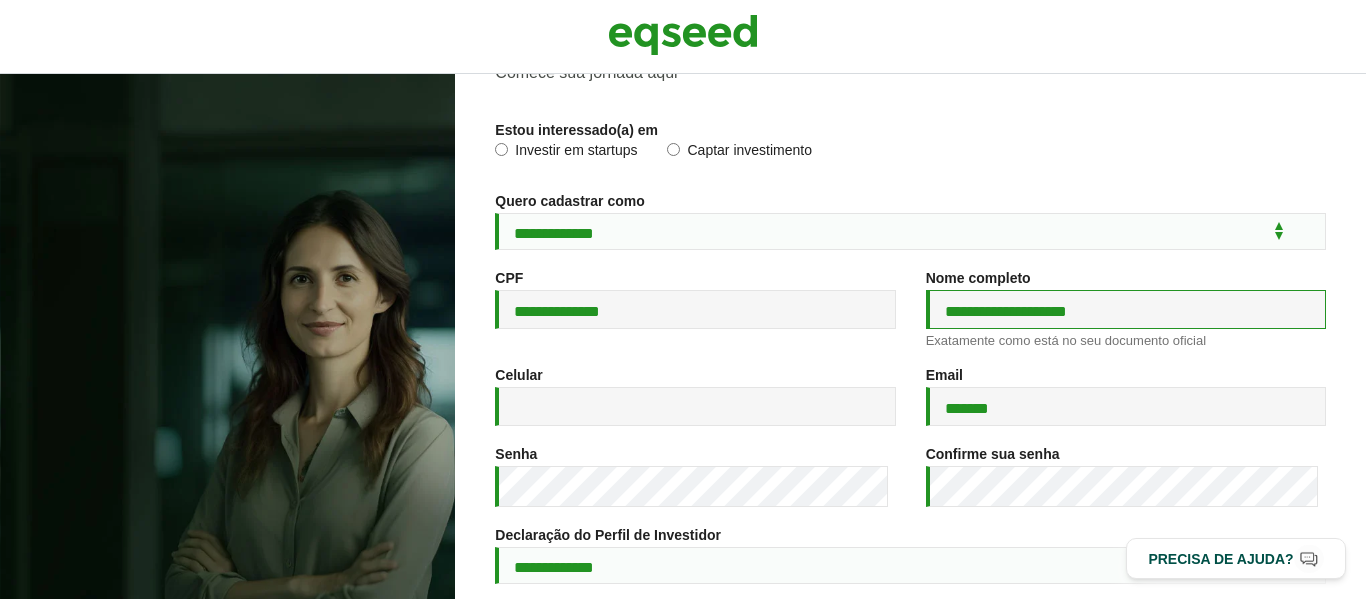 type on "**********" 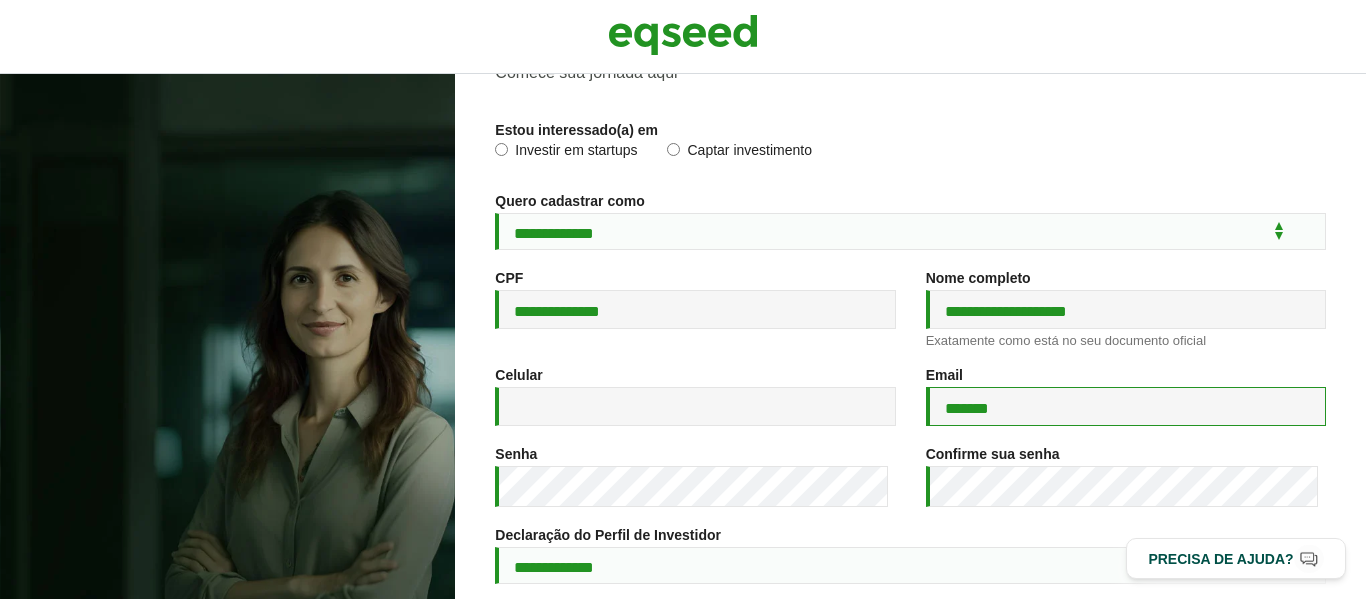 drag, startPoint x: 1037, startPoint y: 422, endPoint x: 853, endPoint y: 423, distance: 184.00272 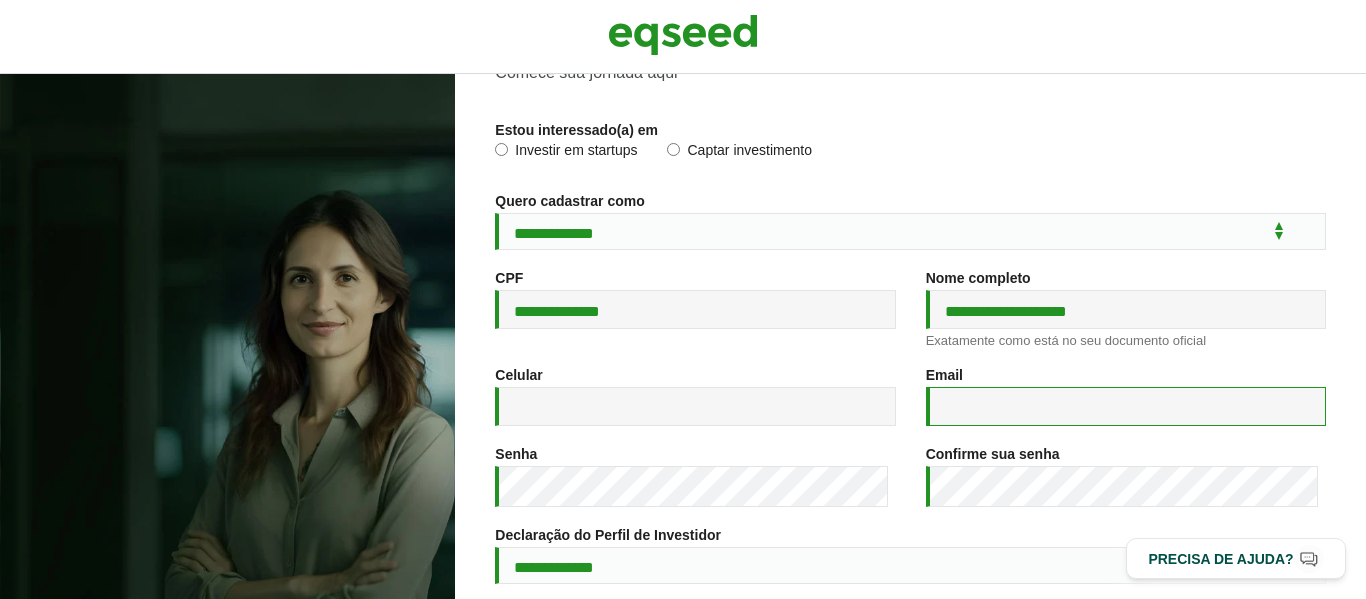 type 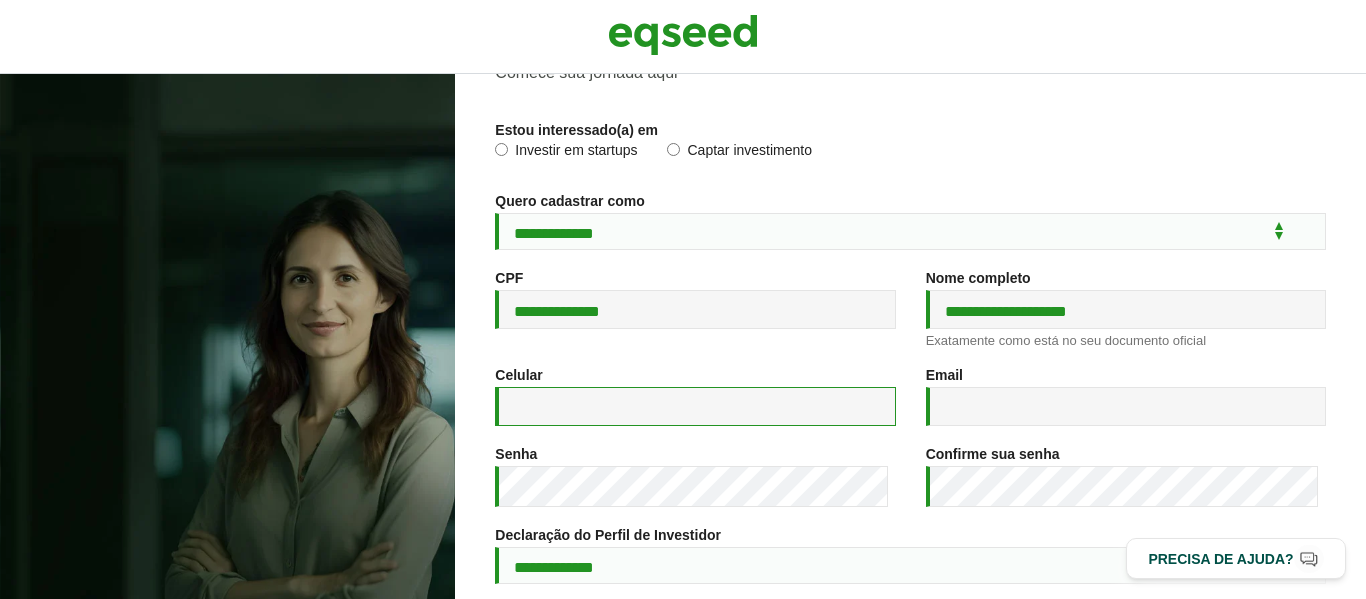 click on "Celular  *" at bounding box center [695, 406] 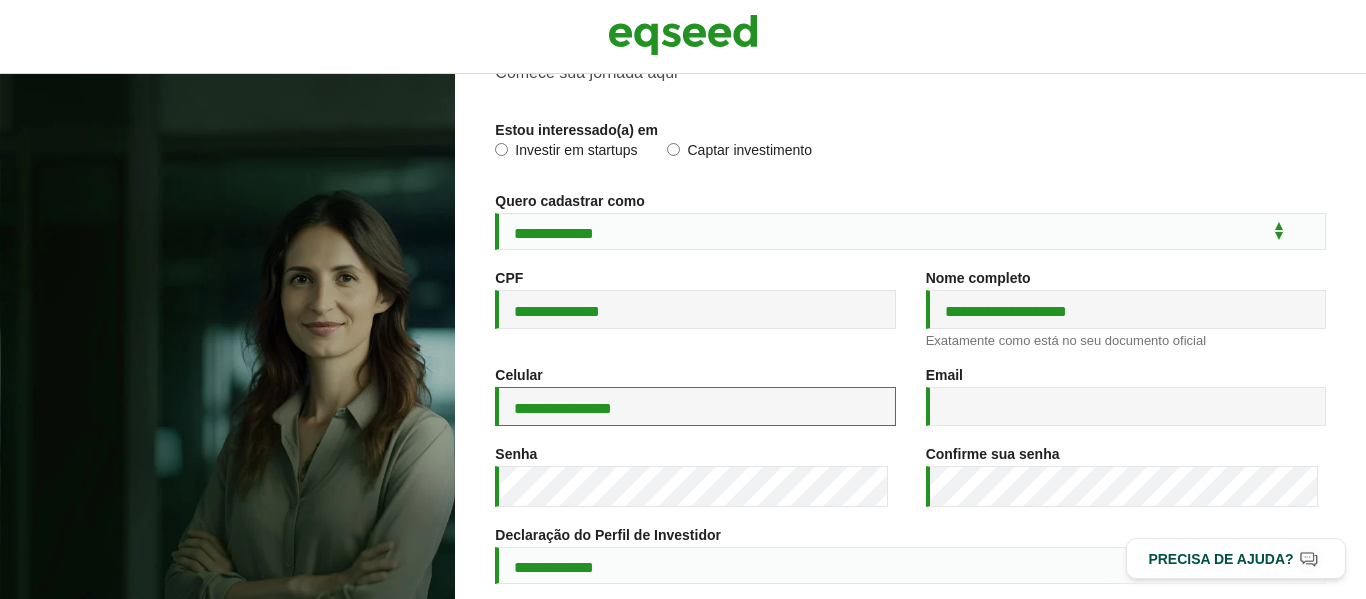 type on "**********" 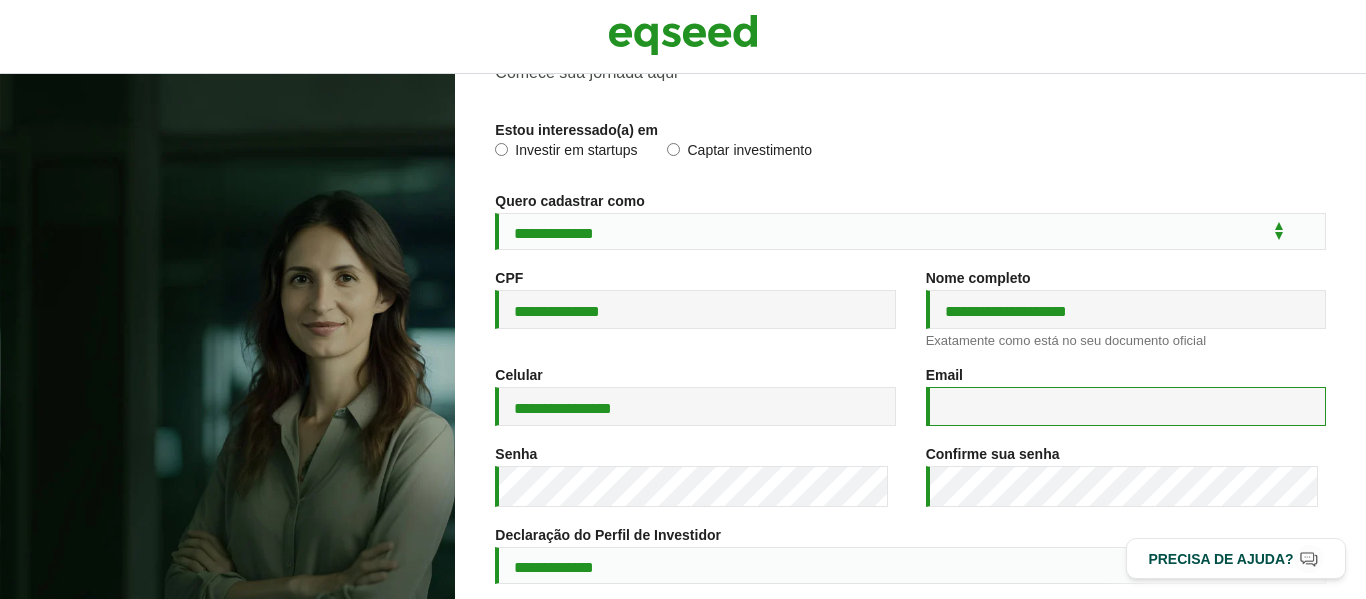 click on "Email  *" at bounding box center (1126, 406) 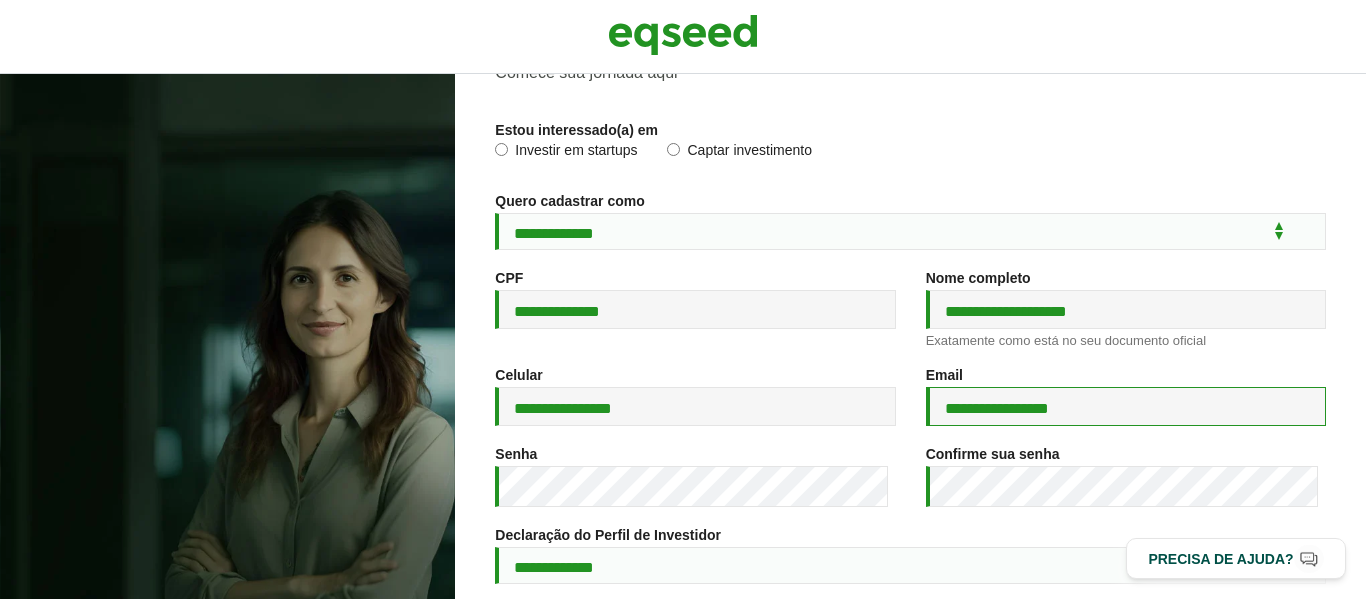 type on "**********" 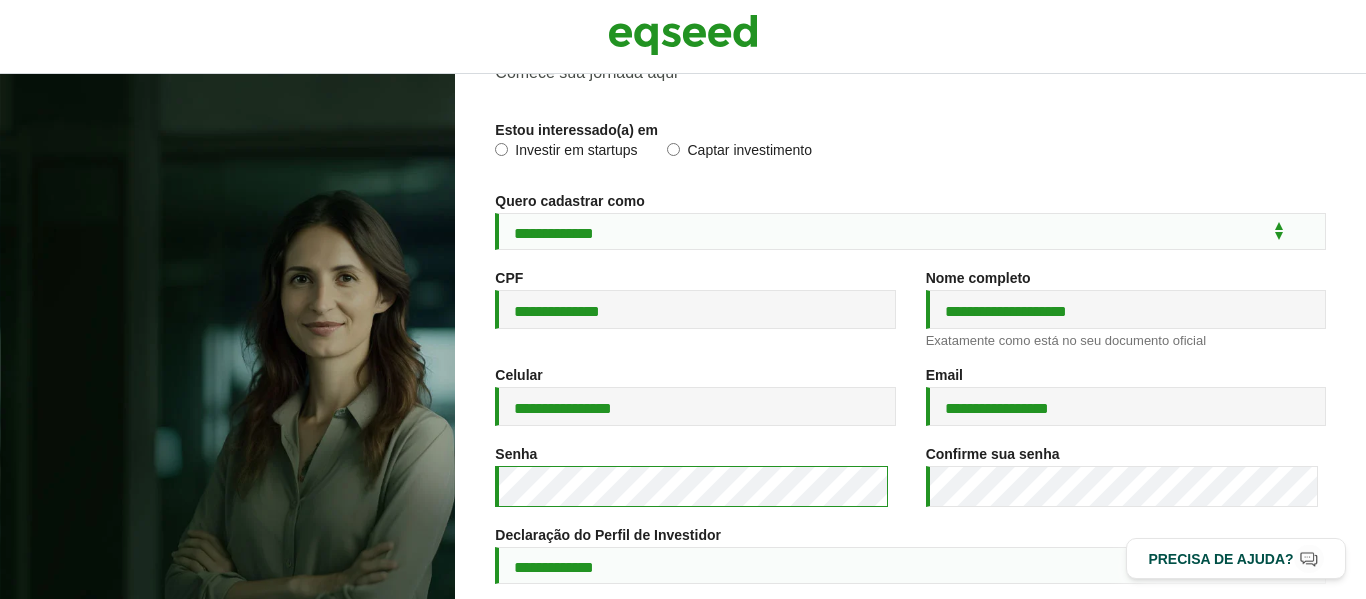 click on "**********" at bounding box center (683, 336) 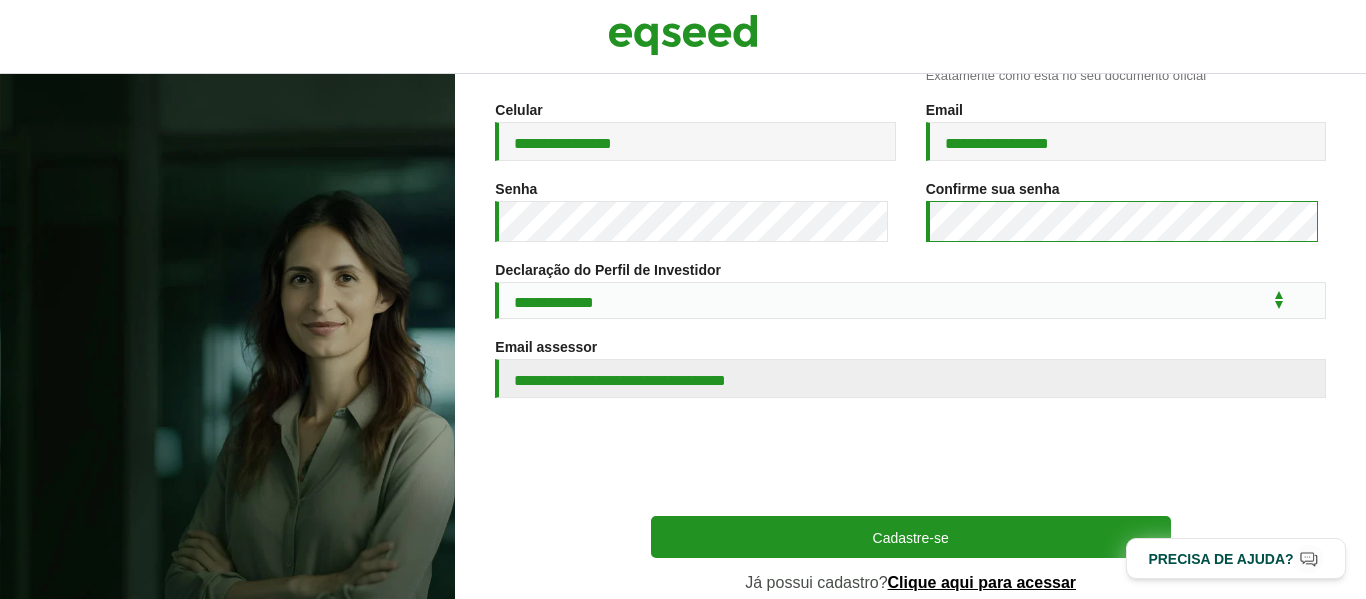 scroll, scrollTop: 400, scrollLeft: 0, axis: vertical 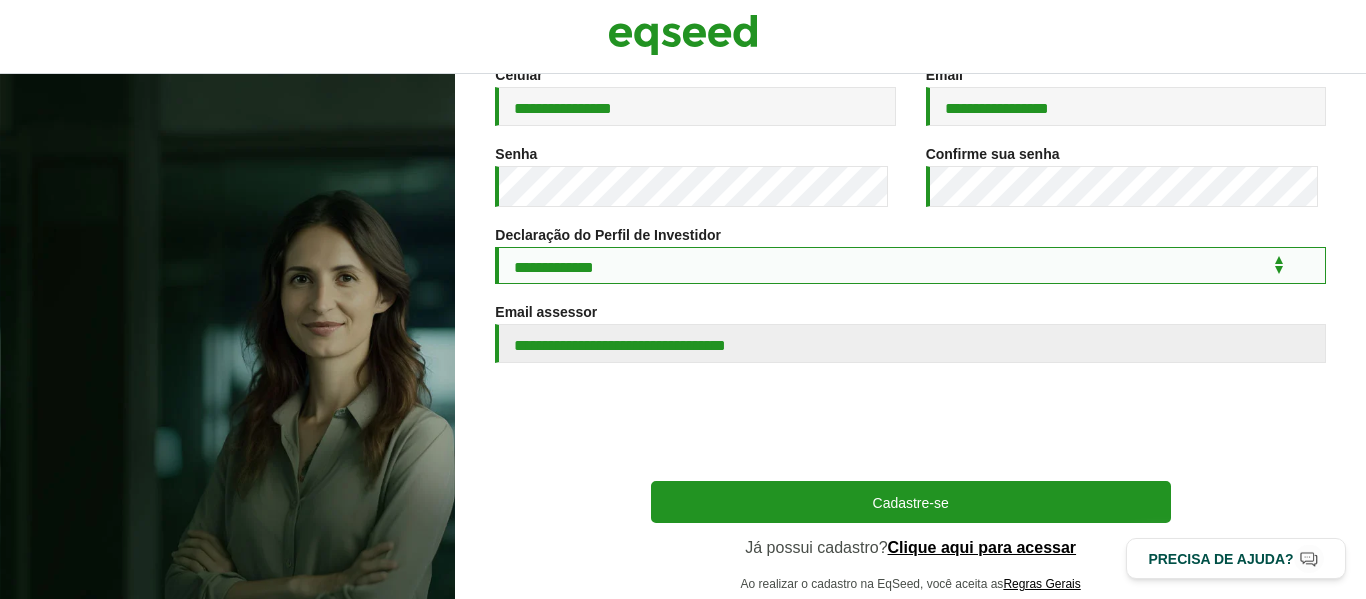 click on "**********" at bounding box center (910, 265) 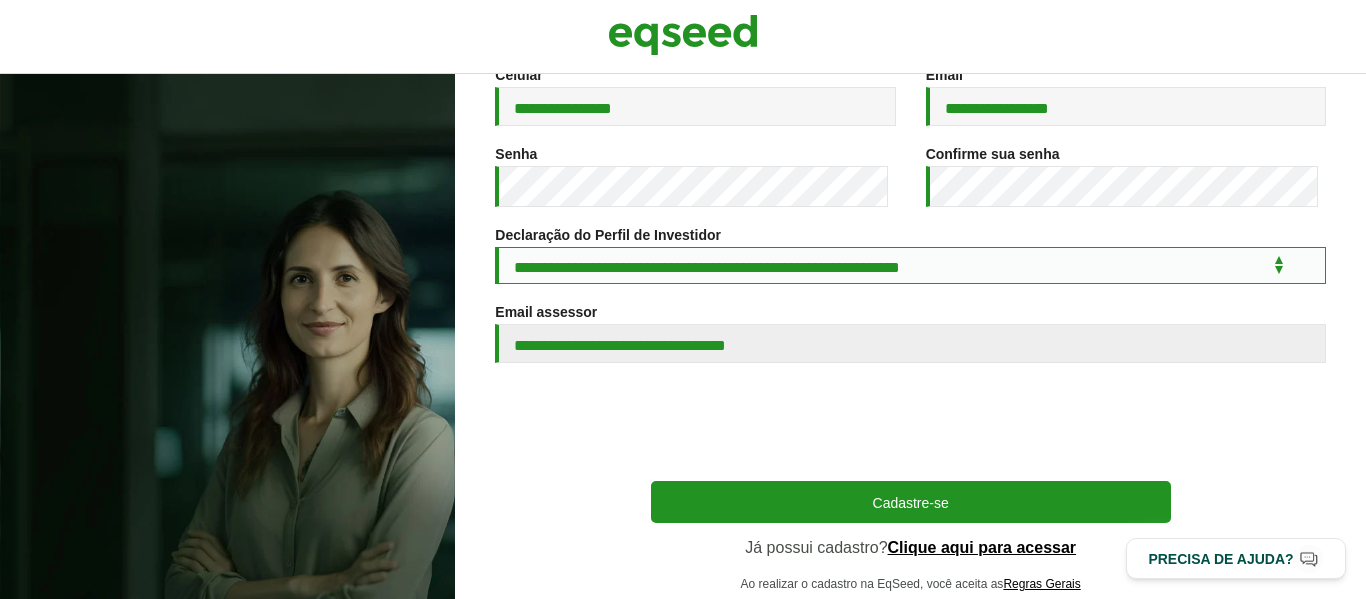 click on "**********" at bounding box center [910, 265] 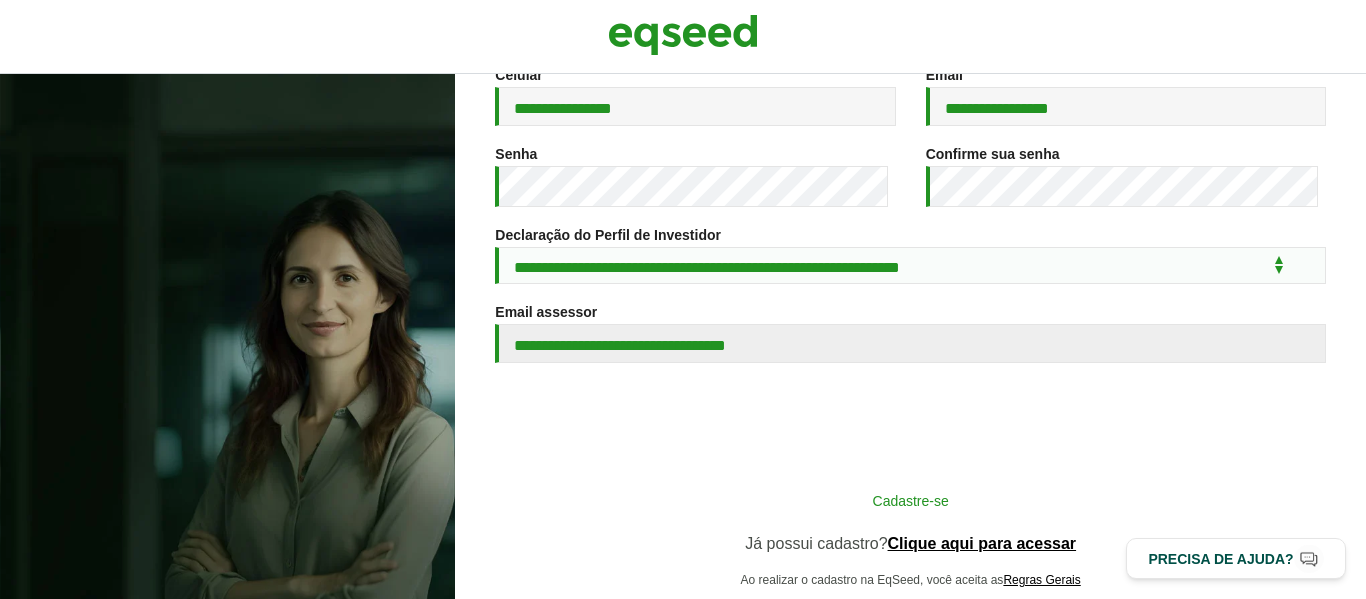 click on "Cadastre-se" at bounding box center [911, 500] 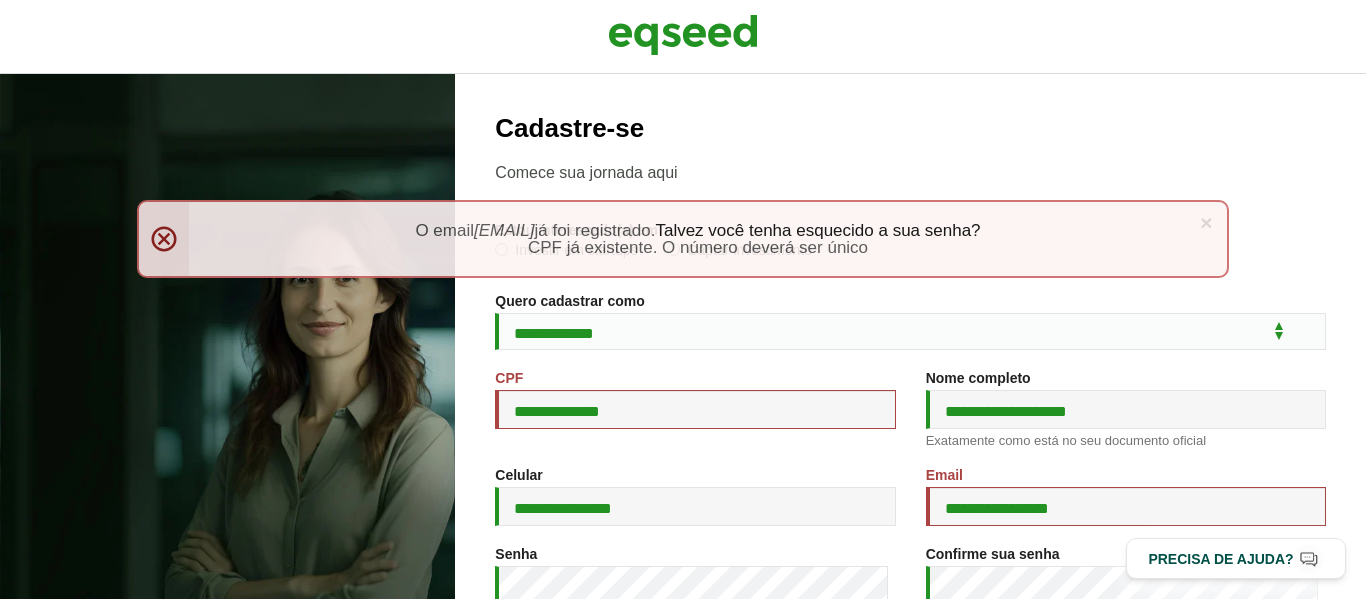 scroll, scrollTop: 0, scrollLeft: 0, axis: both 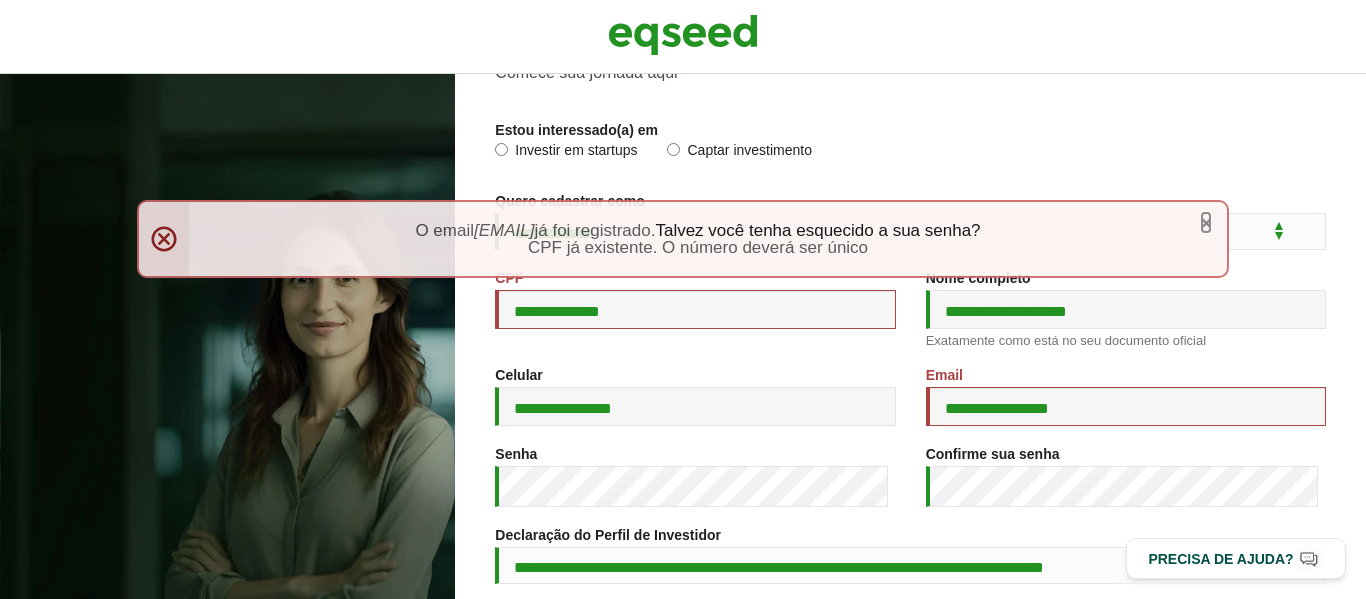 click on "×" at bounding box center [1206, 222] 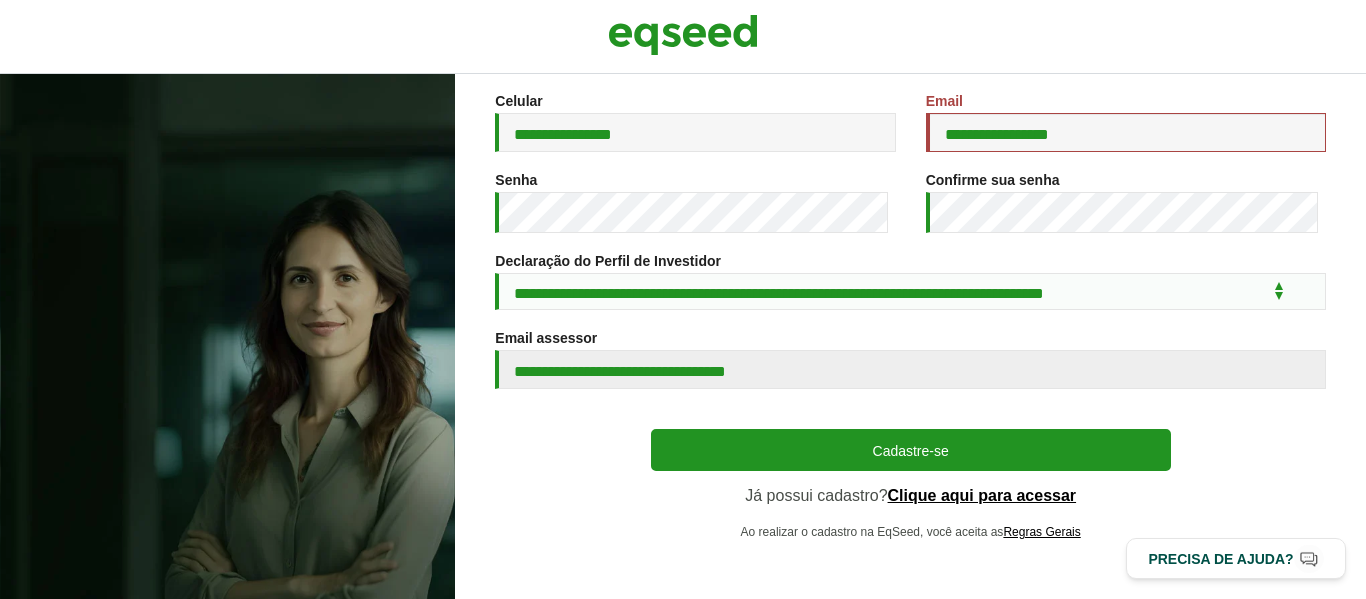 scroll, scrollTop: 0, scrollLeft: 0, axis: both 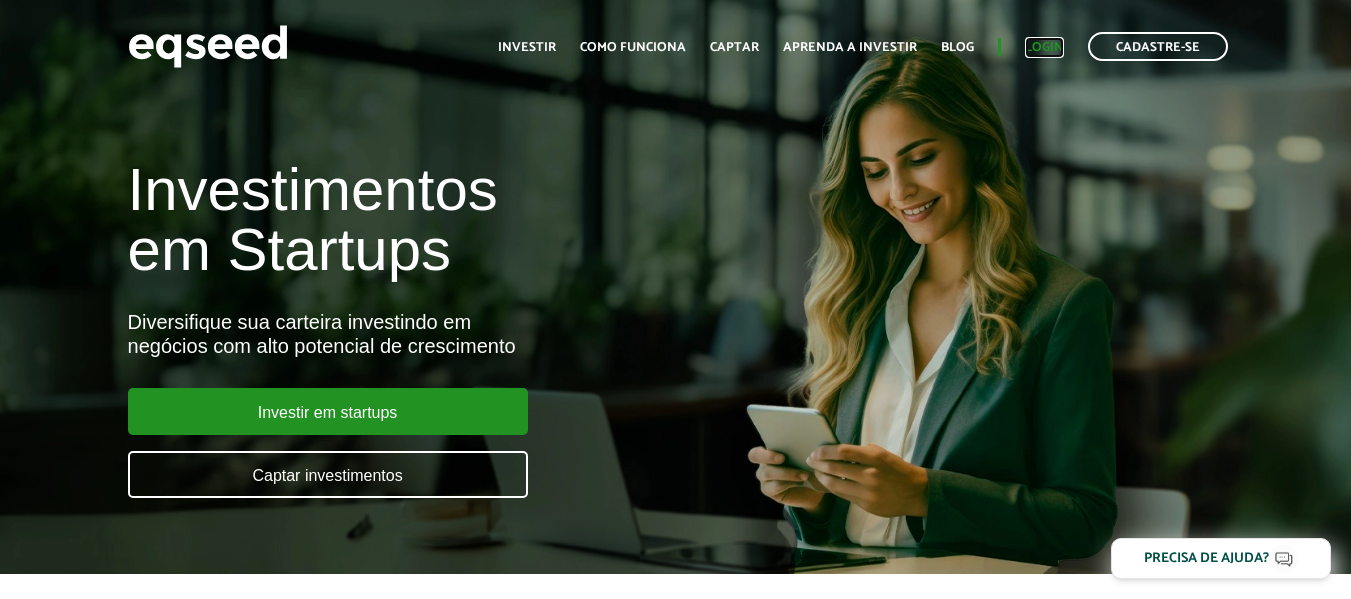 click on "Login" at bounding box center [1044, 47] 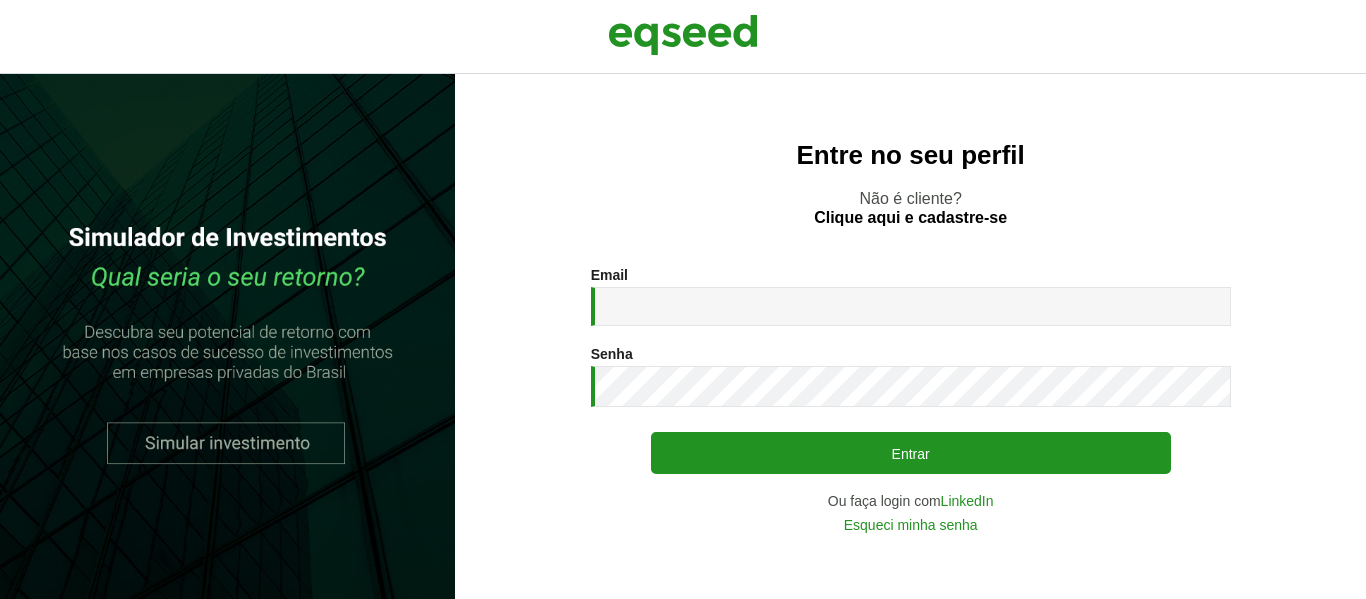 scroll, scrollTop: 0, scrollLeft: 0, axis: both 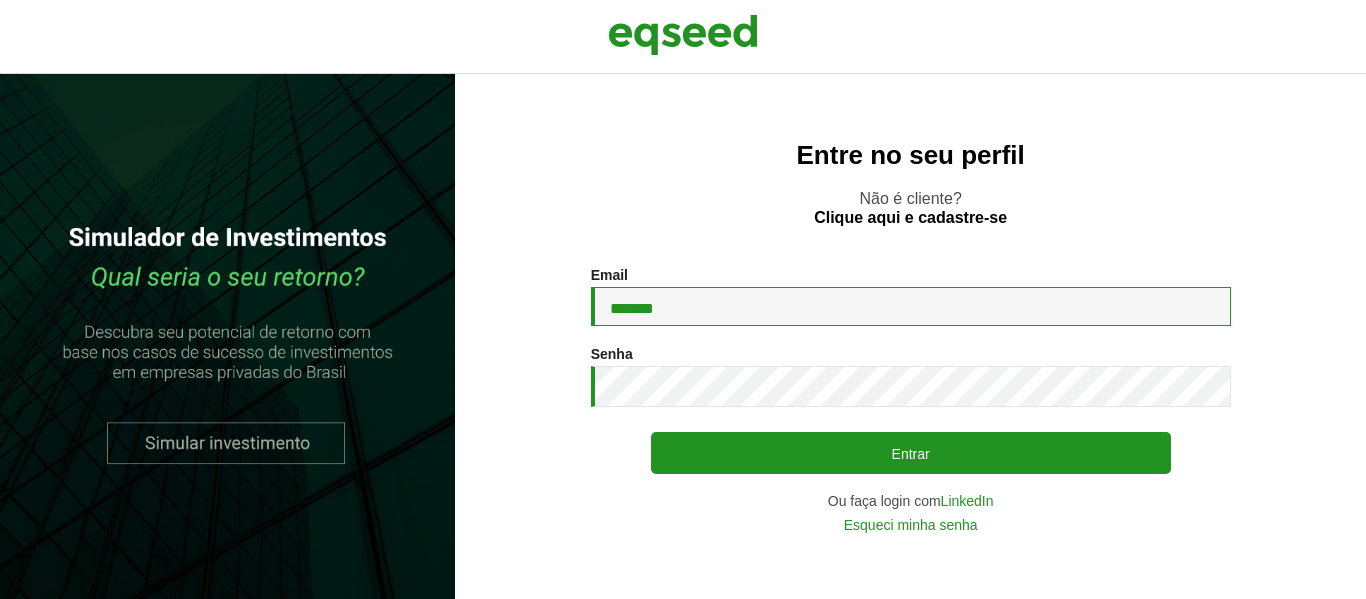 drag, startPoint x: 0, startPoint y: 0, endPoint x: 541, endPoint y: 315, distance: 626.024 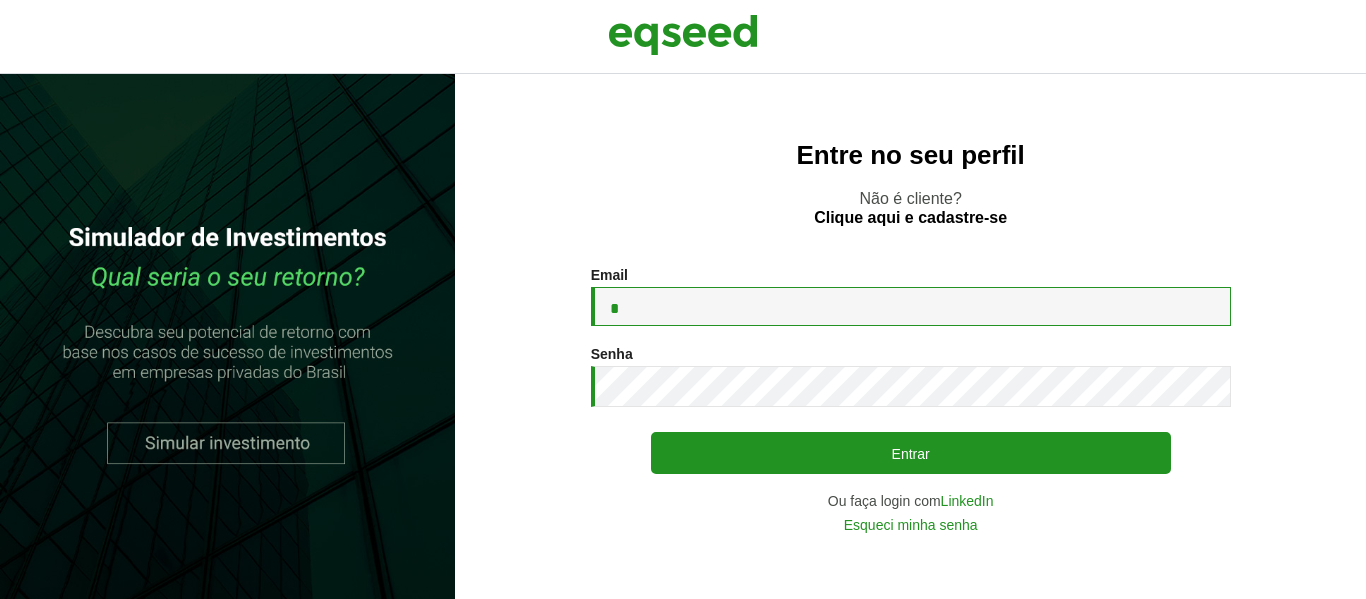 type on "**********" 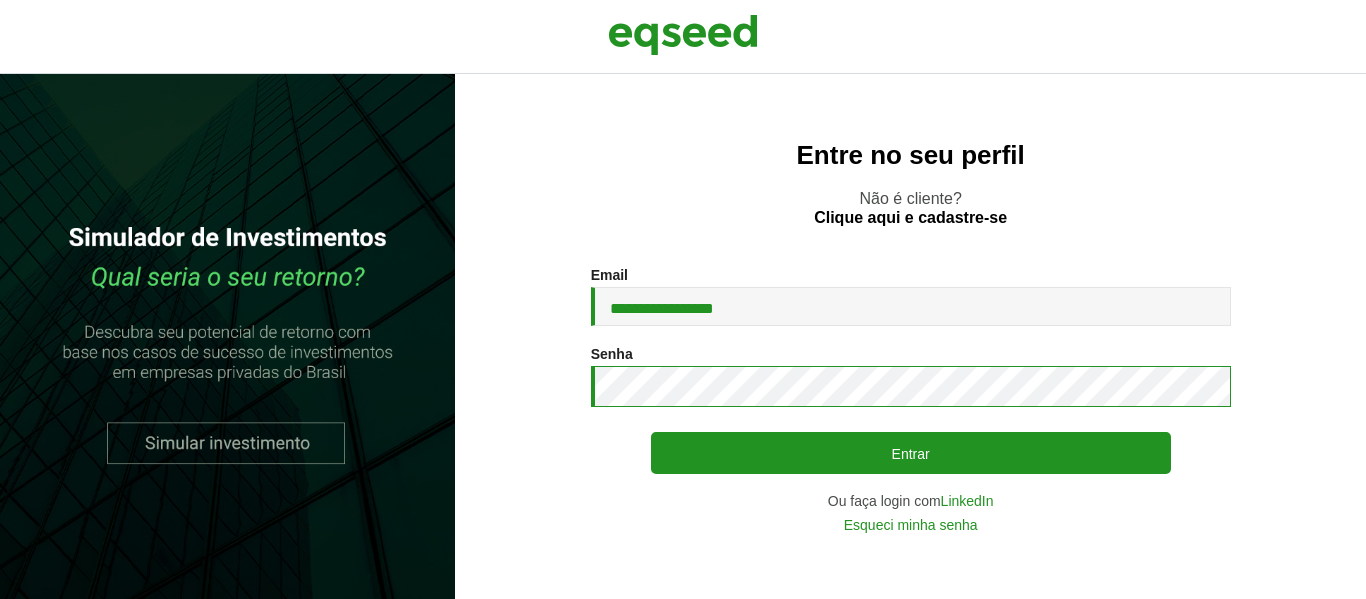 click on "**********" at bounding box center [910, 399] 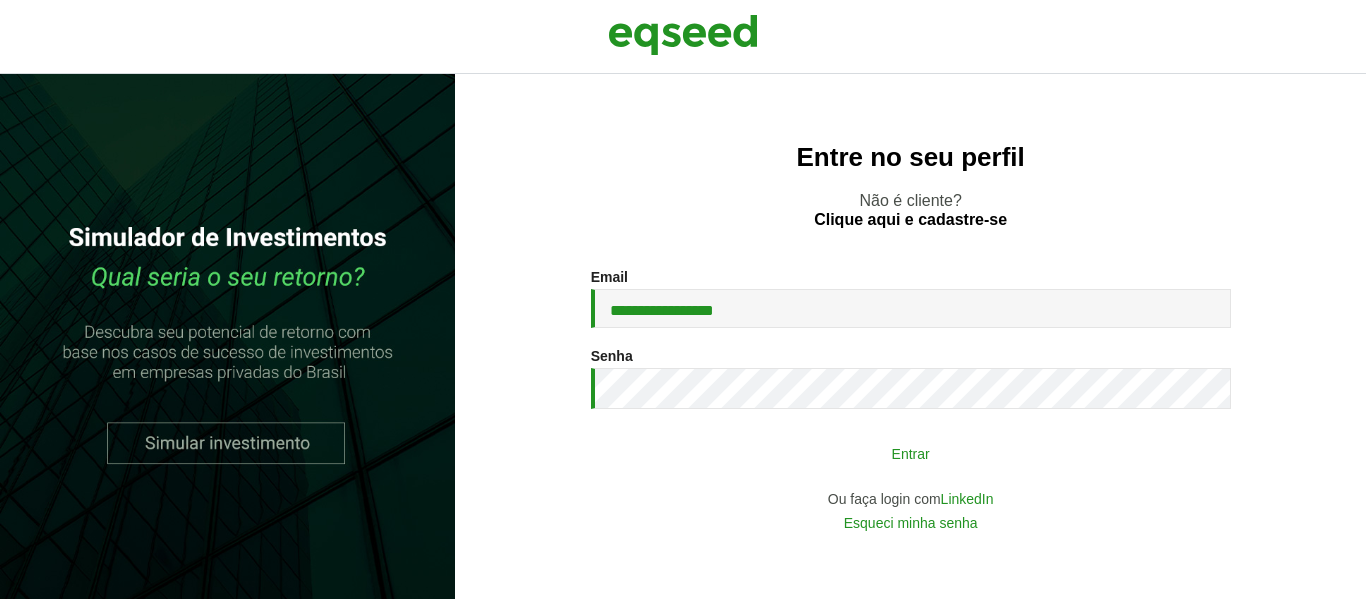 click on "Entrar" at bounding box center [911, 453] 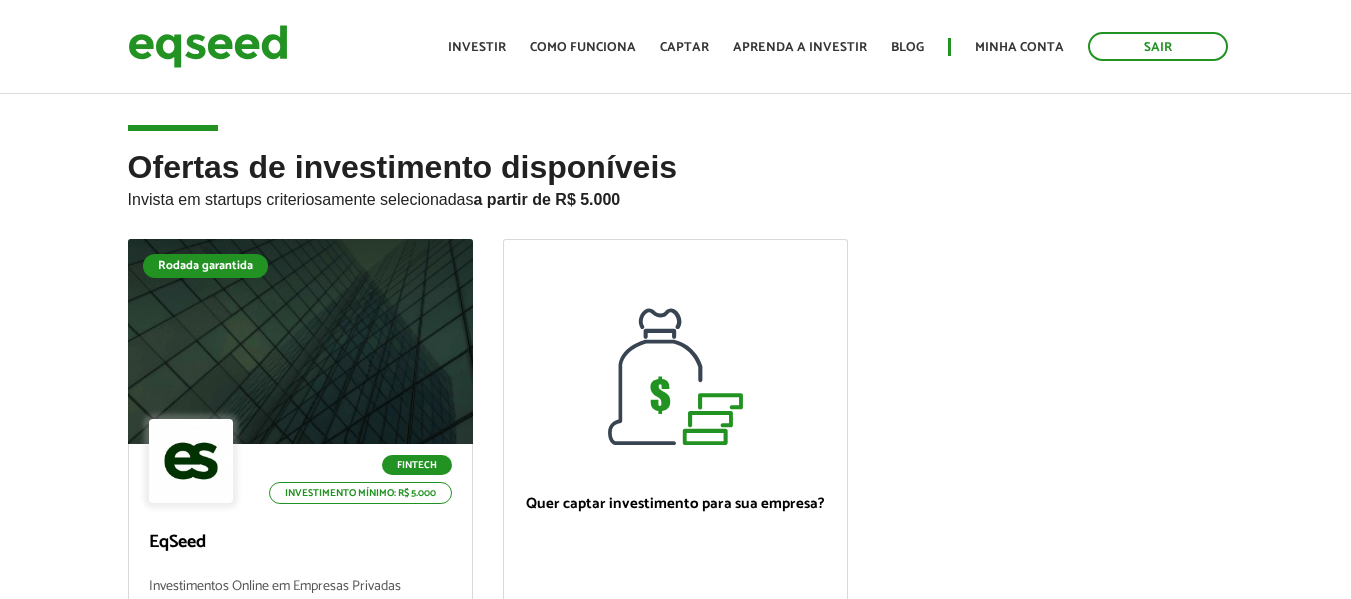scroll, scrollTop: 0, scrollLeft: 0, axis: both 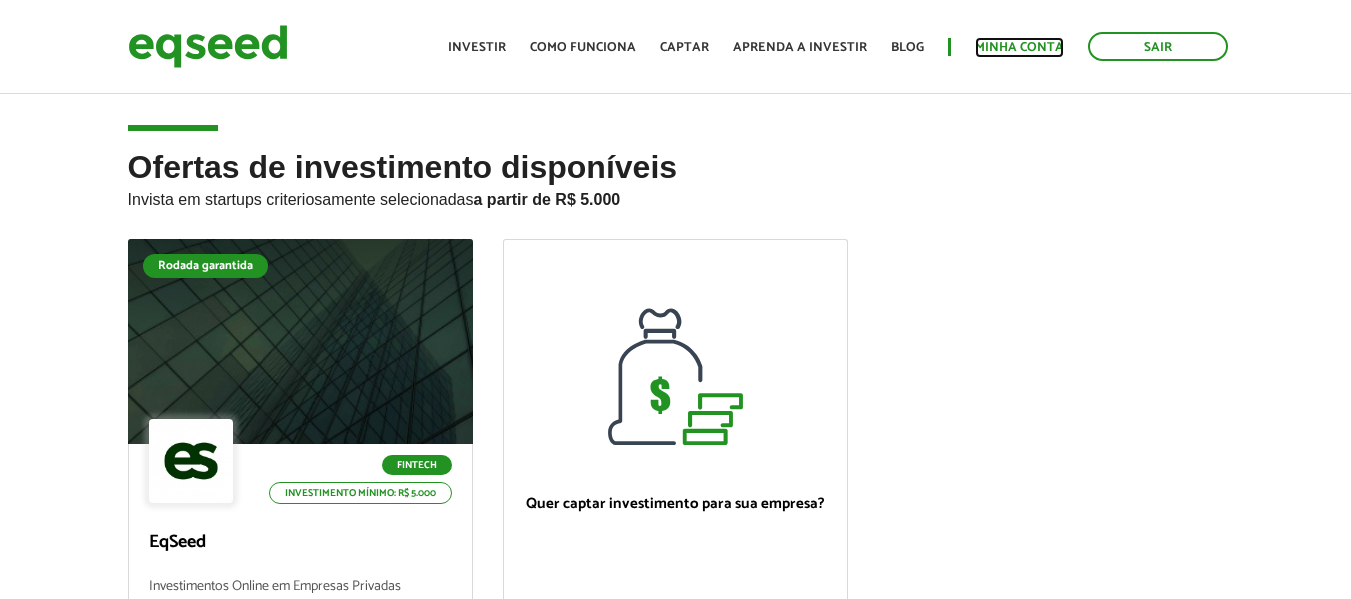 click on "Minha conta" at bounding box center (1019, 47) 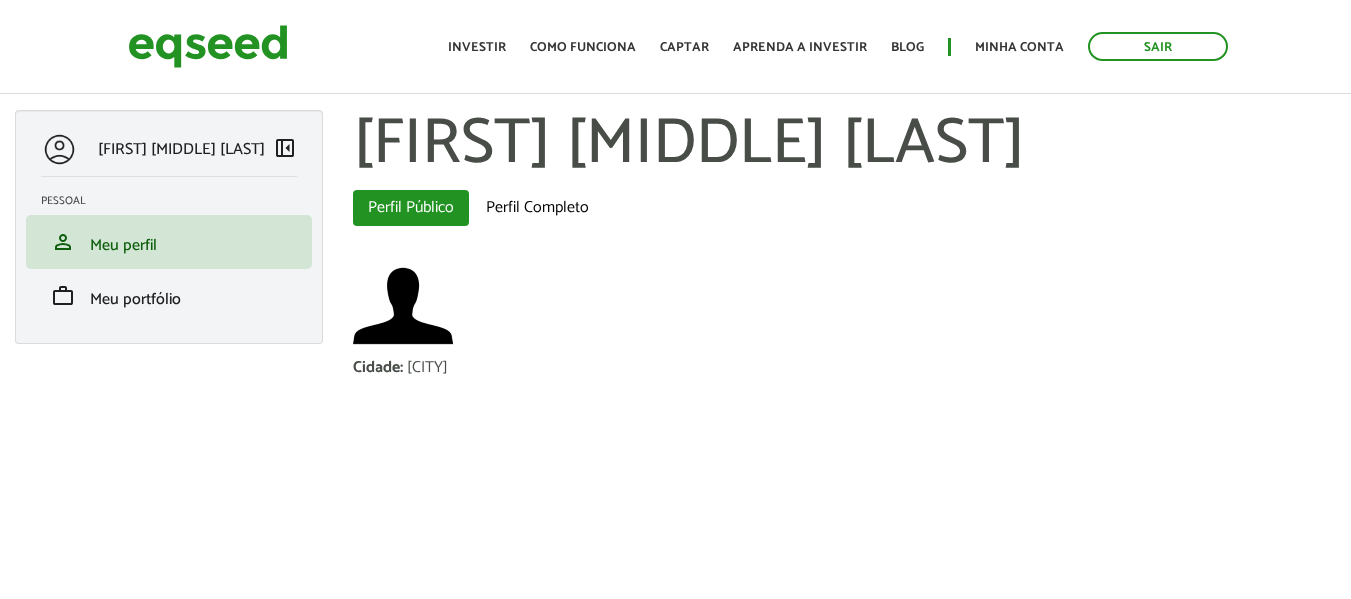 scroll, scrollTop: 0, scrollLeft: 0, axis: both 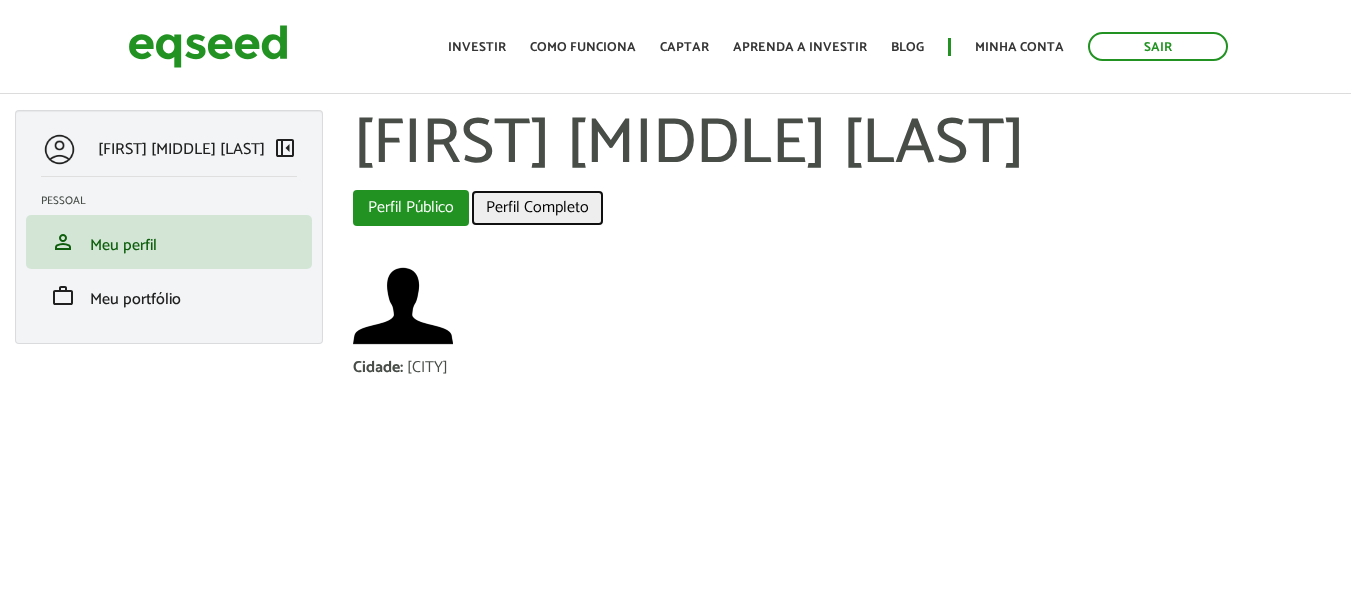 click on "Perfil Completo" at bounding box center [537, 208] 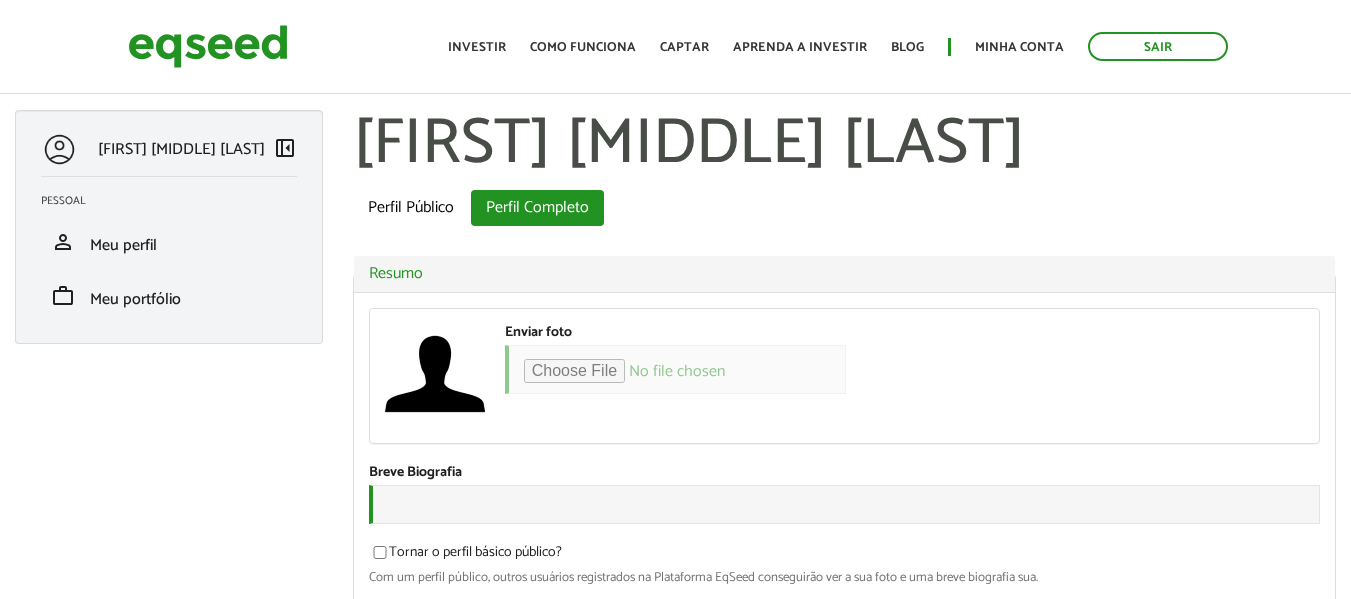 scroll, scrollTop: 0, scrollLeft: 0, axis: both 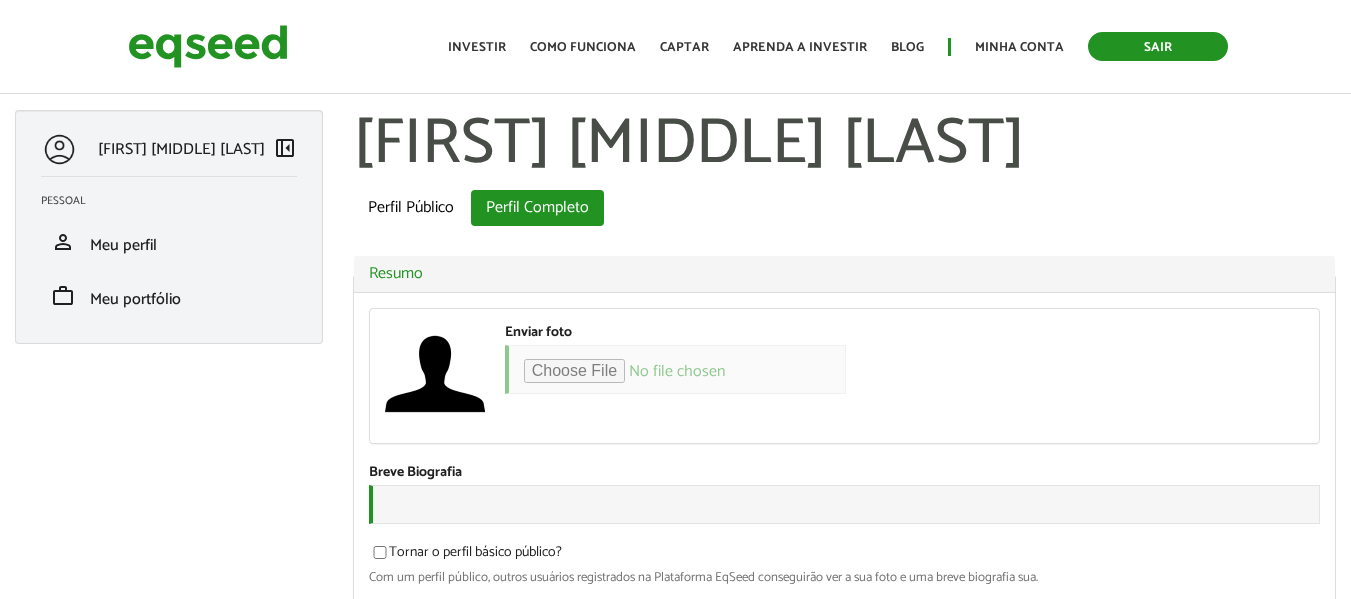 type on "*******" 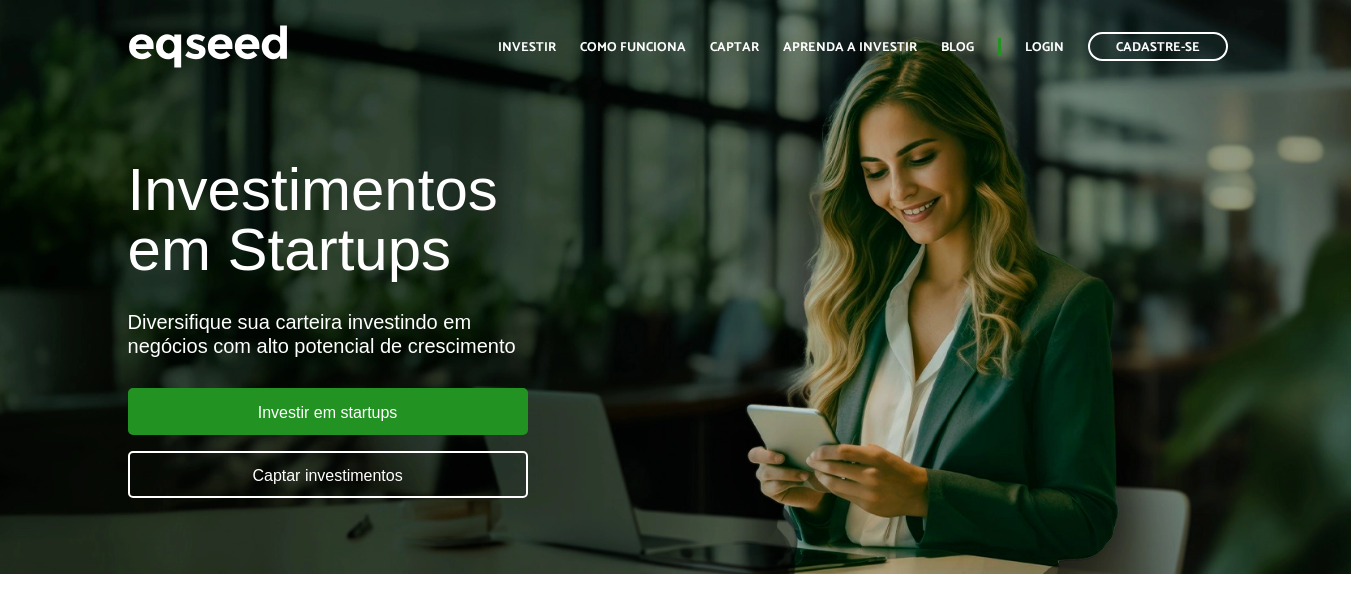 scroll, scrollTop: 0, scrollLeft: 0, axis: both 